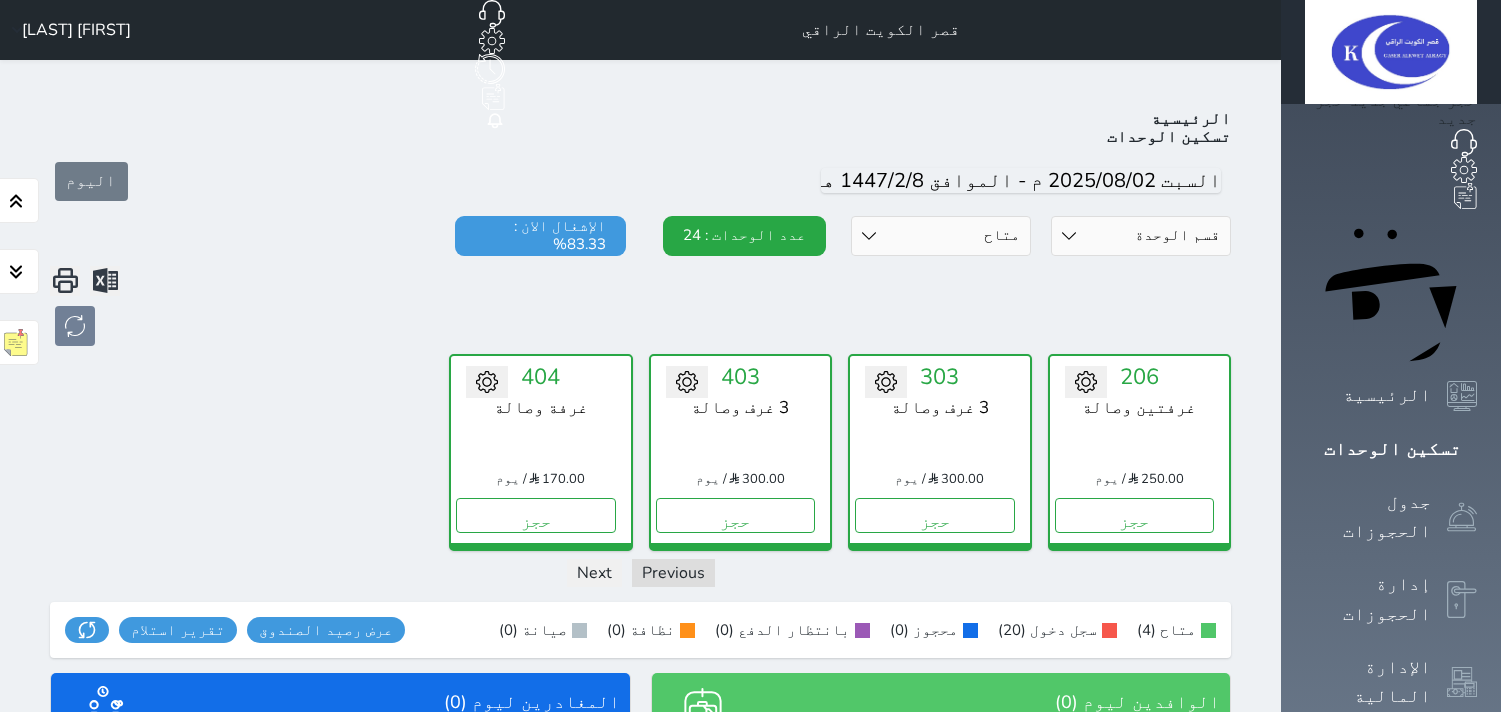 select on "1" 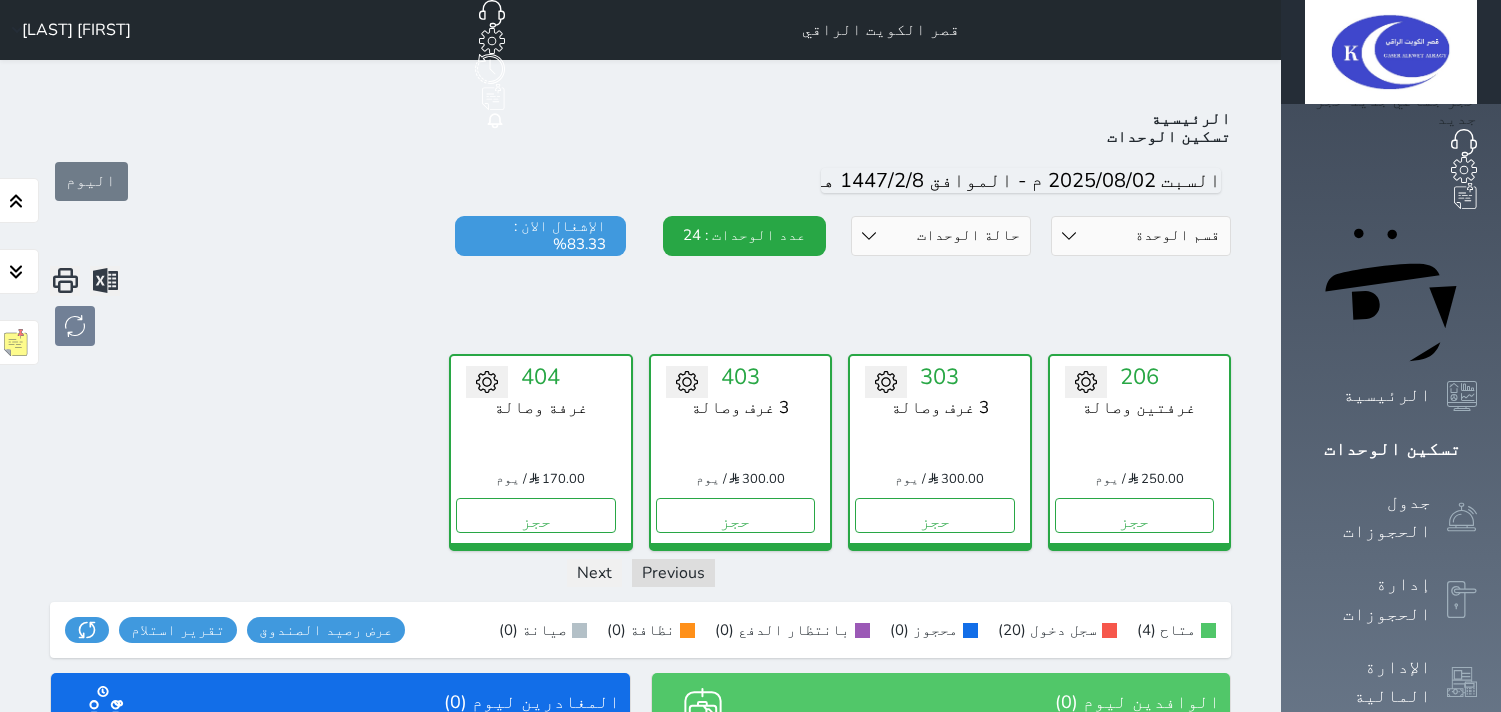 click on "حالة الوحدات متاح تحت التنظيف تحت الصيانة سجل دخول  لم يتم تسجيل الدخول" at bounding box center (941, 236) 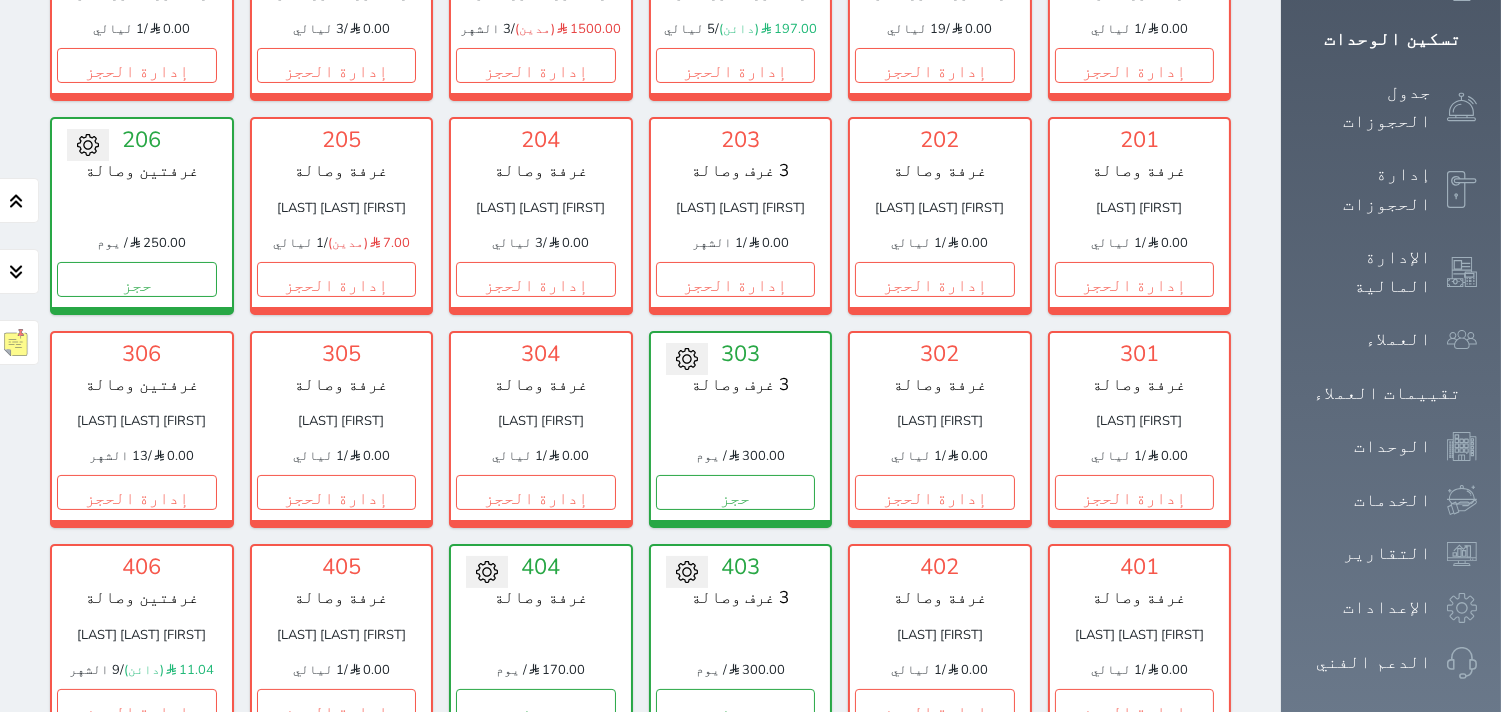 scroll, scrollTop: 744, scrollLeft: 0, axis: vertical 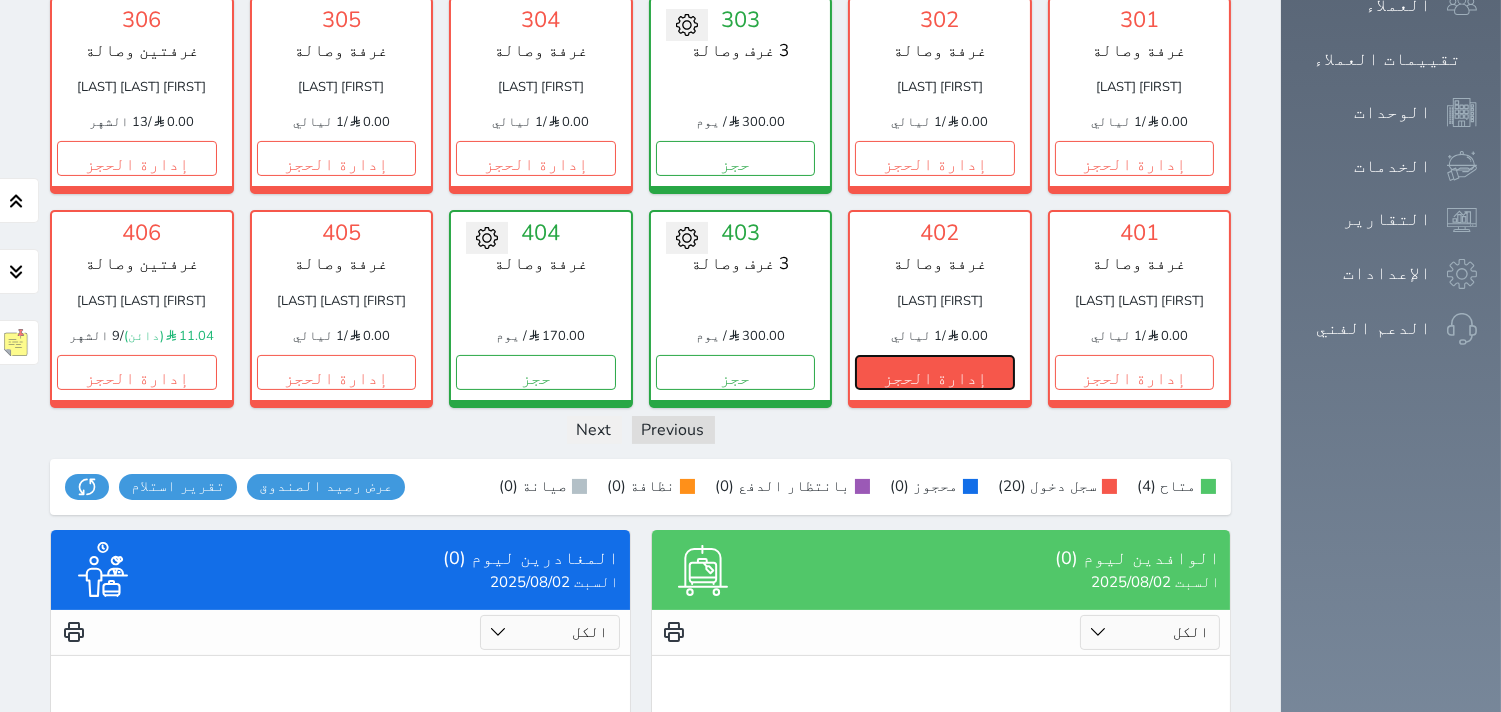click on "إدارة الحجز" at bounding box center [935, 372] 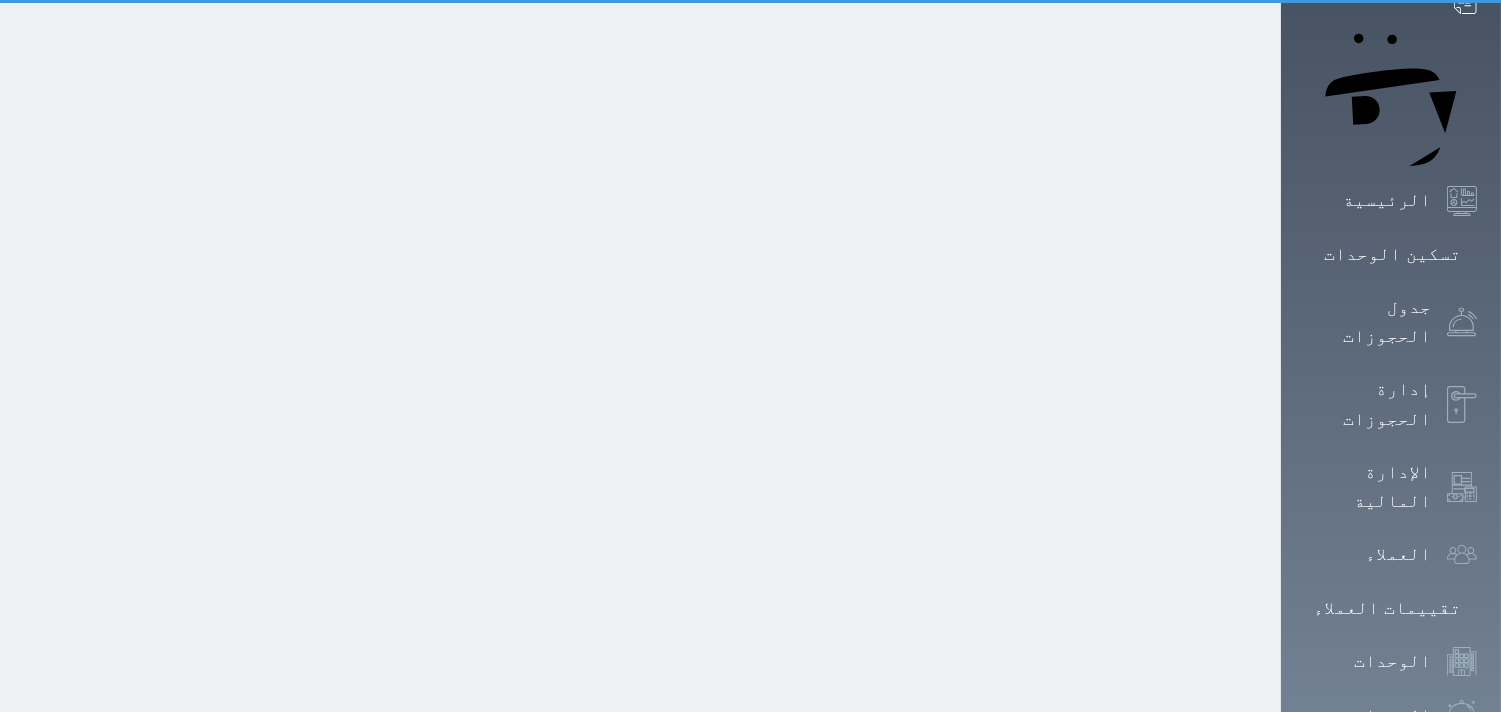 scroll, scrollTop: 0, scrollLeft: 0, axis: both 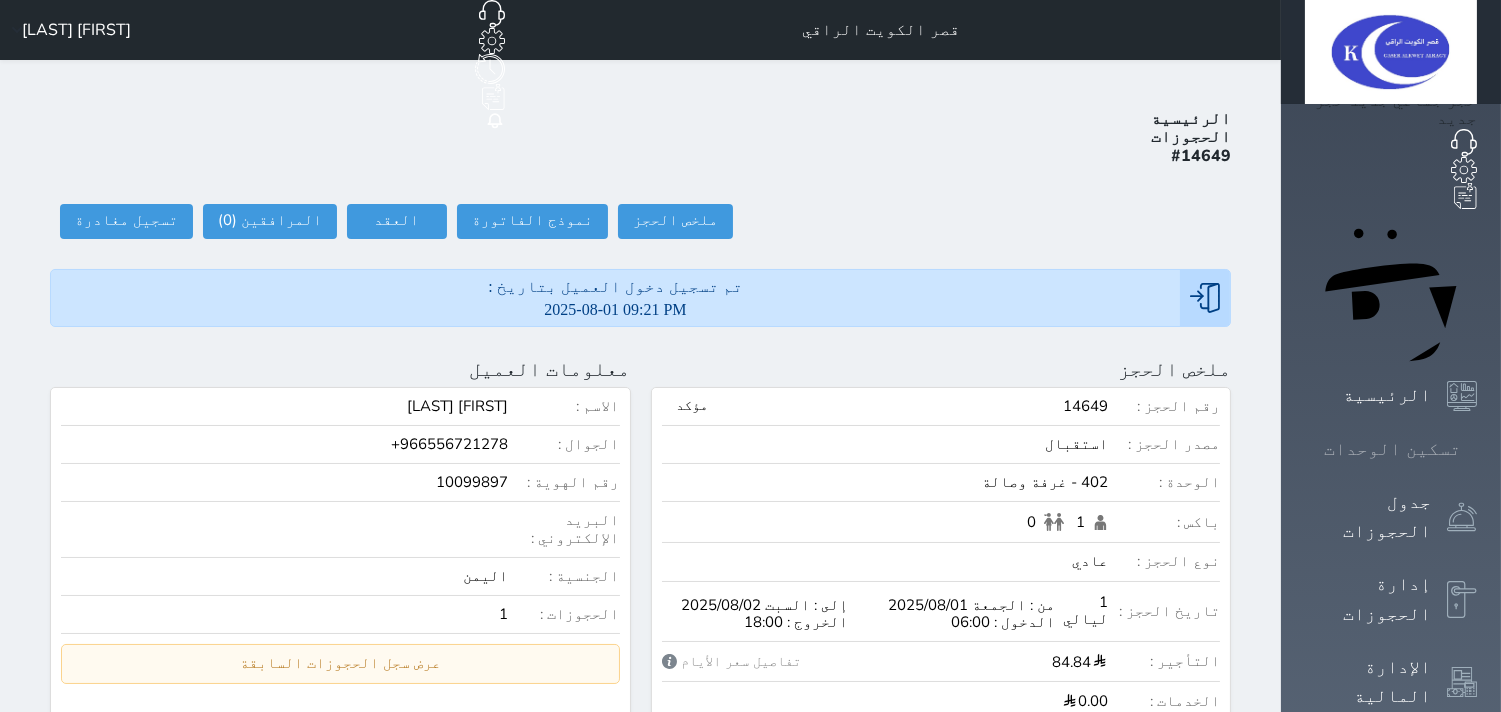 click 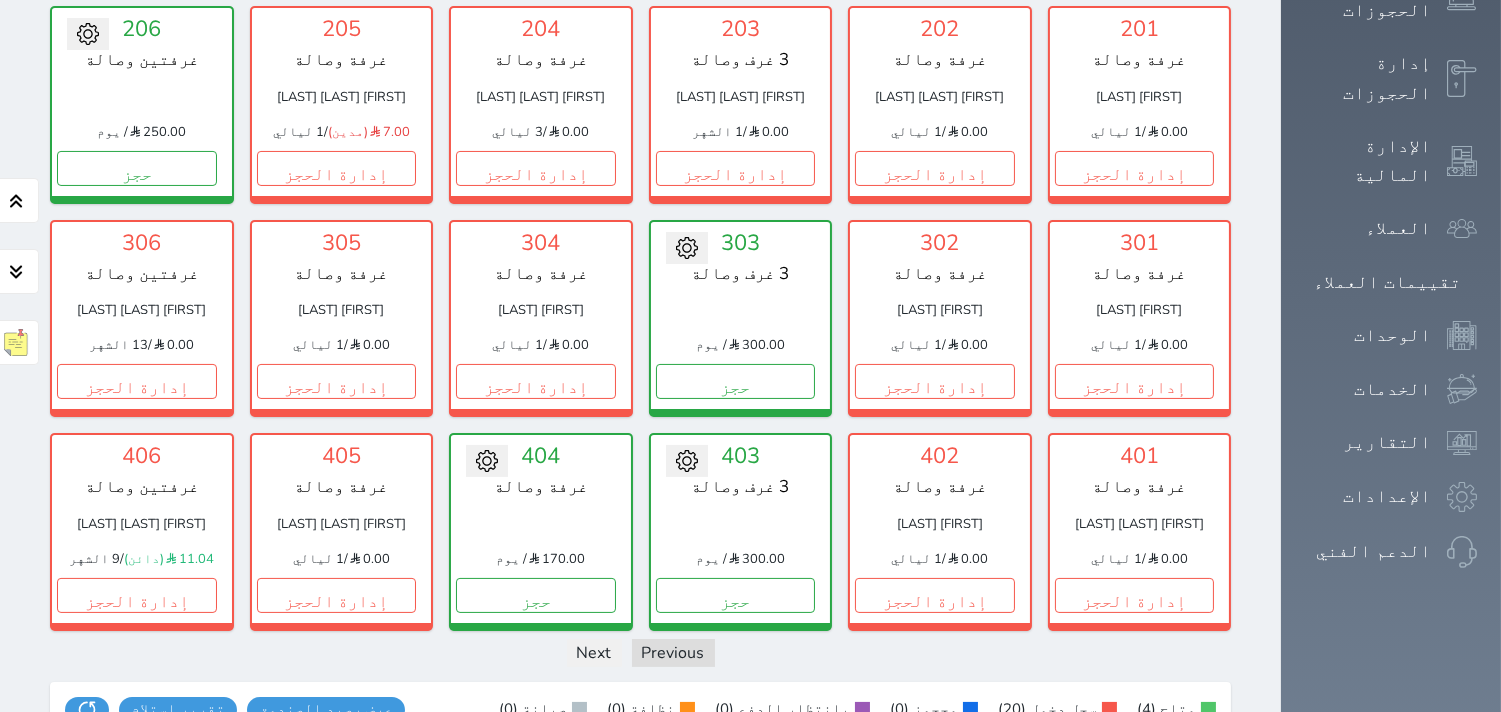 scroll, scrollTop: 522, scrollLeft: 0, axis: vertical 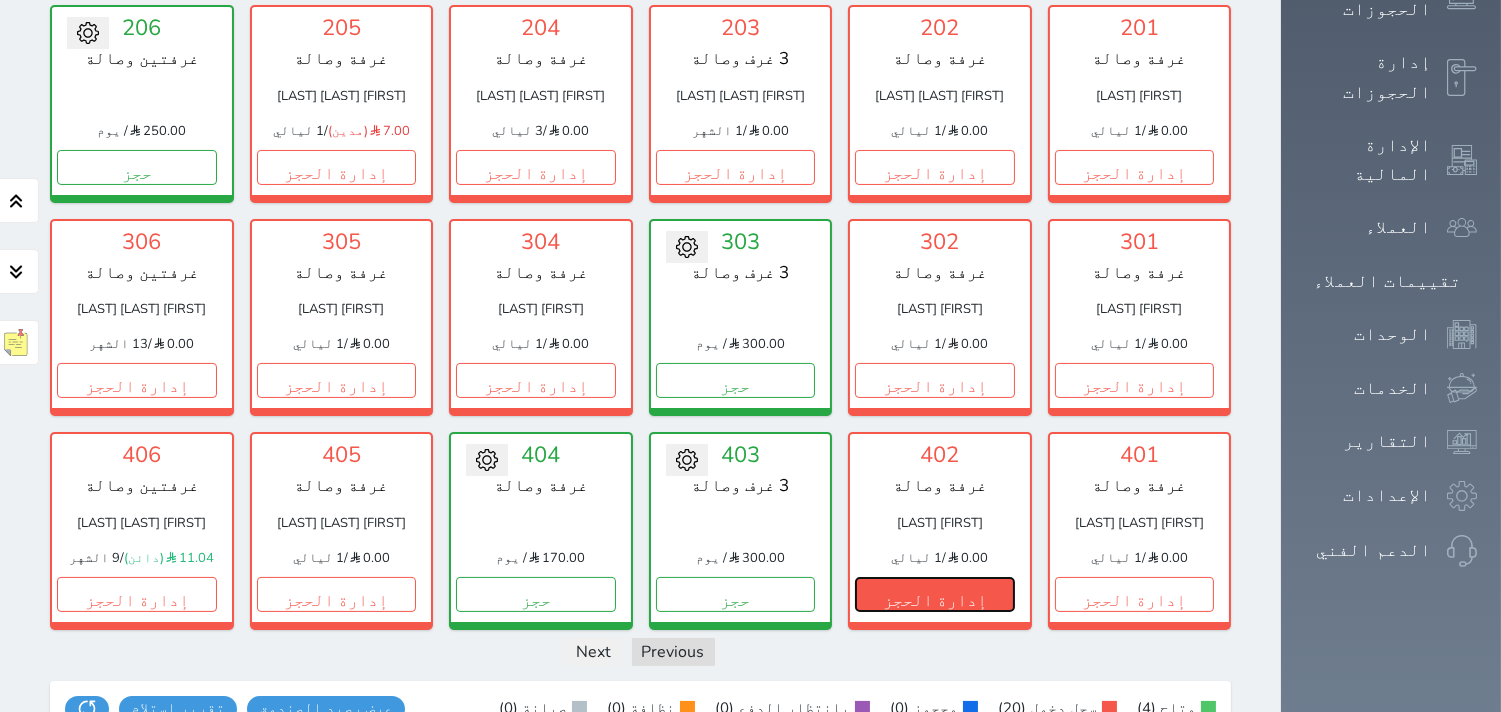 click on "إدارة الحجز" at bounding box center (935, 594) 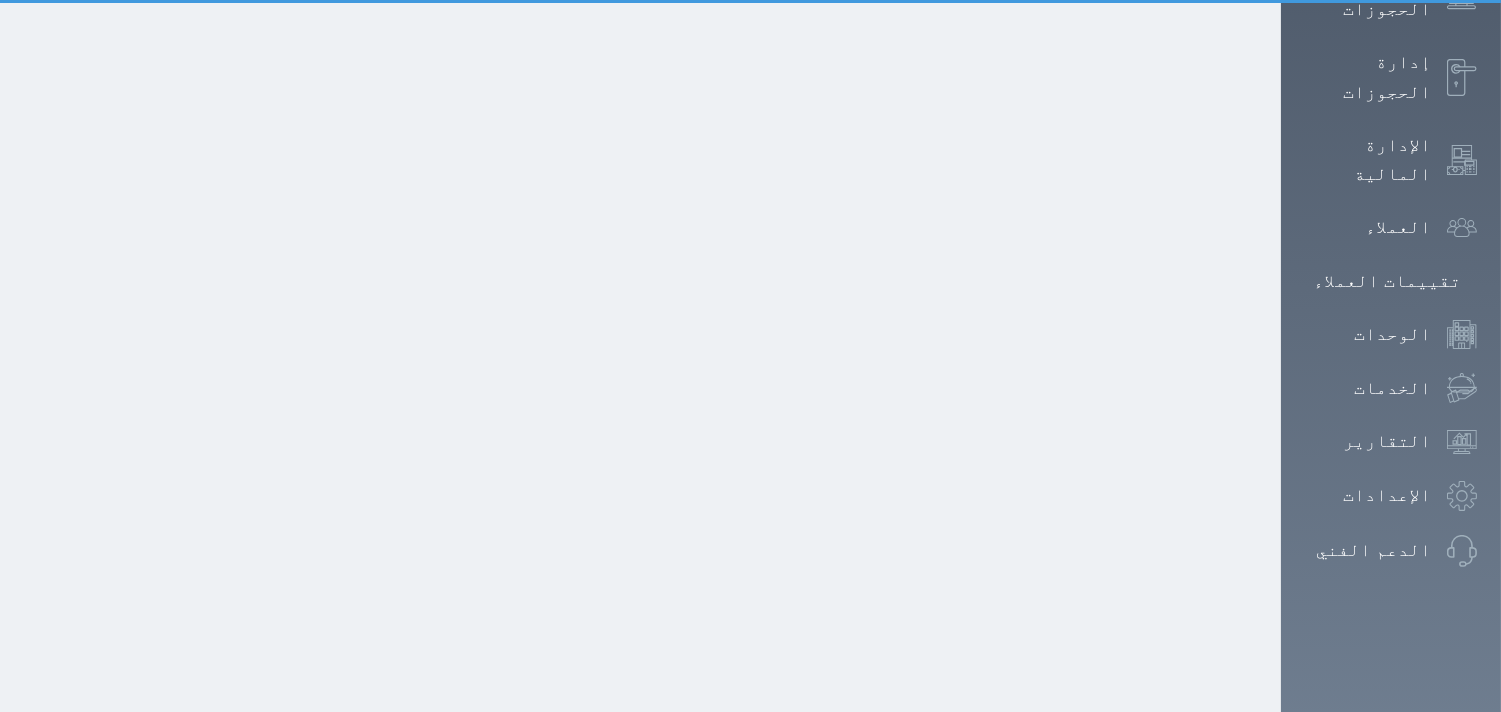 scroll, scrollTop: 0, scrollLeft: 0, axis: both 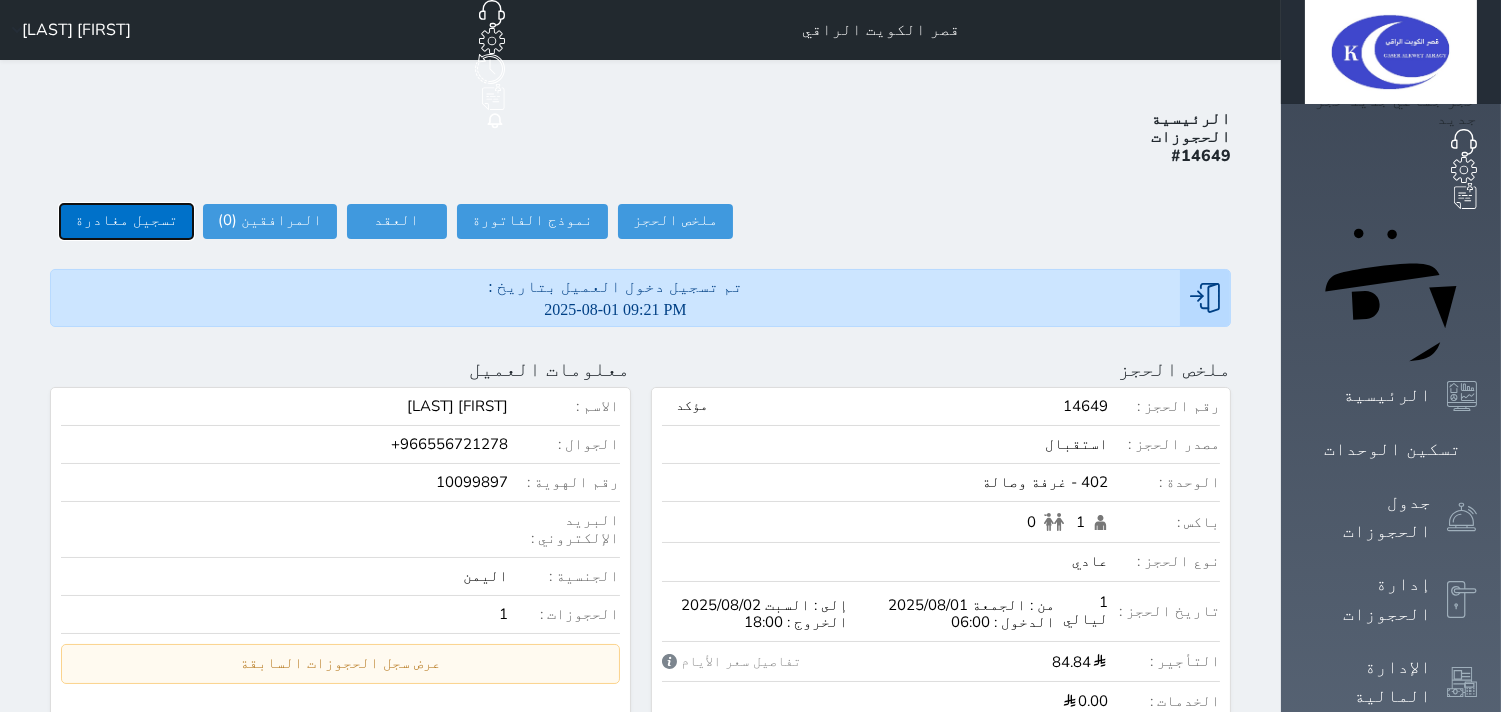 click on "تسجيل مغادرة" at bounding box center [126, 221] 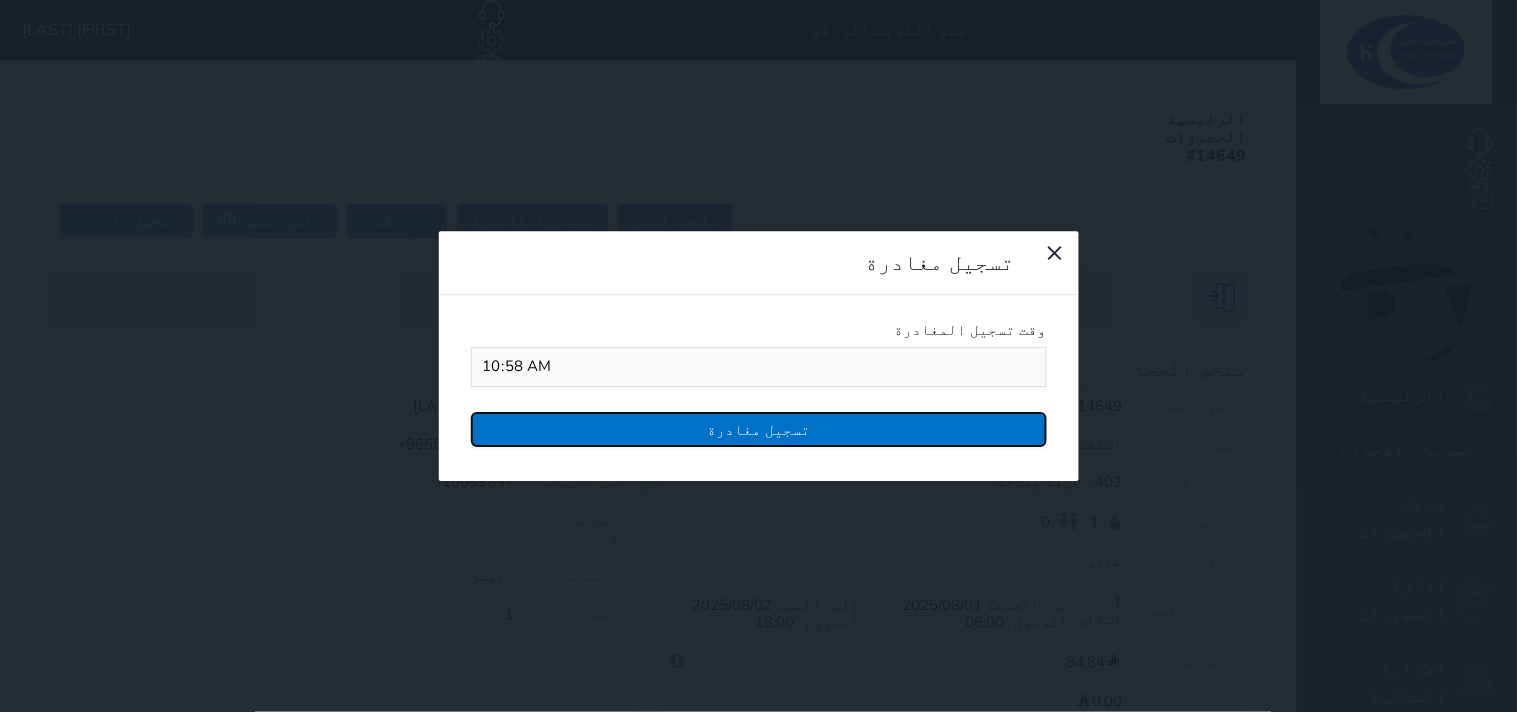 click on "تسجيل مغادرة" at bounding box center [759, 429] 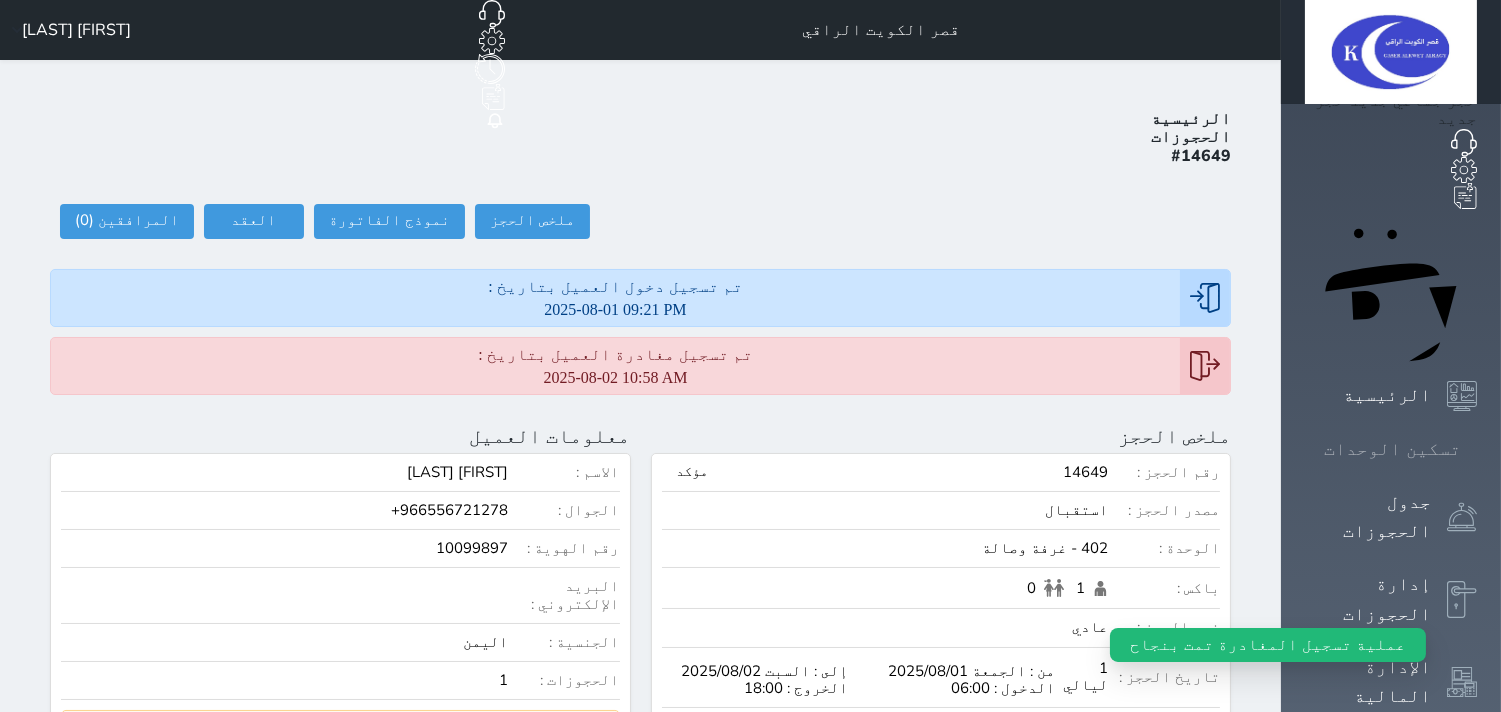 click at bounding box center (1477, 449) 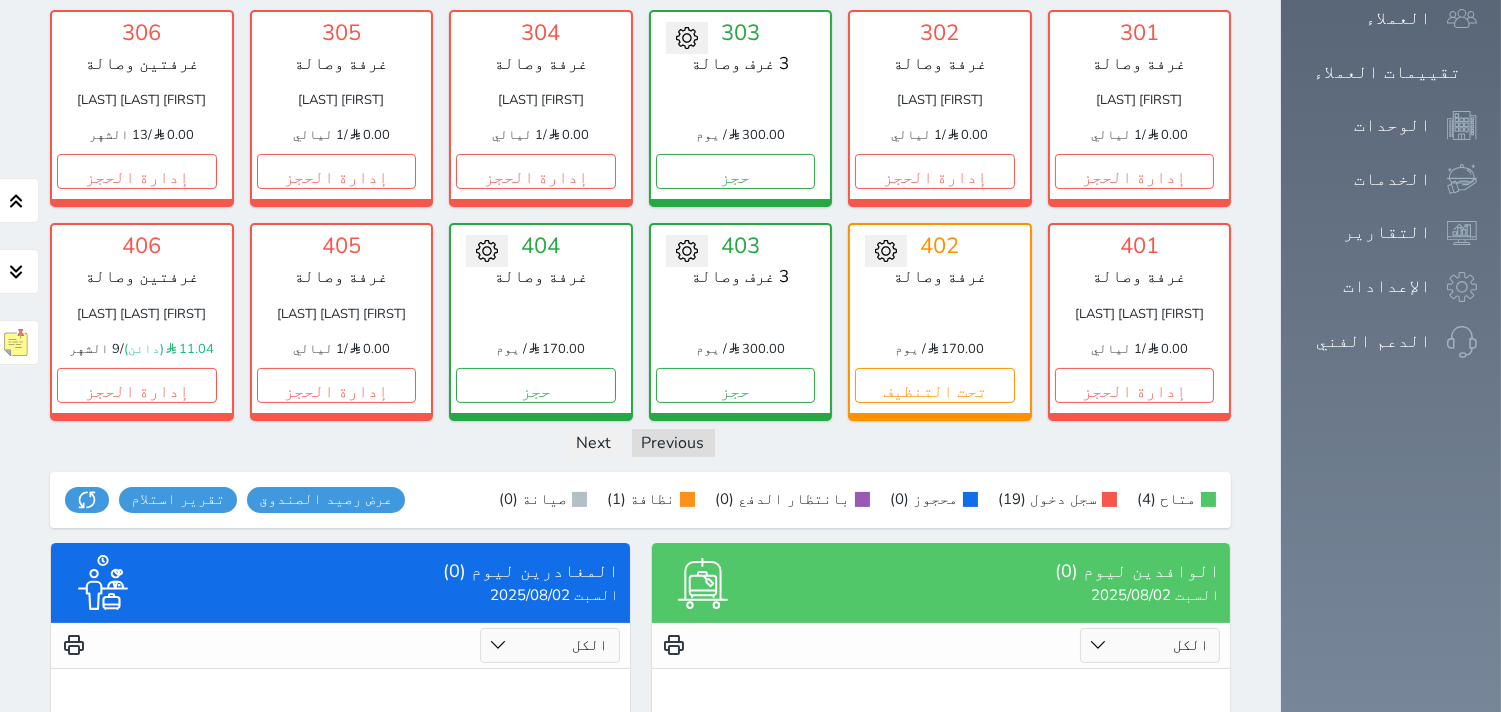 scroll, scrollTop: 744, scrollLeft: 0, axis: vertical 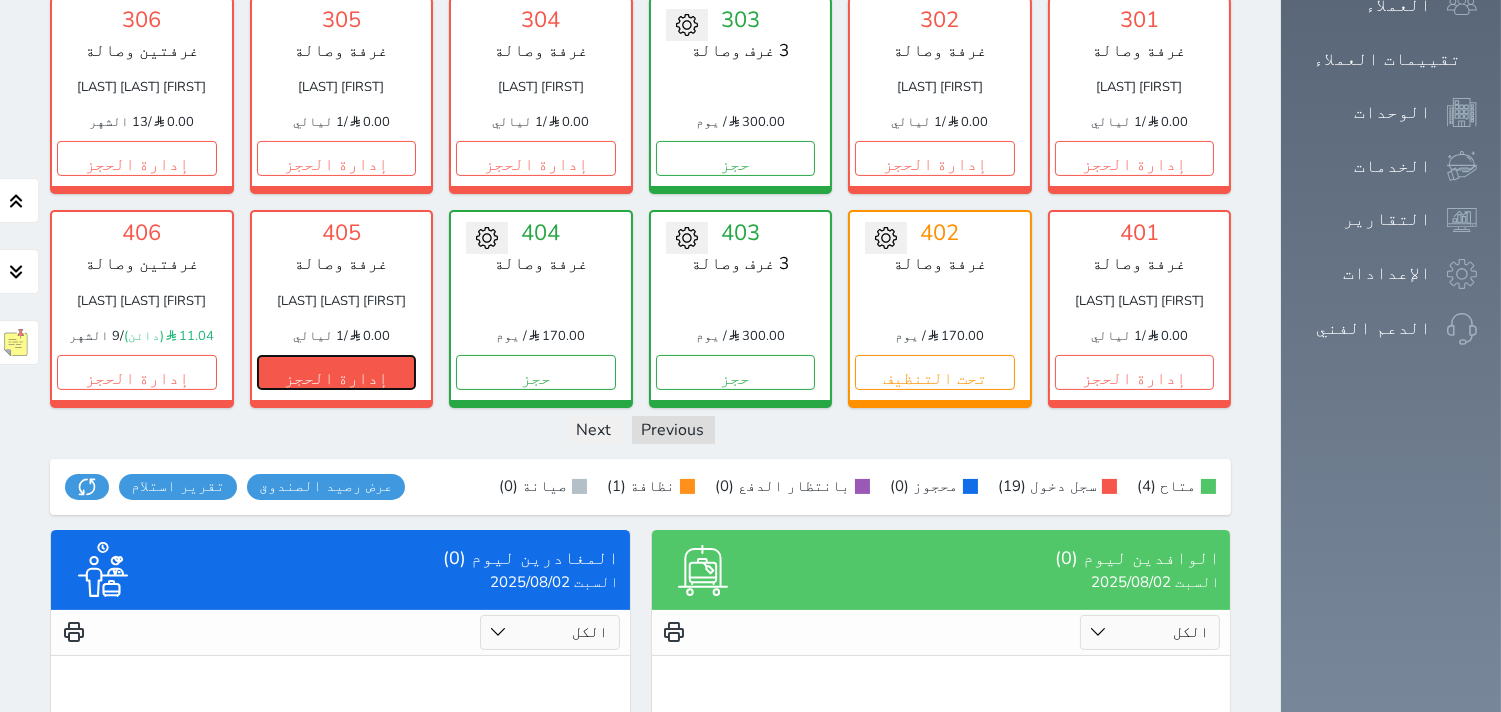 click on "إدارة الحجز" at bounding box center [337, 372] 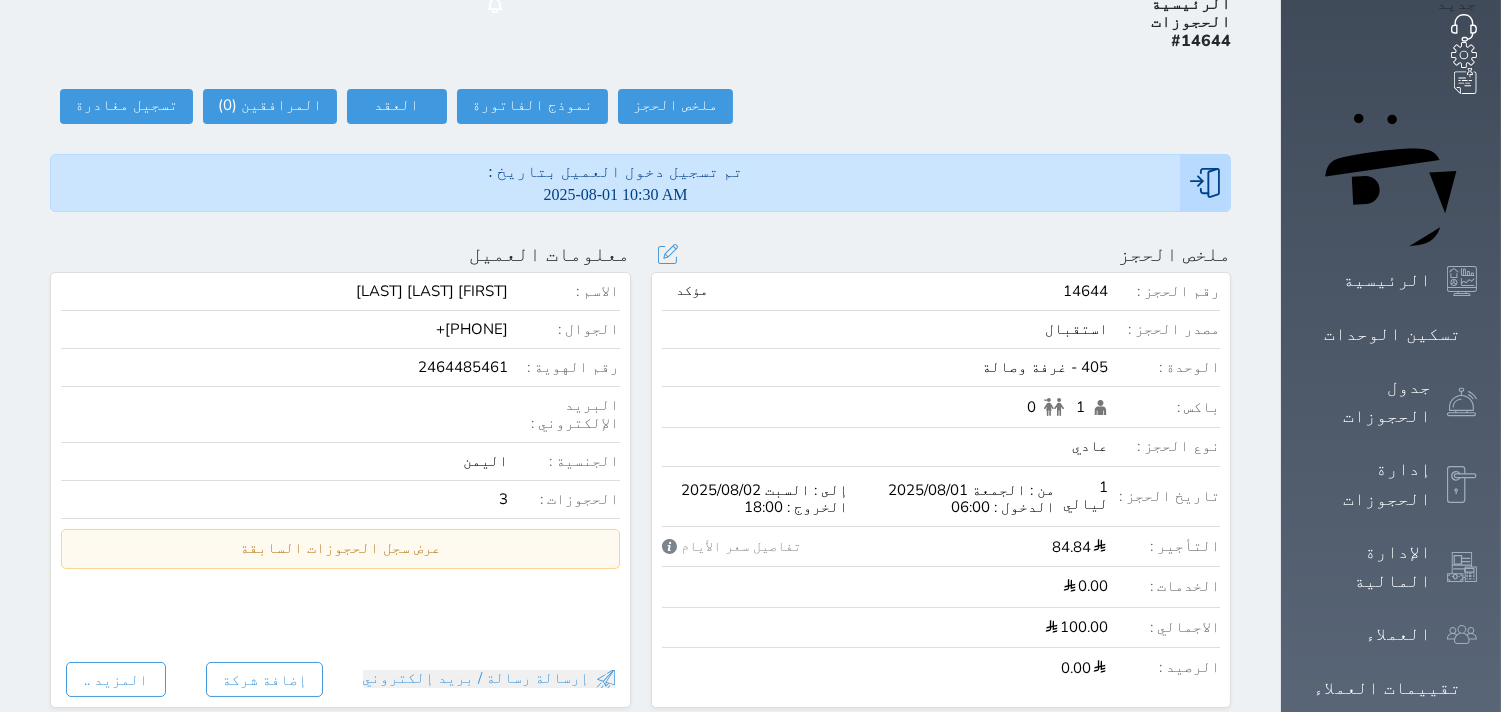 scroll, scrollTop: 111, scrollLeft: 0, axis: vertical 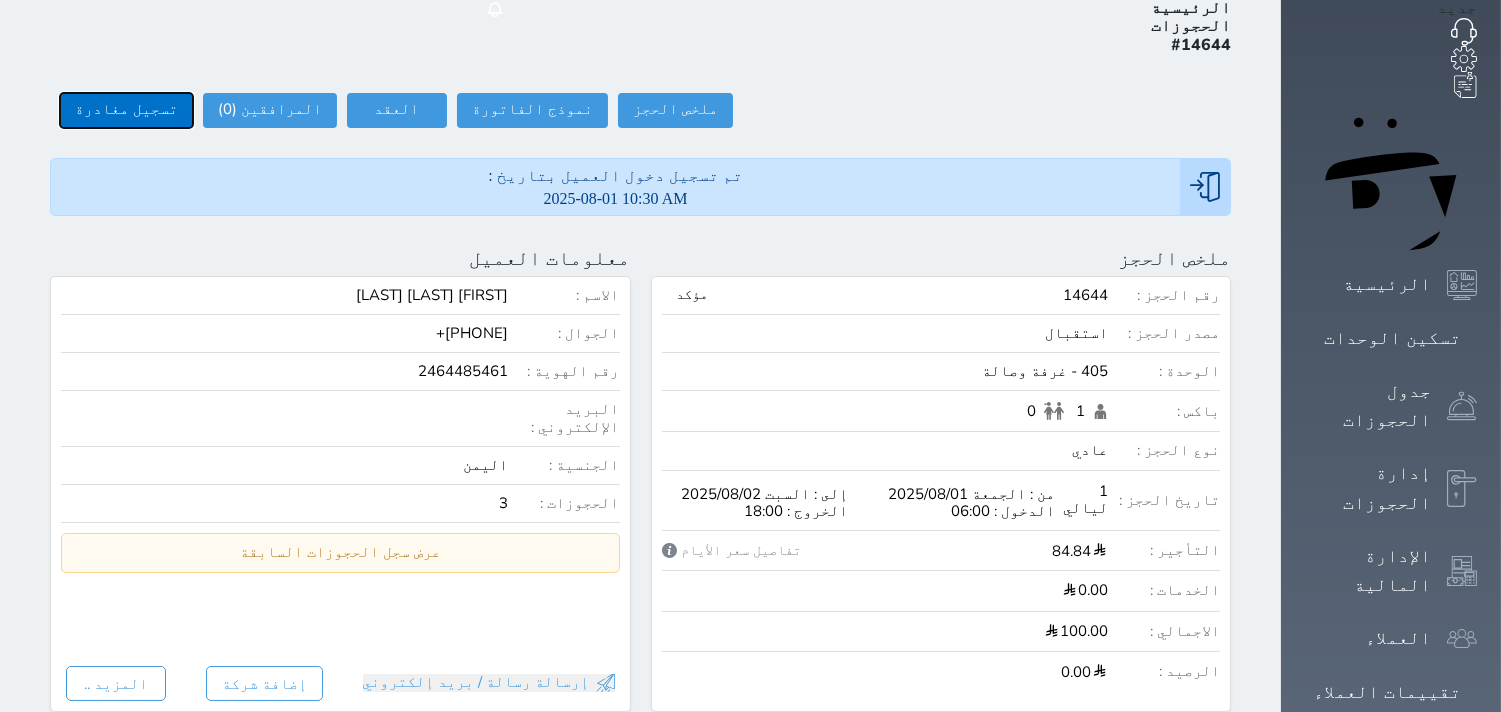 click on "تسجيل مغادرة" at bounding box center [126, 110] 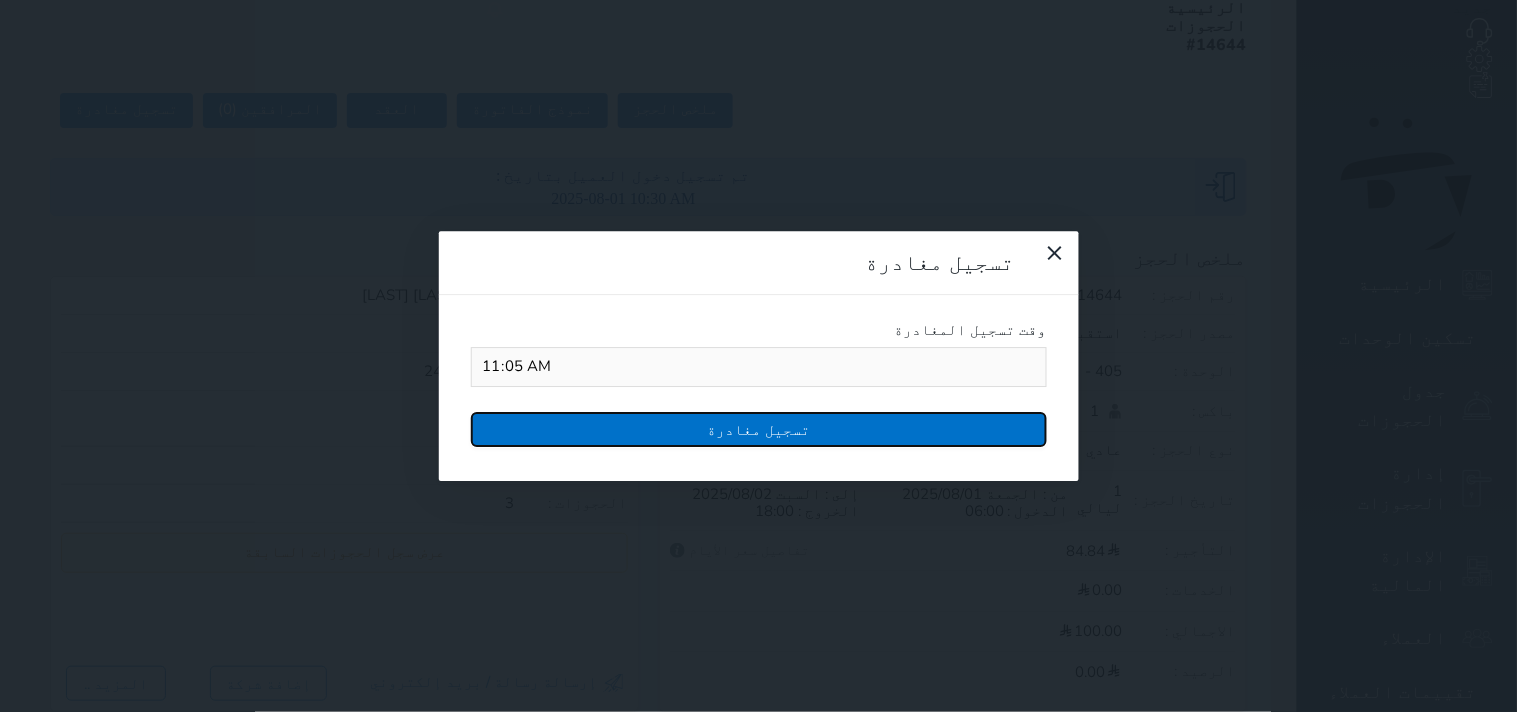 click on "تسجيل مغادرة" at bounding box center (759, 429) 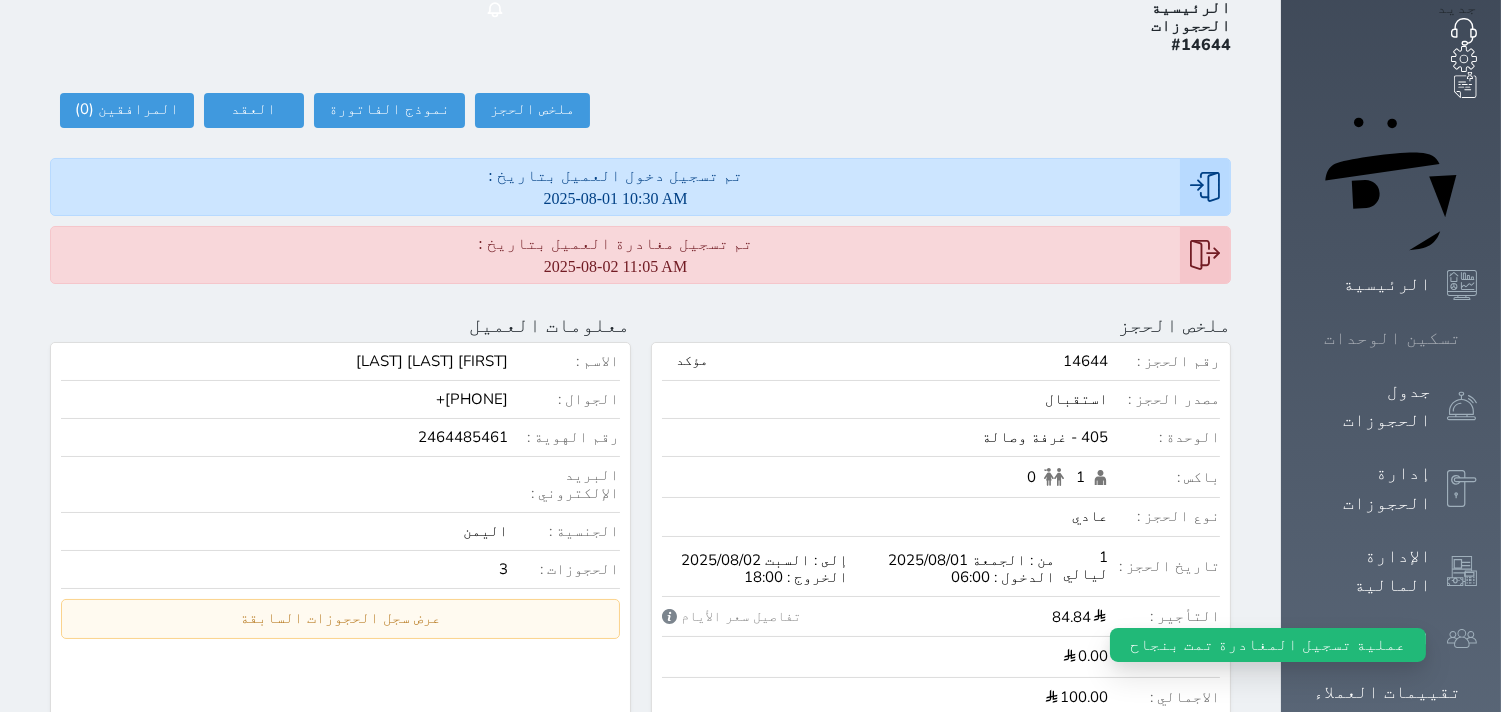 click 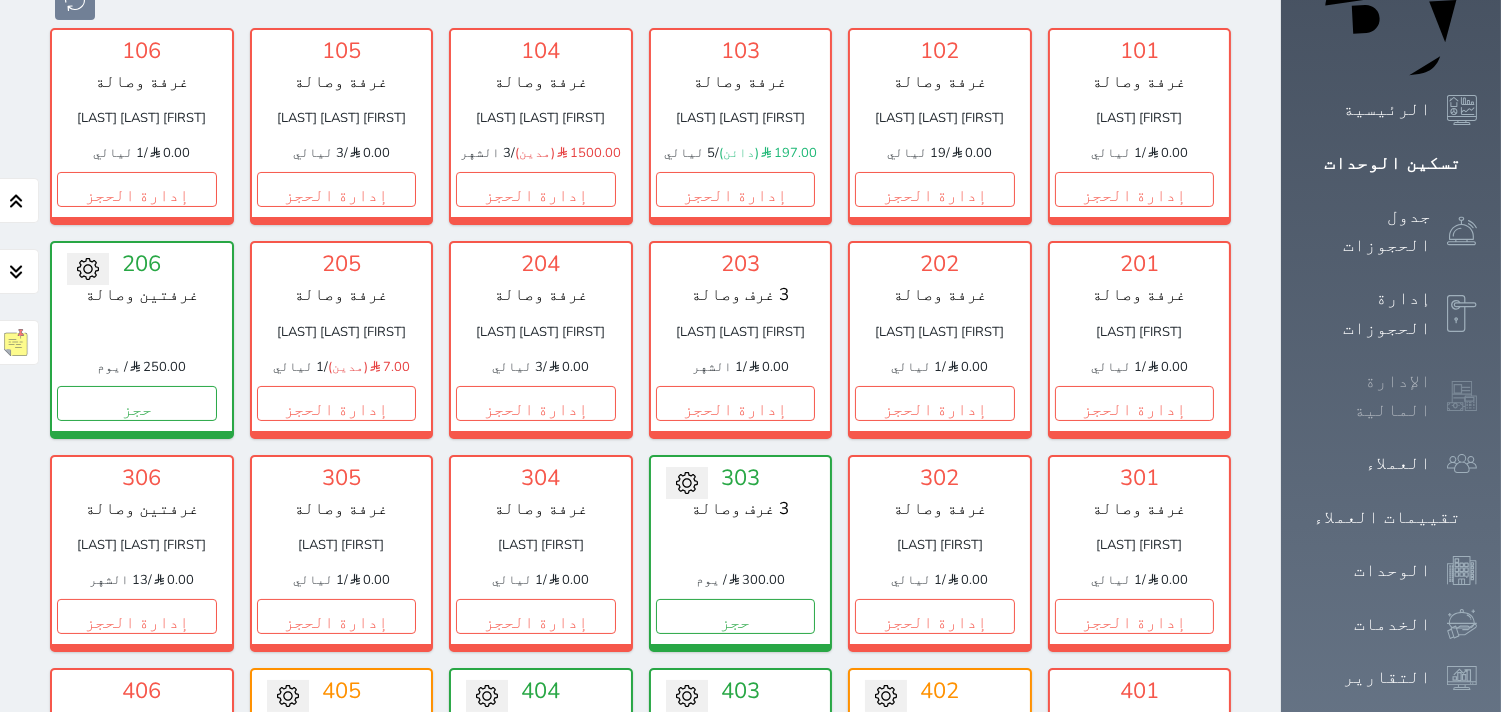 scroll, scrollTop: 744, scrollLeft: 0, axis: vertical 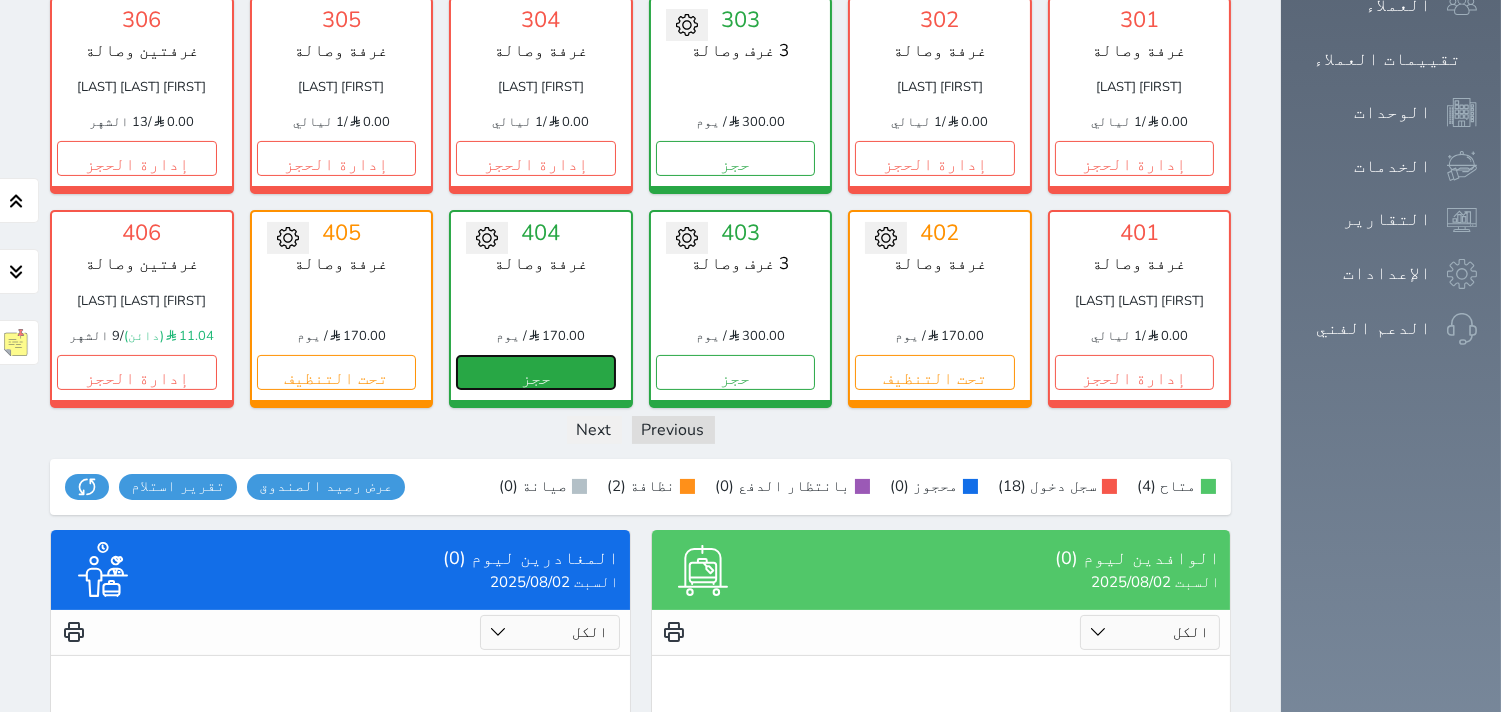 click on "حجز" at bounding box center (536, 372) 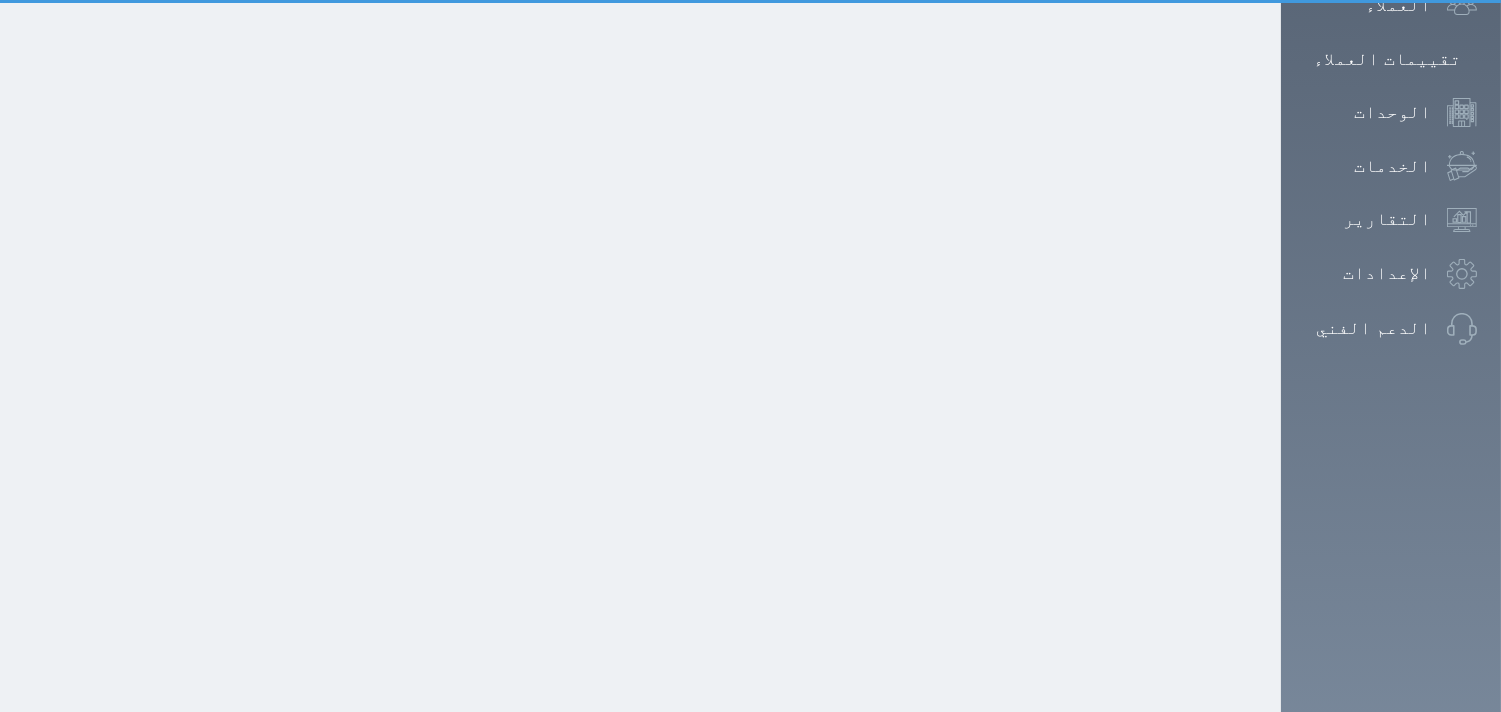scroll, scrollTop: 221, scrollLeft: 0, axis: vertical 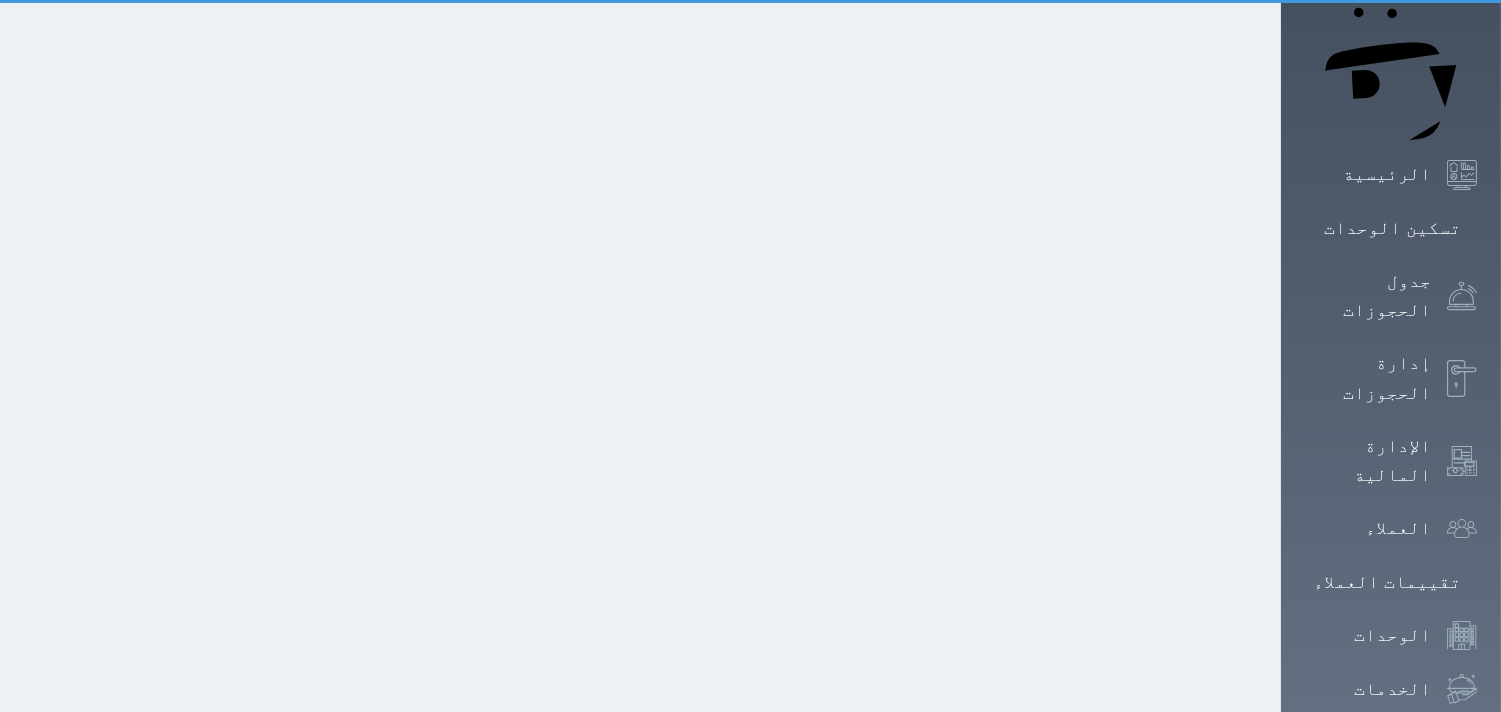 select on "1" 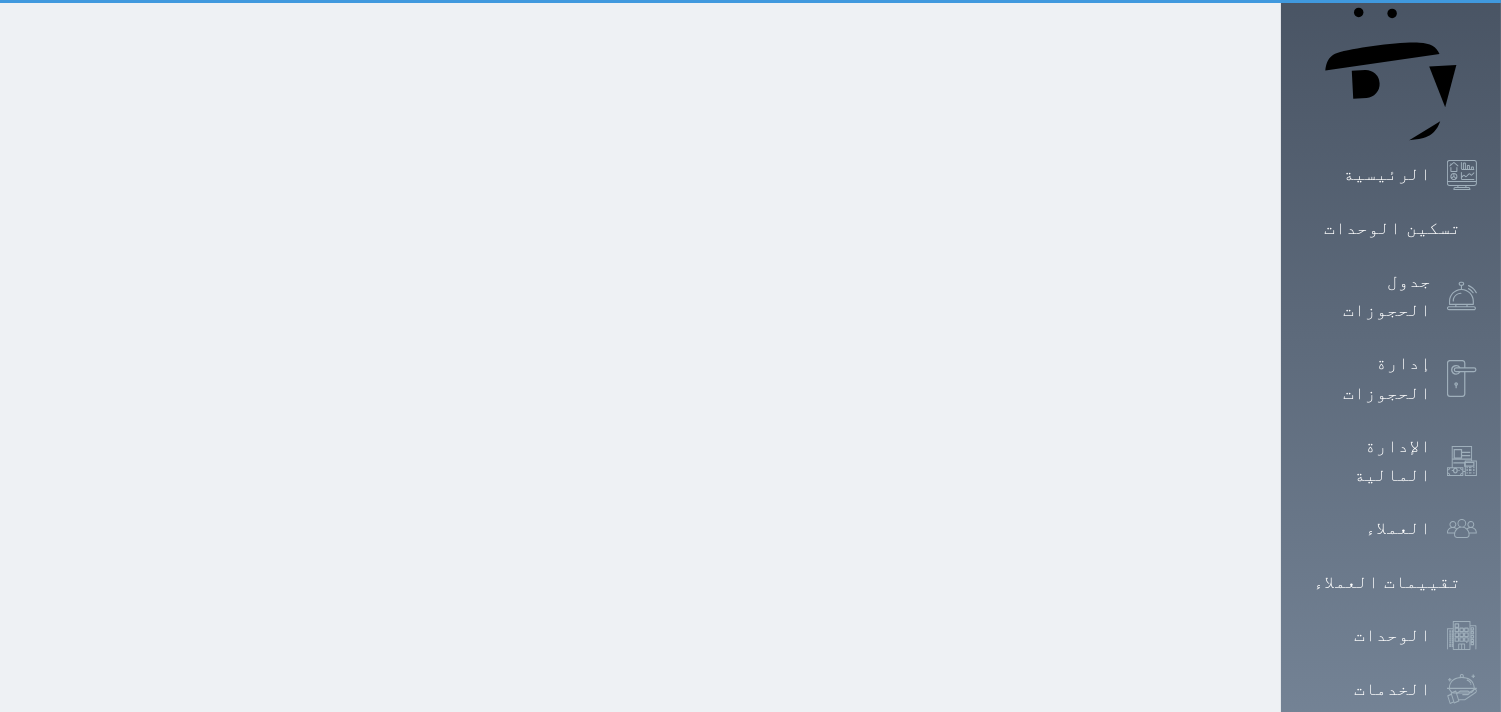 scroll, scrollTop: 0, scrollLeft: 0, axis: both 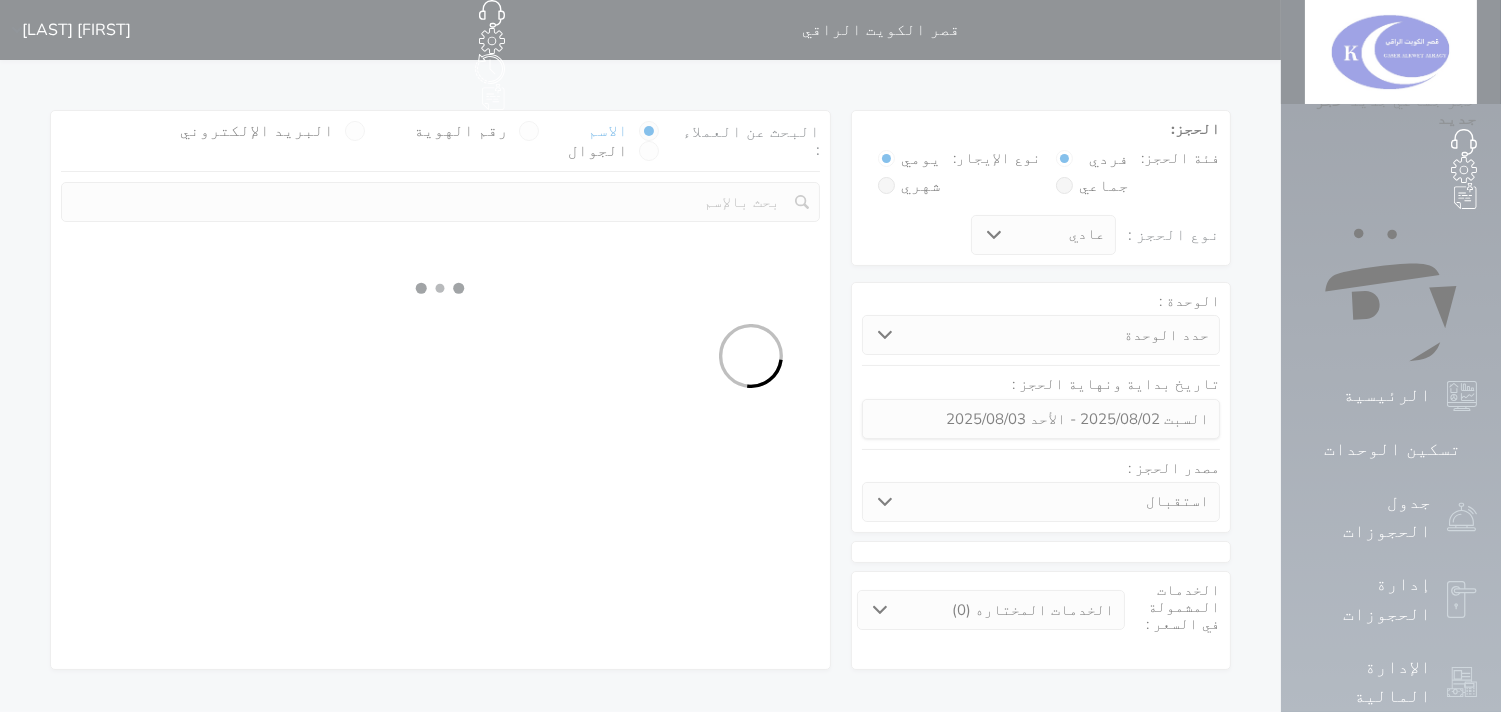 click at bounding box center [750, 356] 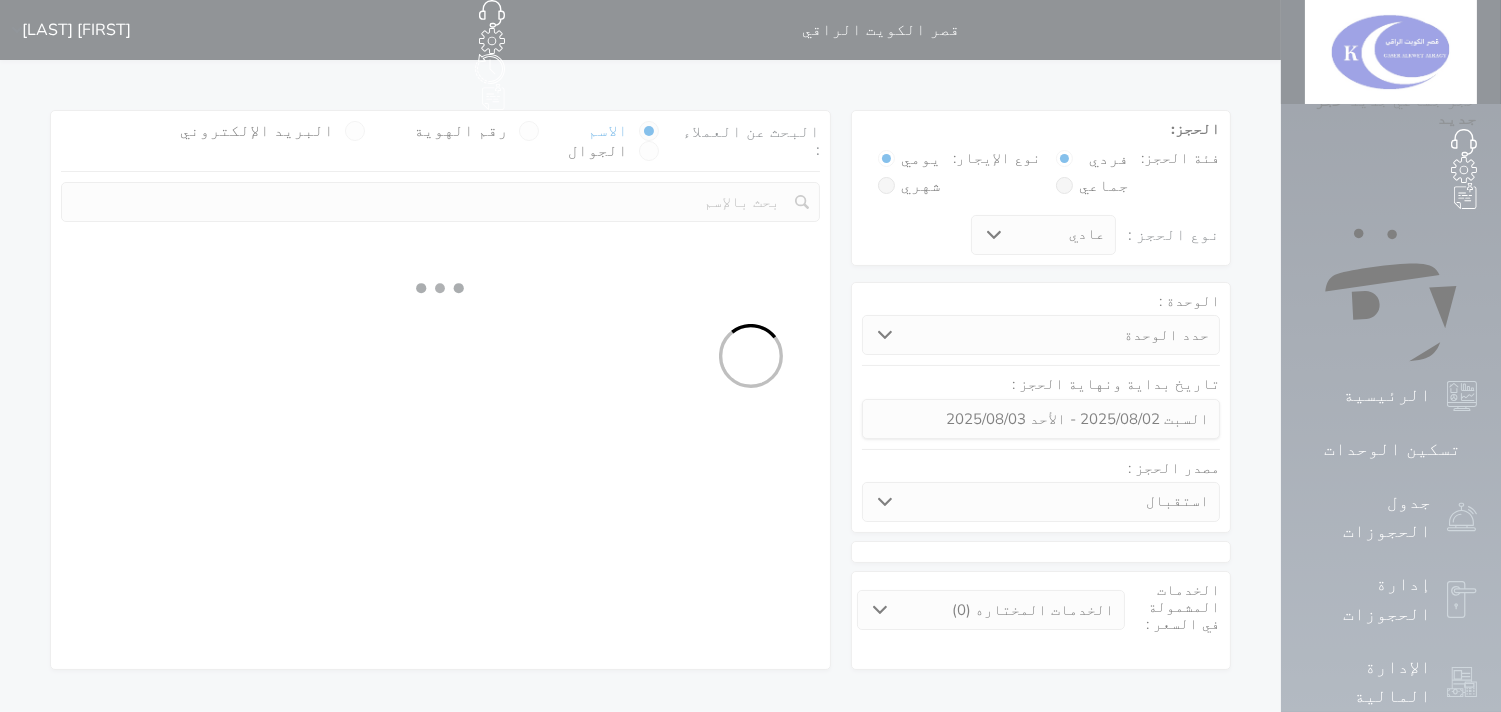 select 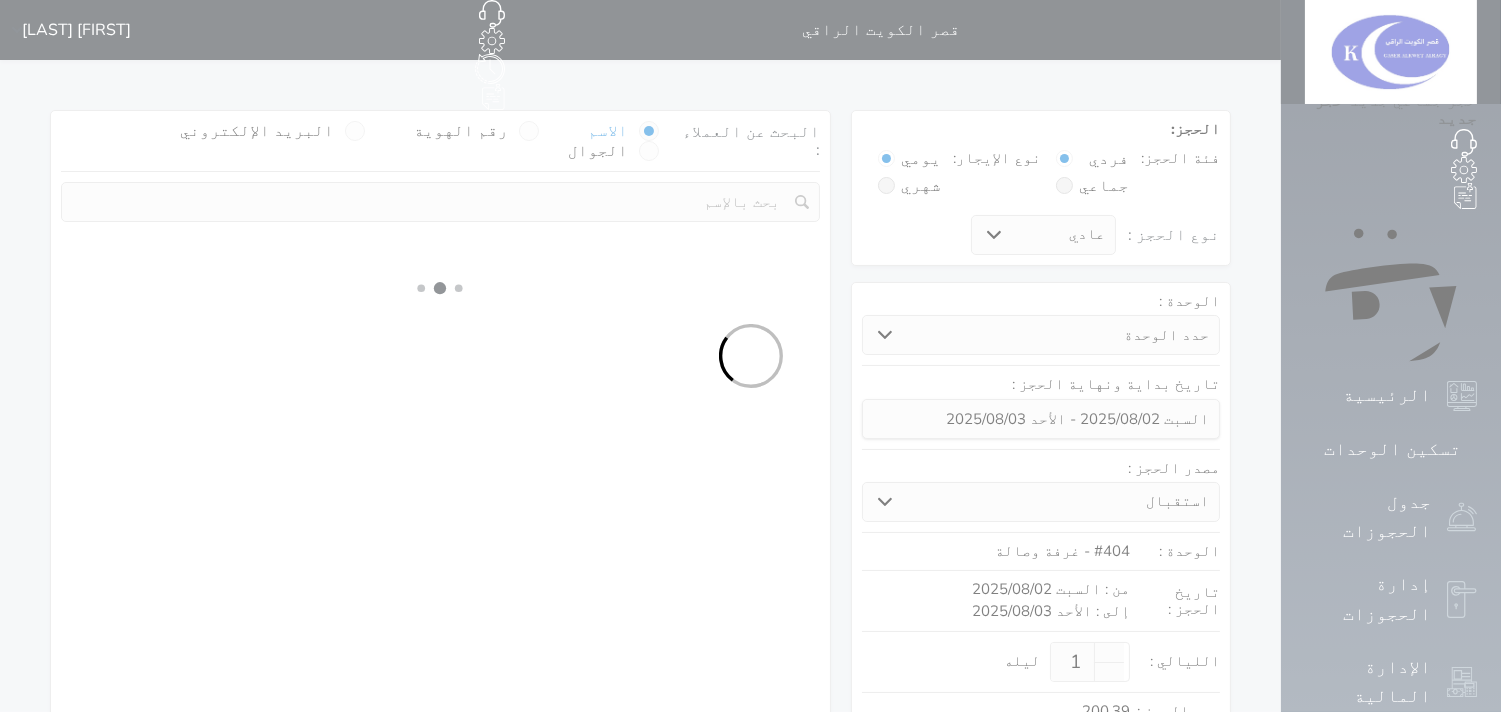 select on "1" 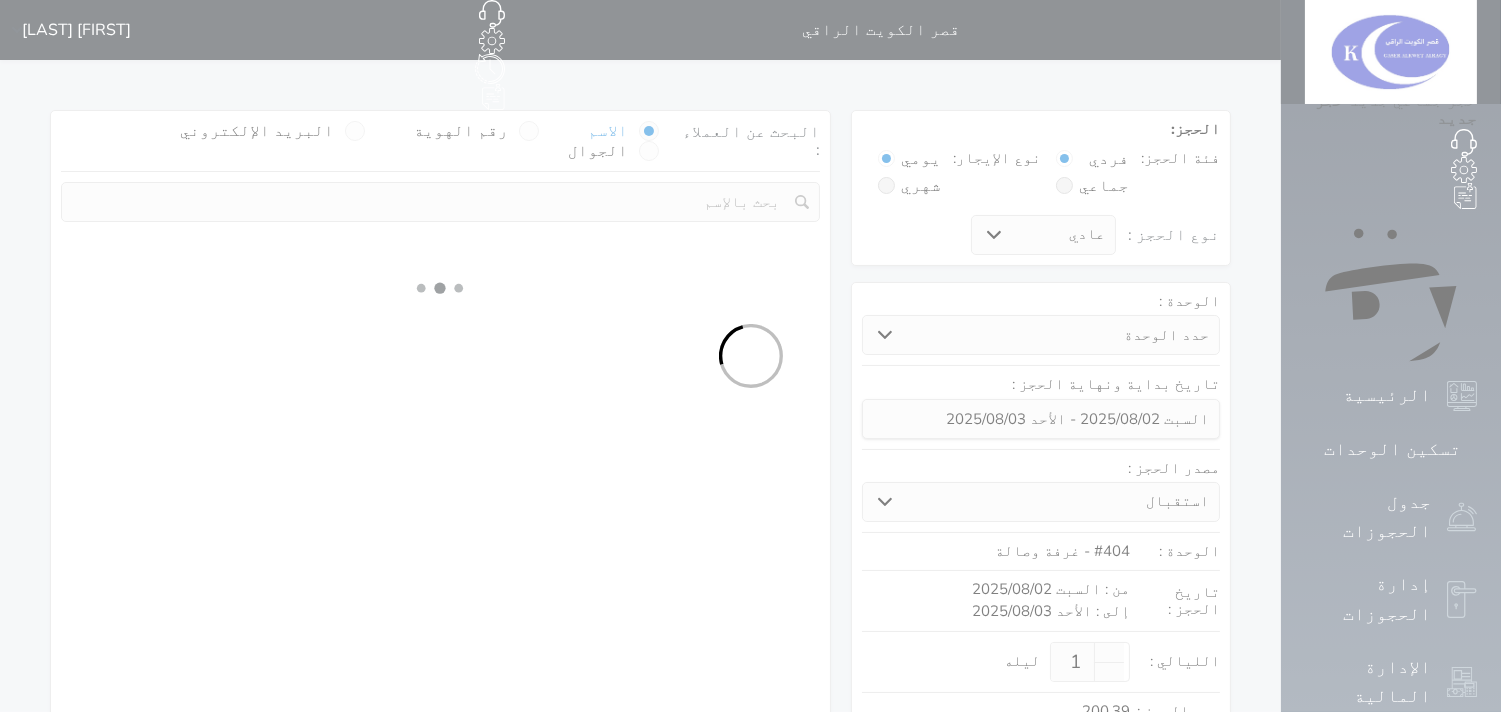 select on "113" 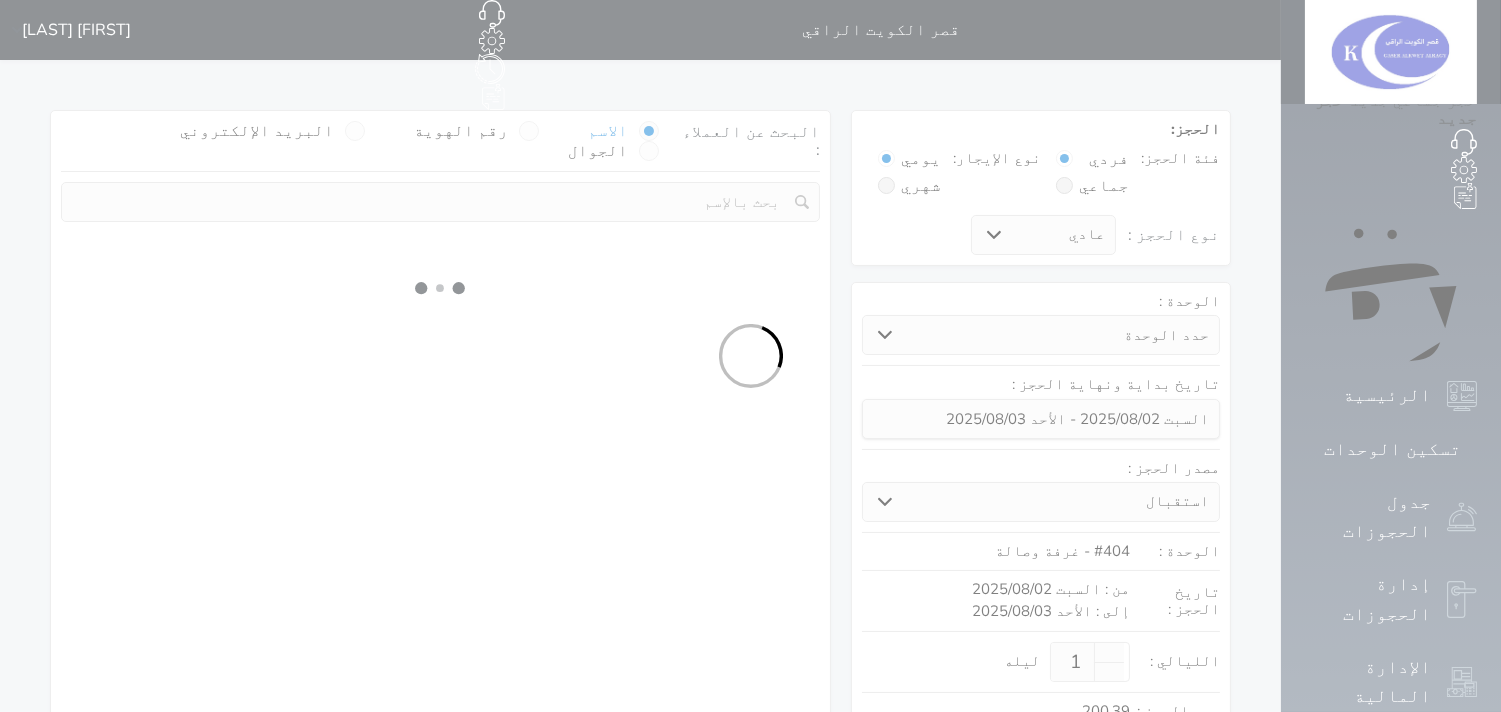 select on "1" 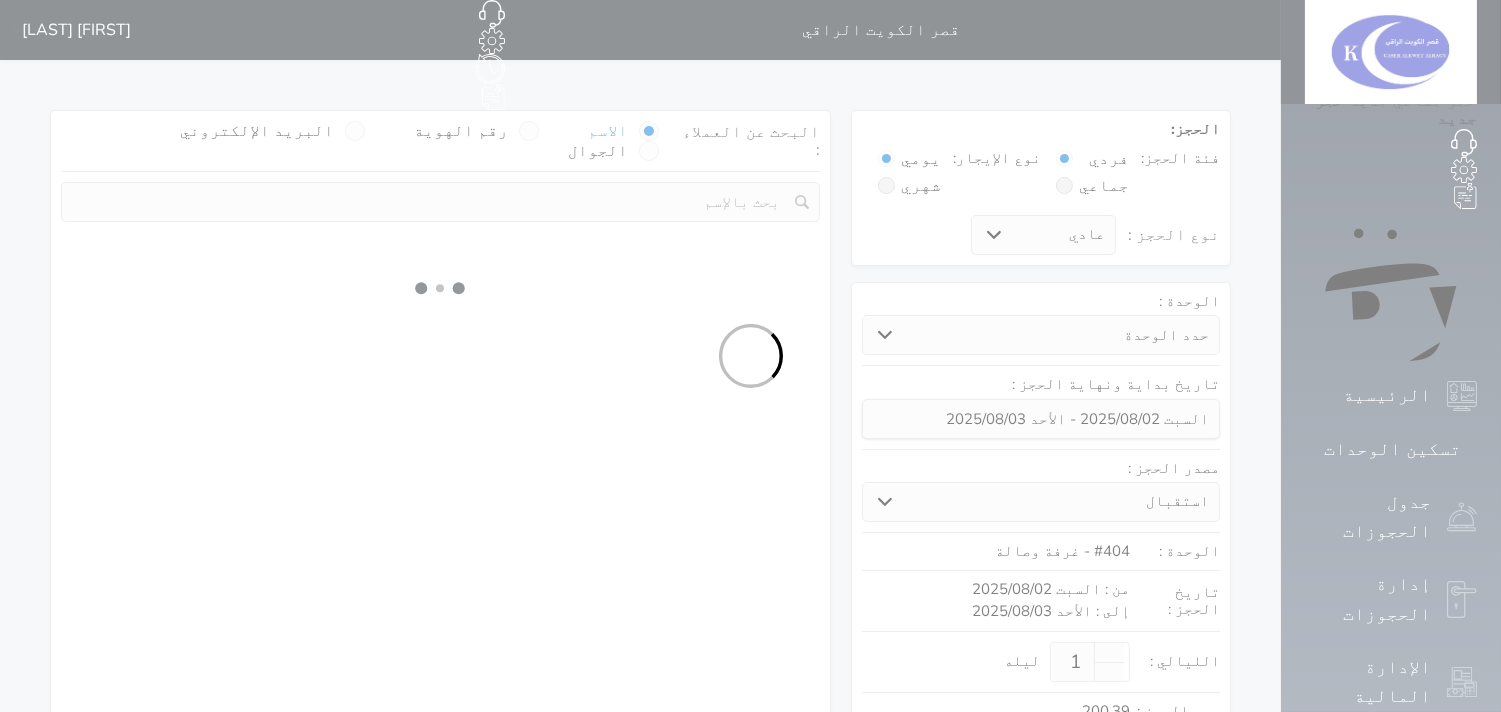 select 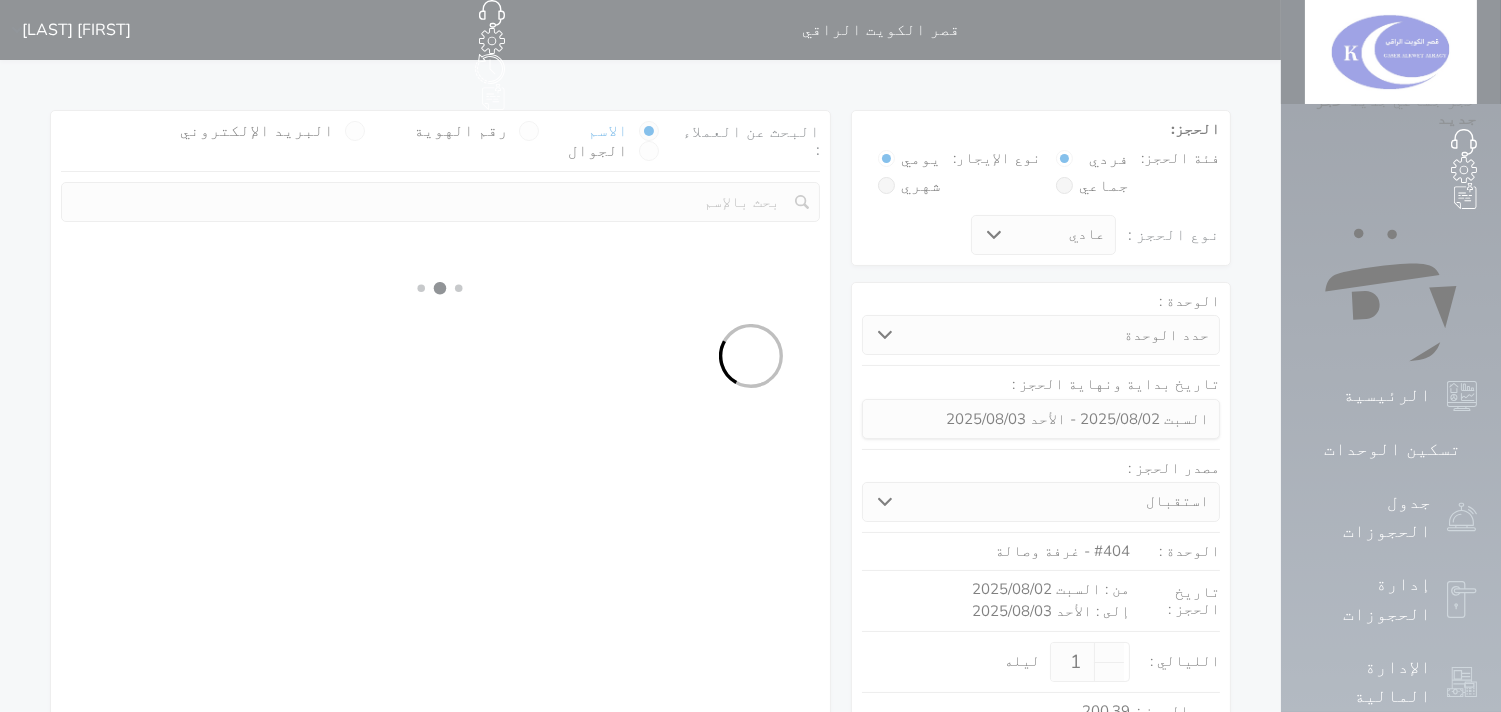 select on "7" 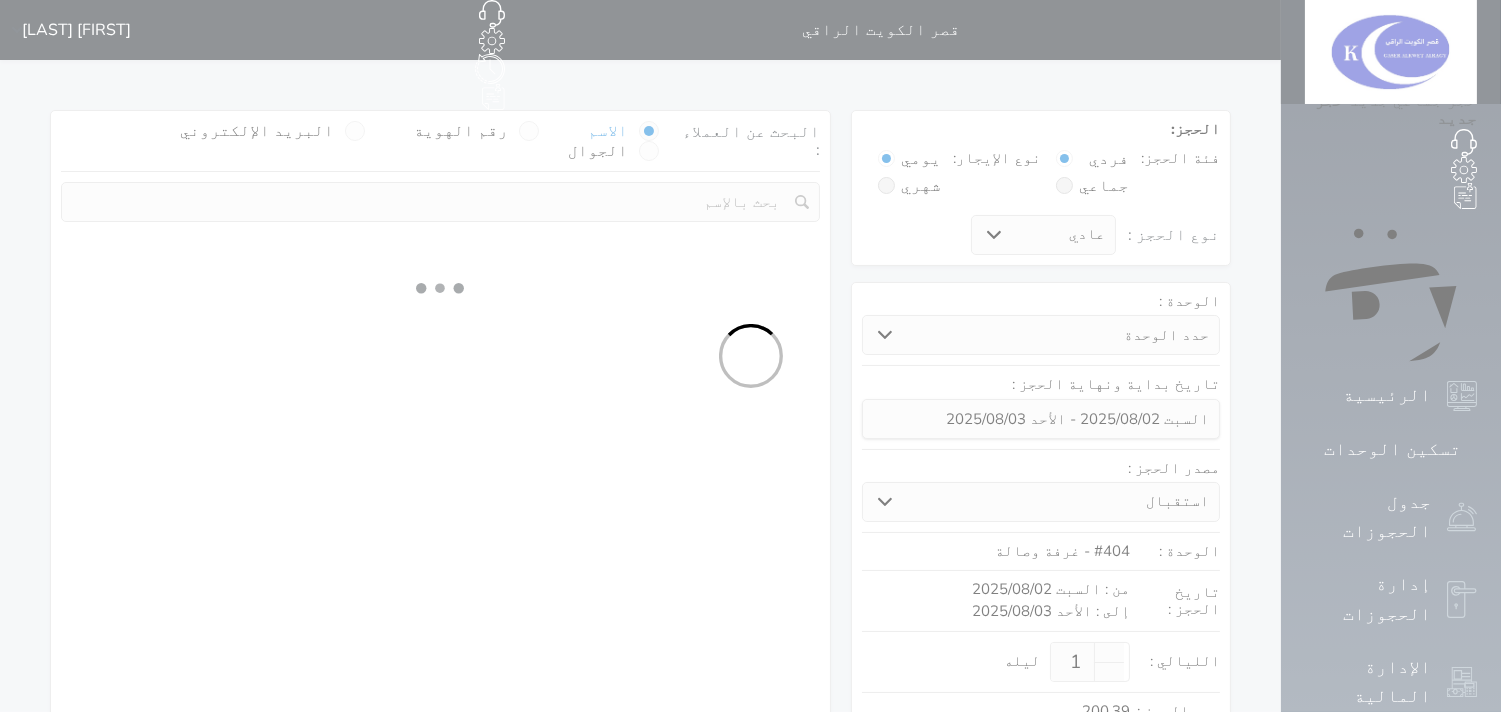 select 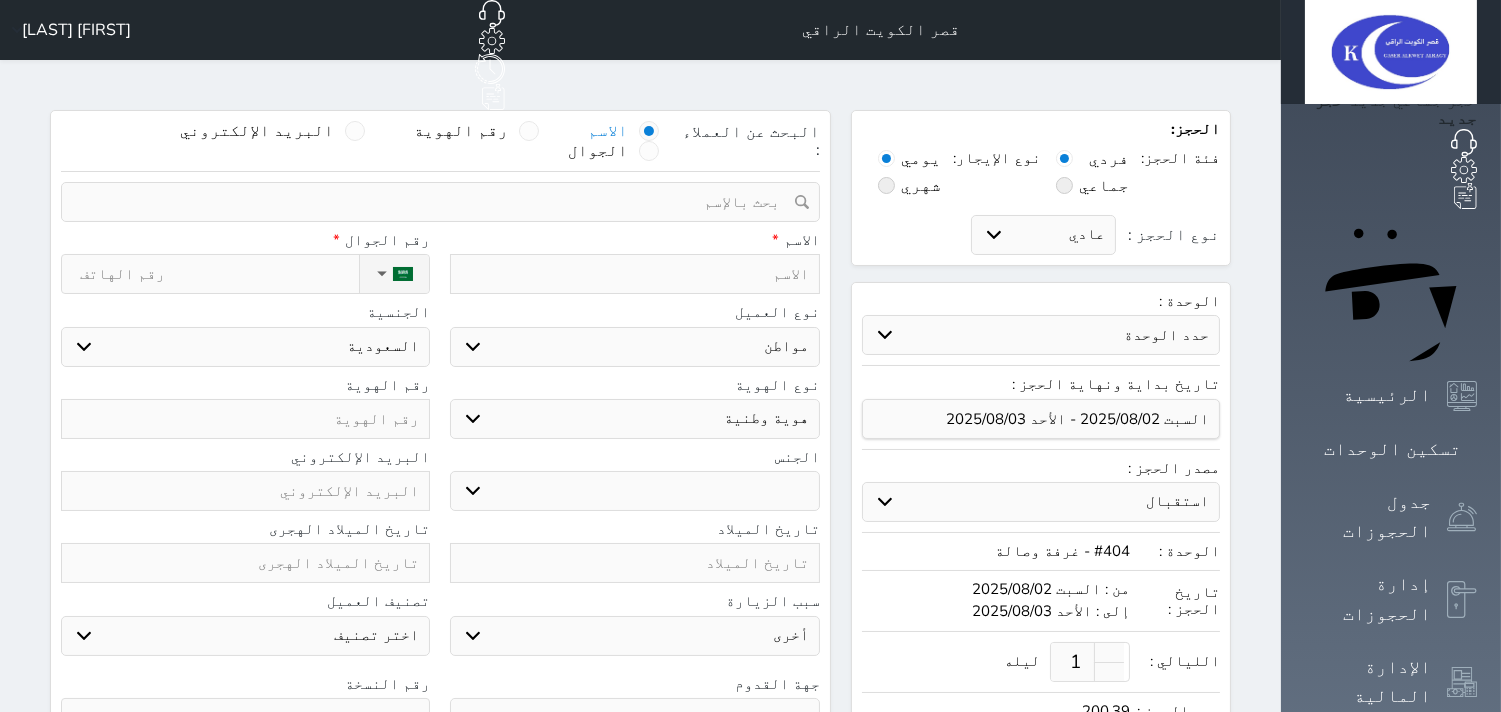 select 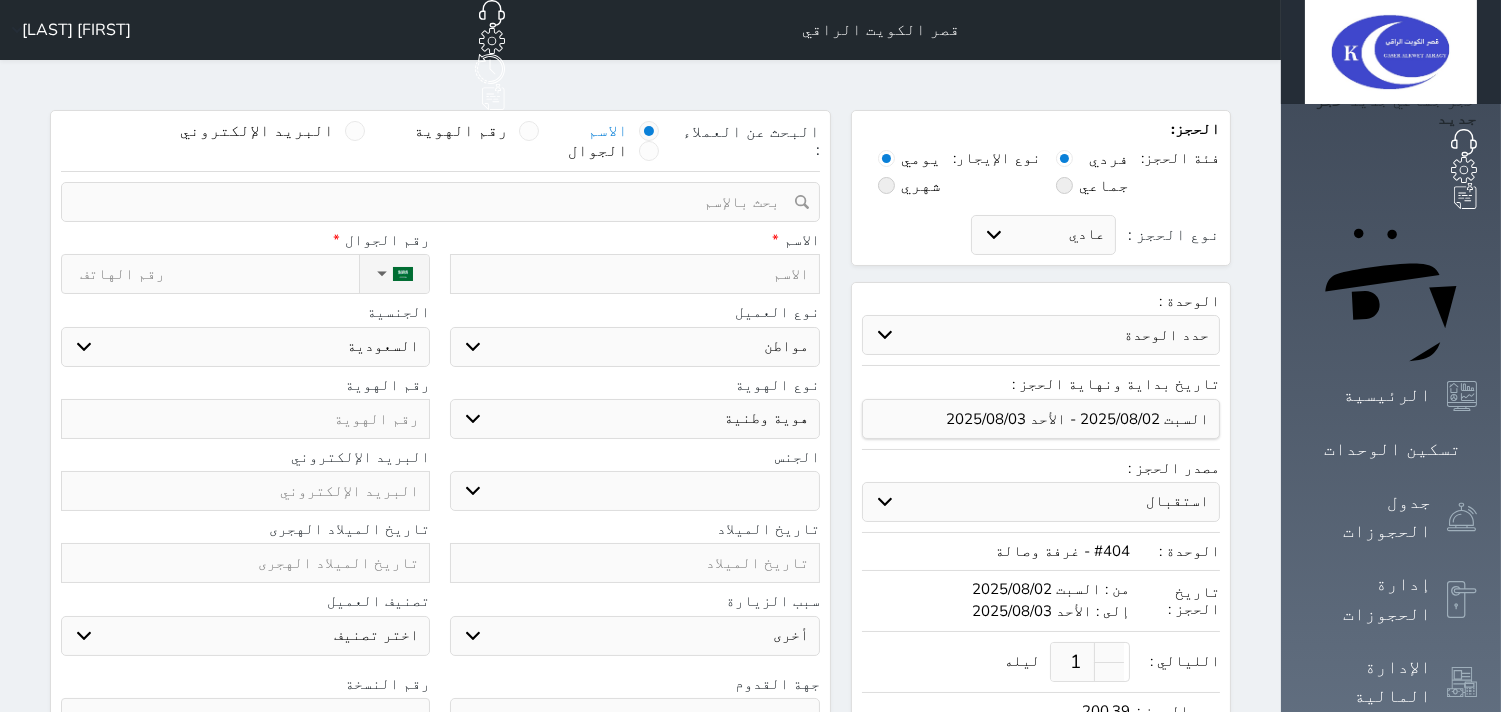 select 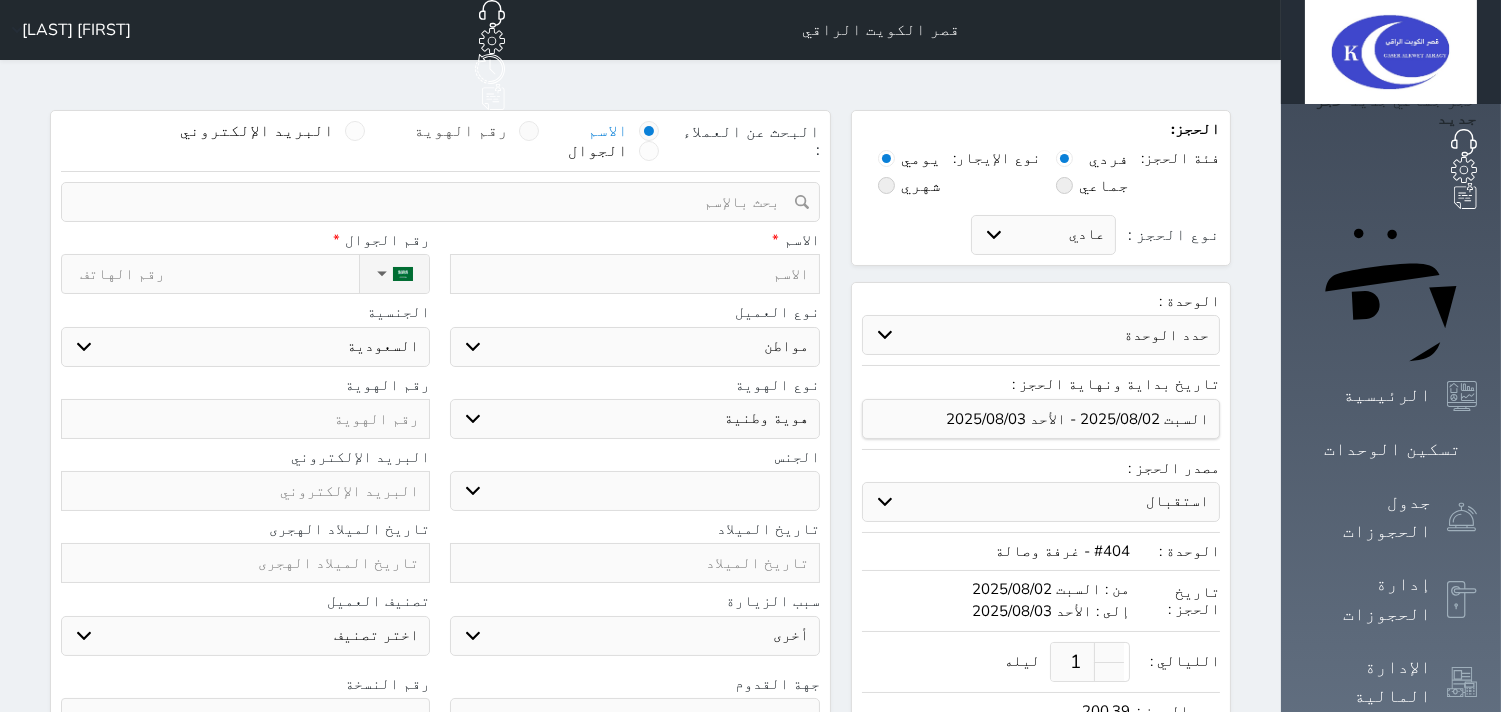 select 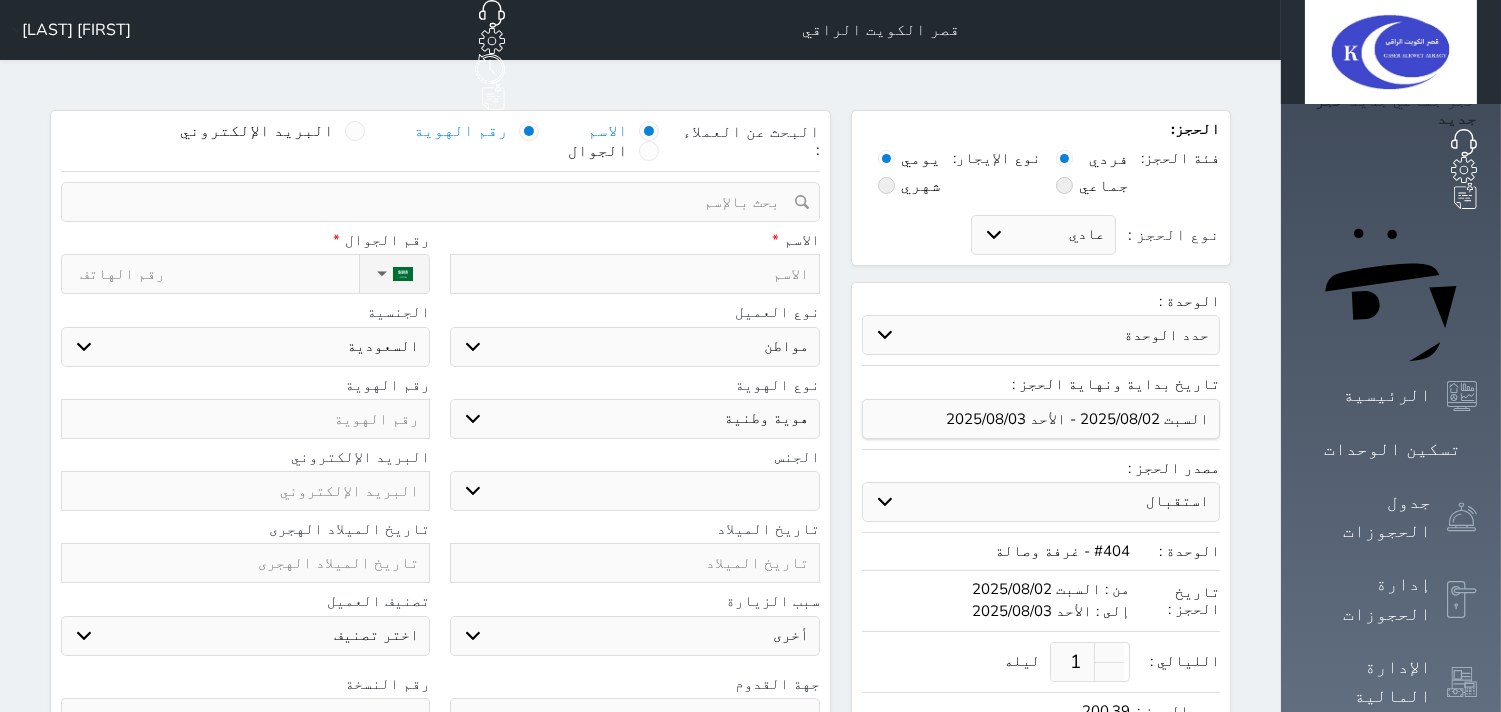 select 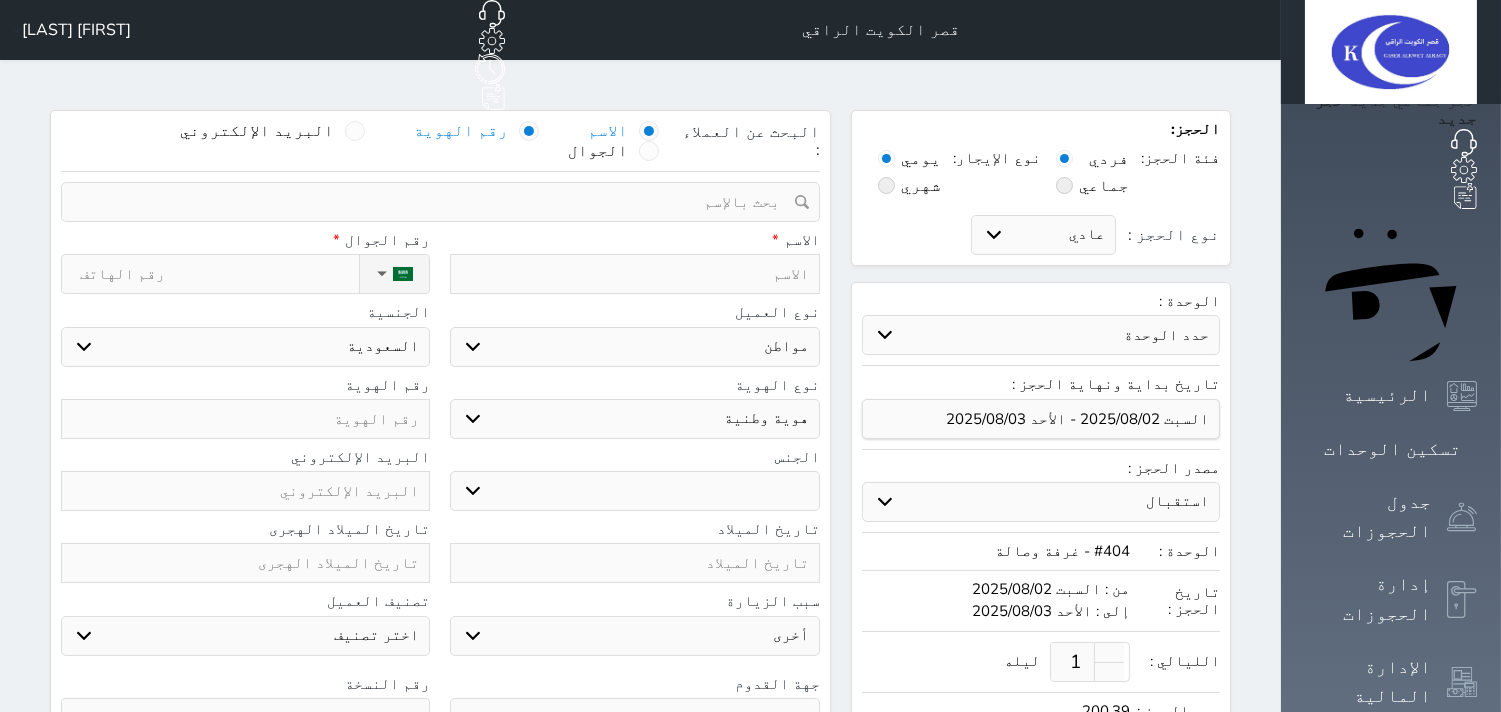 select 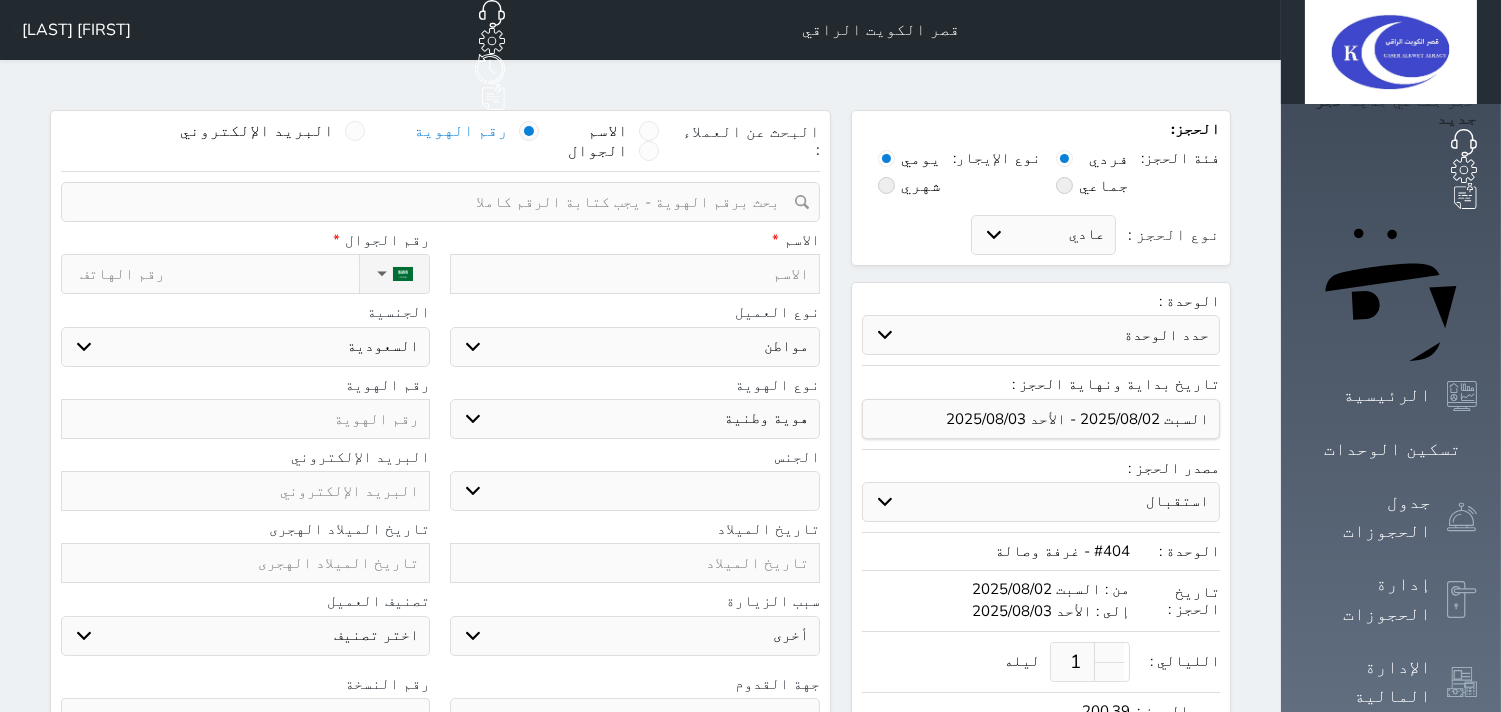 select 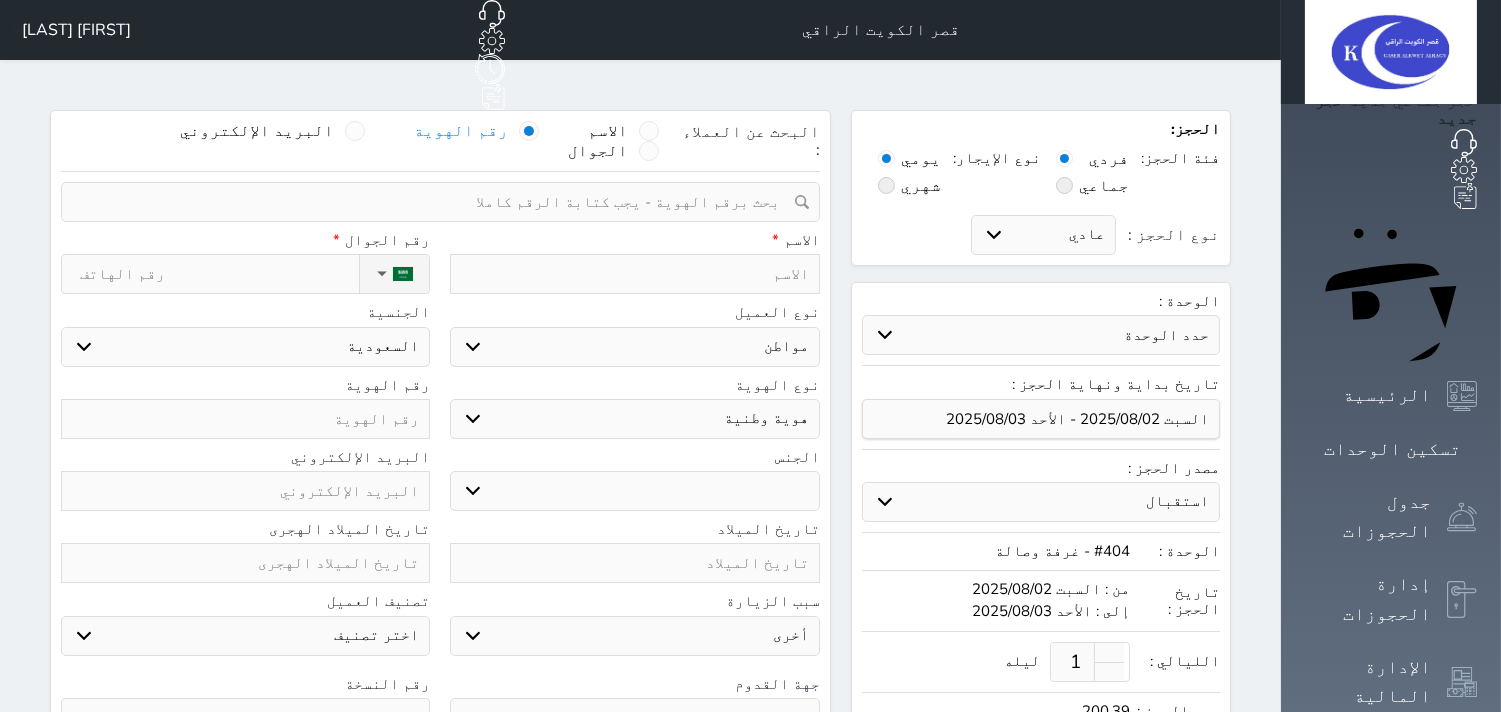 select 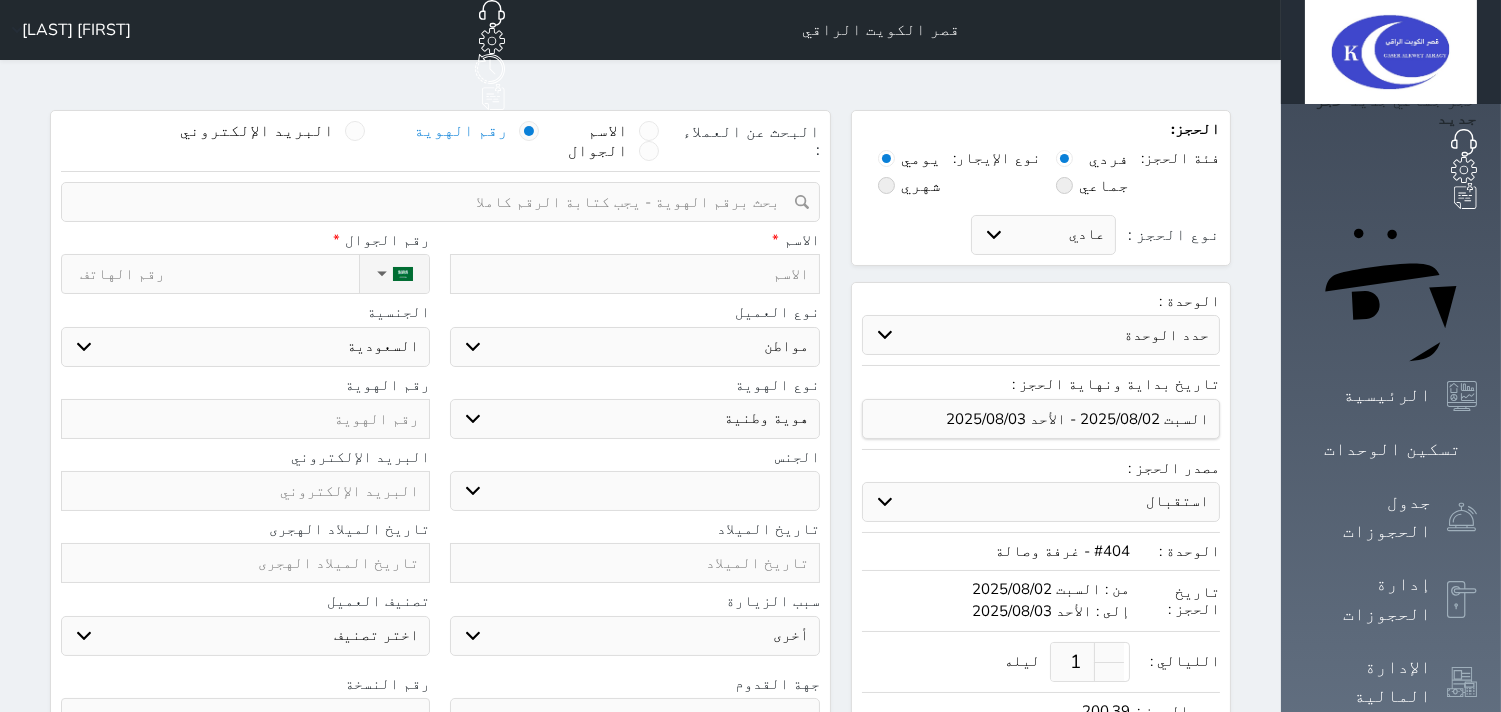 click at bounding box center (433, 202) 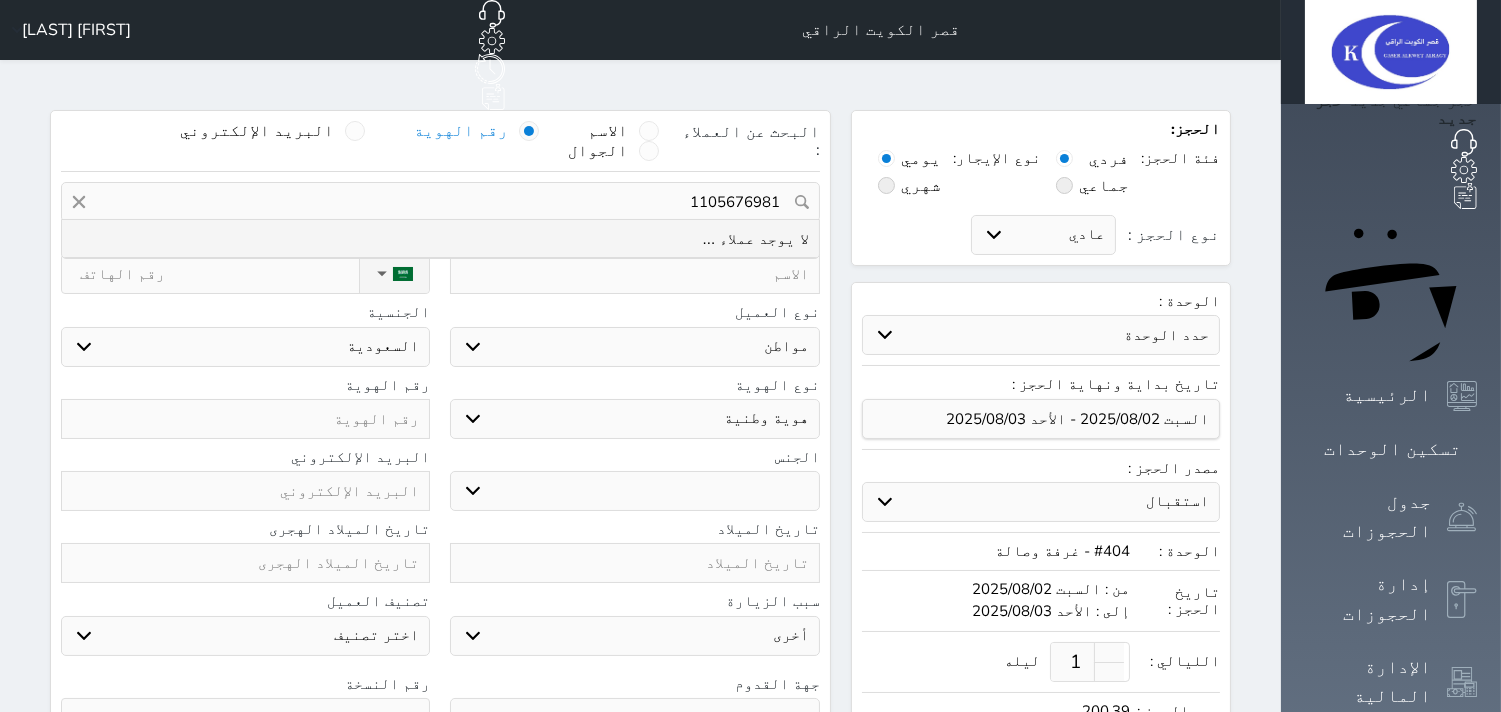 type on "11056769812" 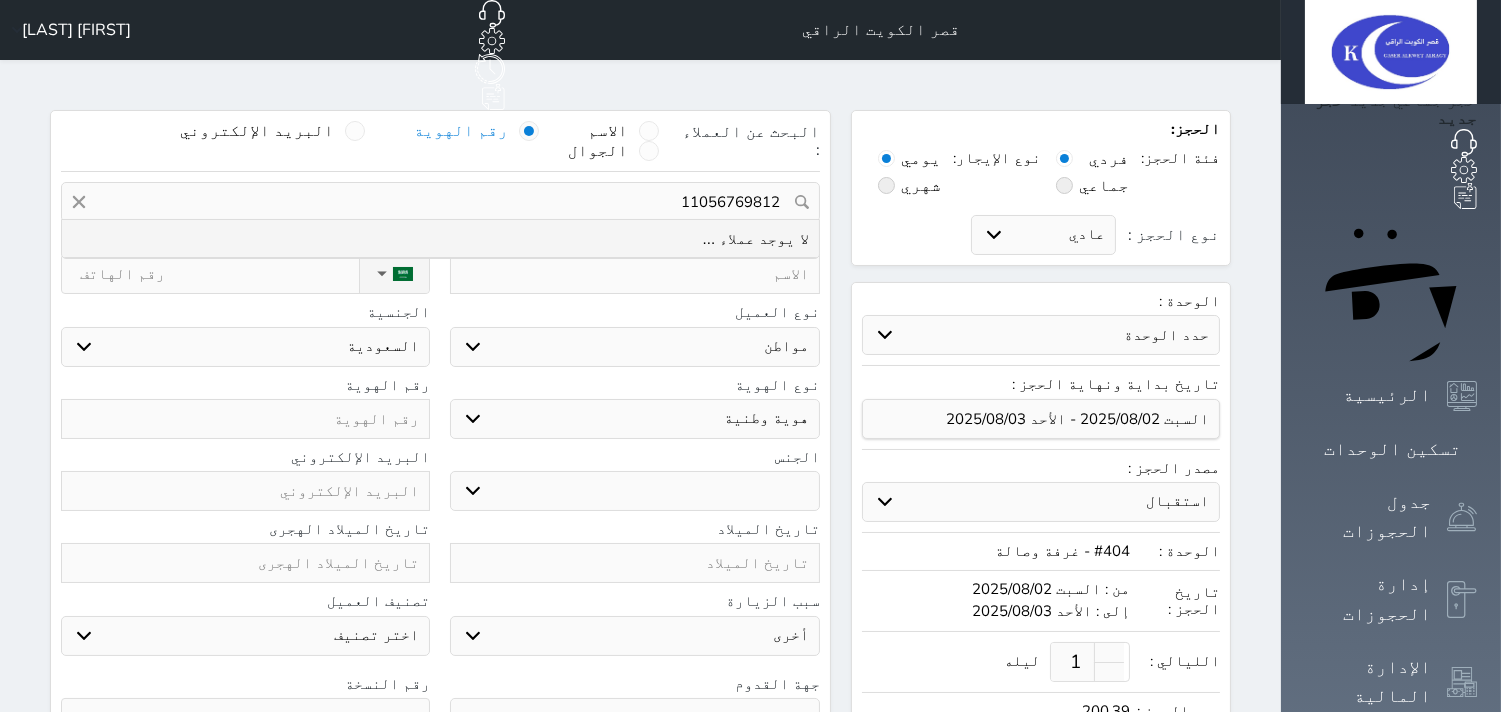 click on "11056769812" at bounding box center [440, 202] 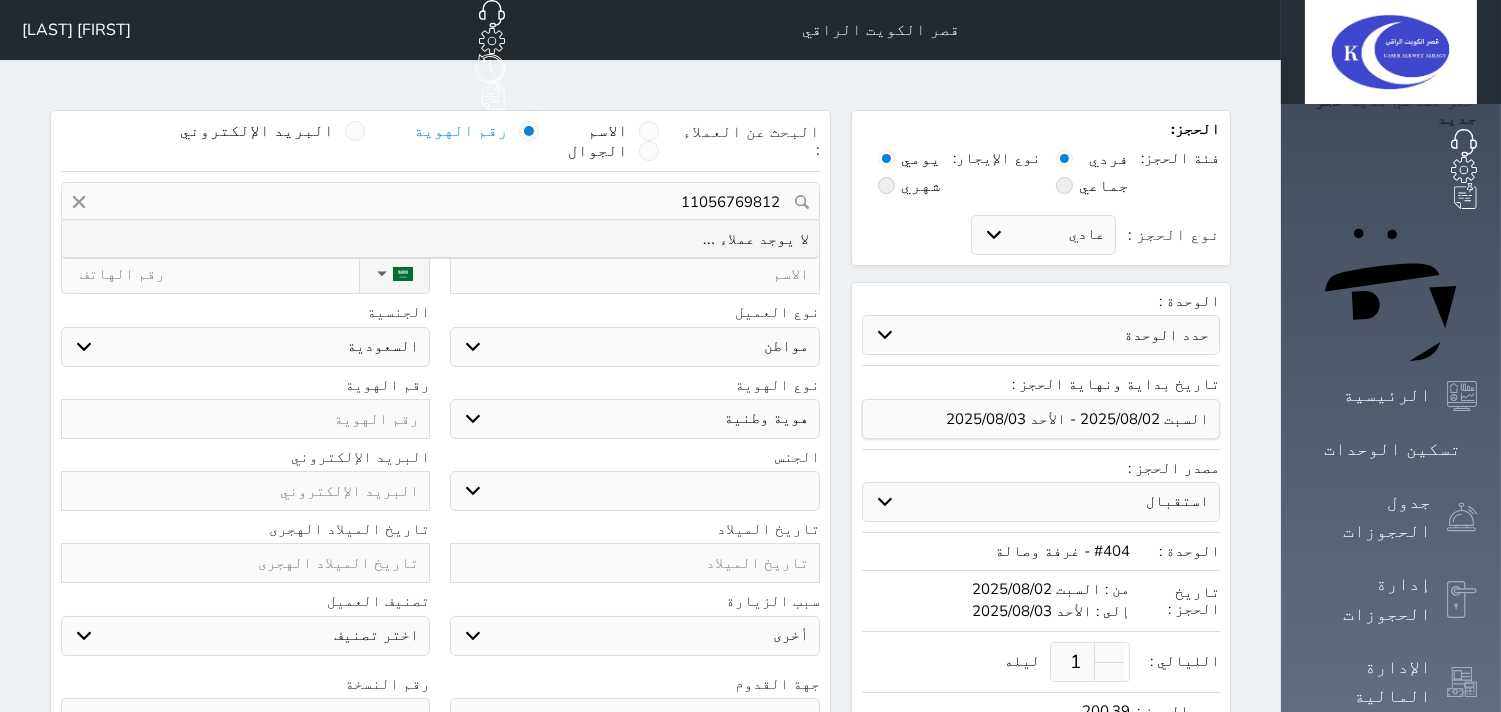click on "11056769812" at bounding box center (440, 202) 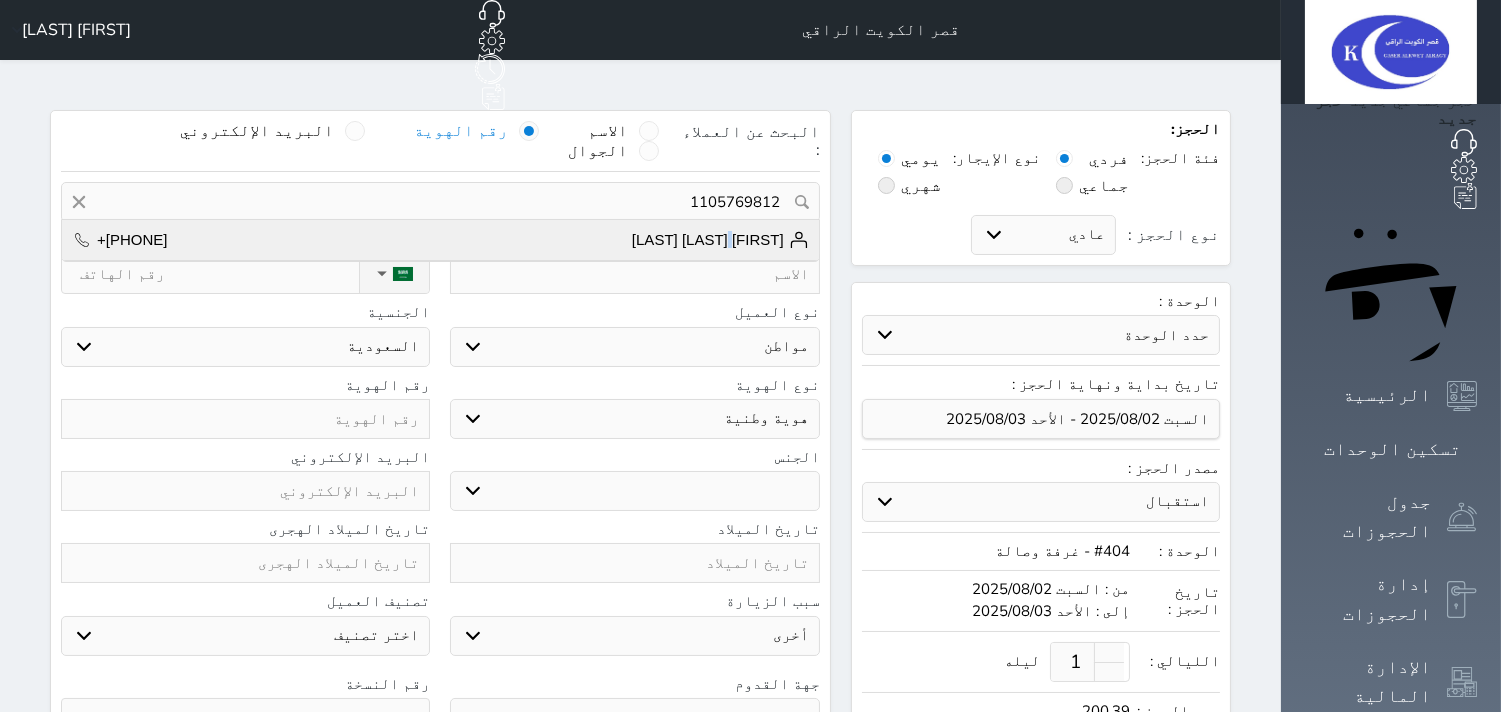 click on "[FIRST] [LAST] [LAST]" at bounding box center [720, 240] 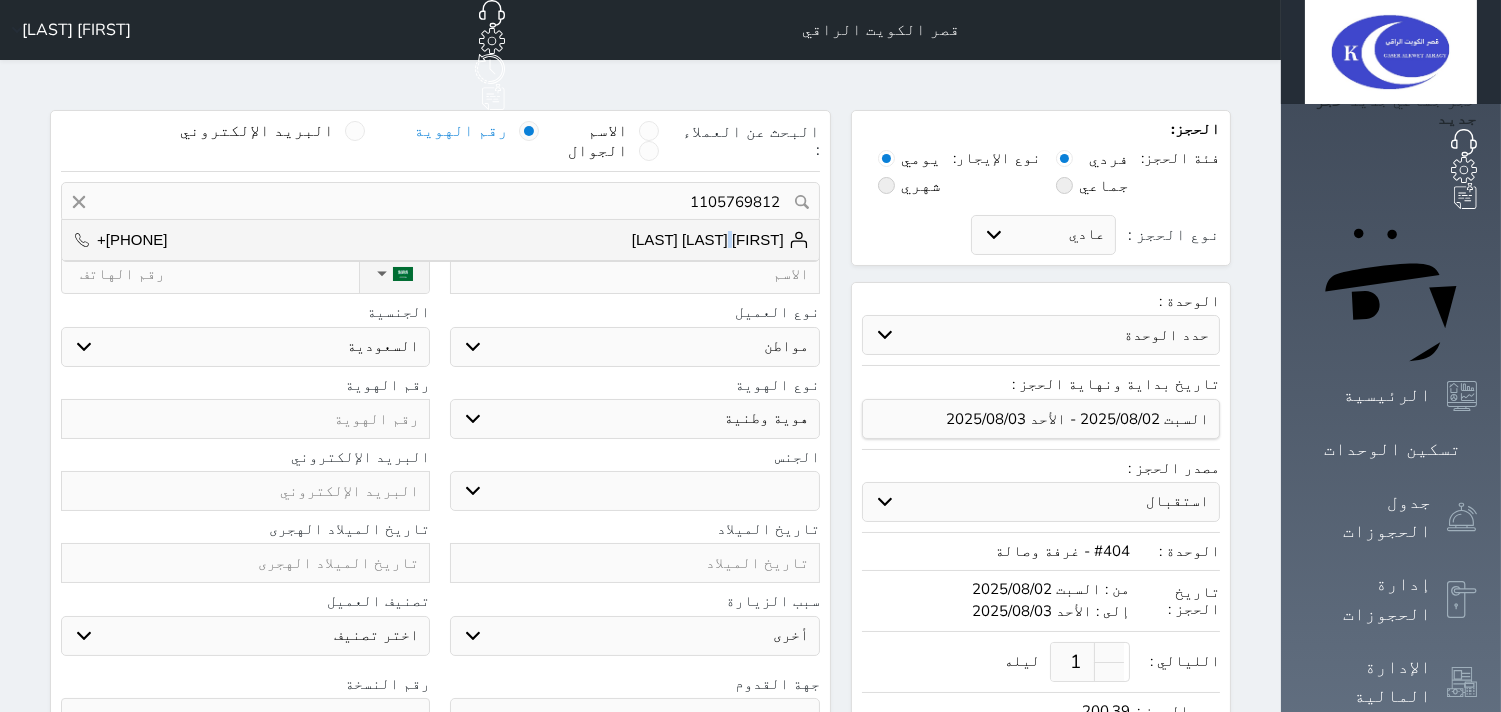 type on "[FIRST] [LAST] [LAST]  ||  +[PHONE]" 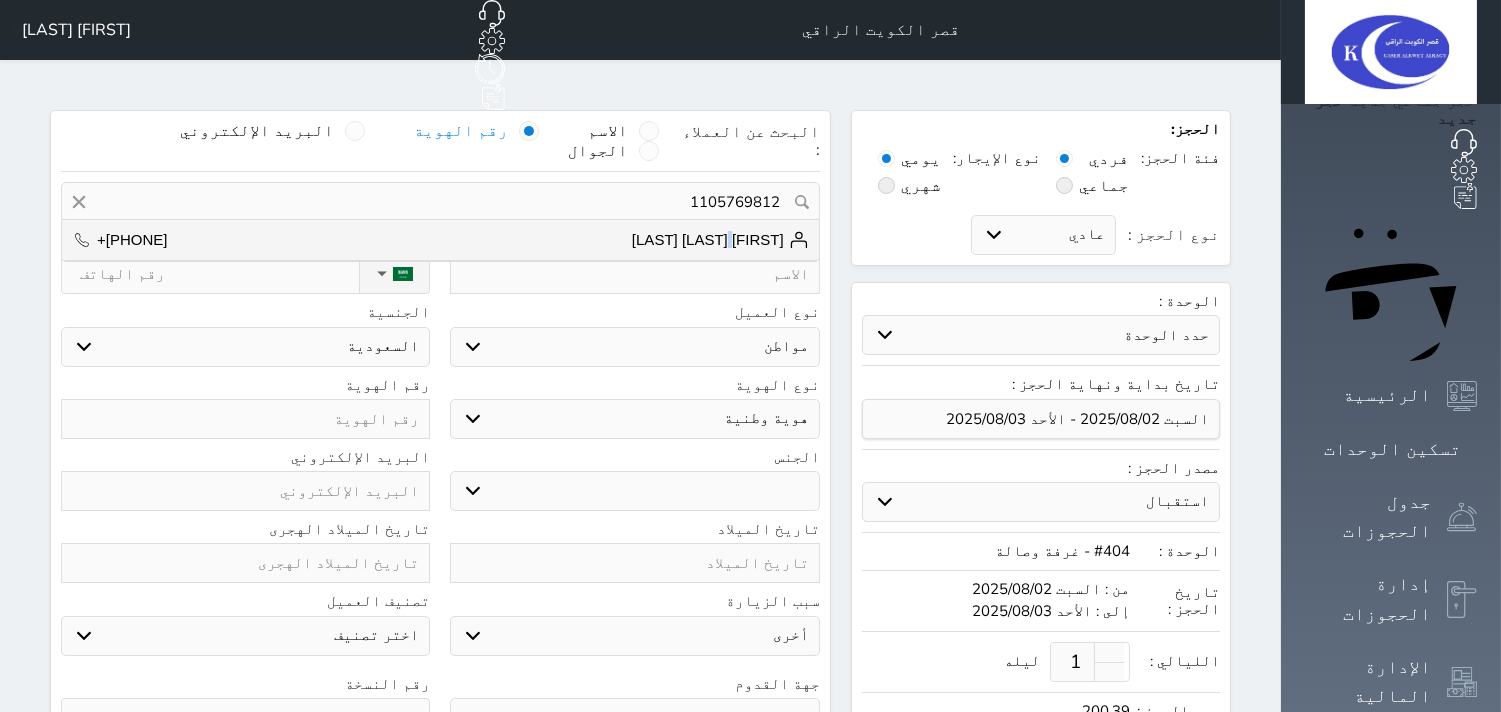 type on "[FIRST] [LAST] [LAST]" 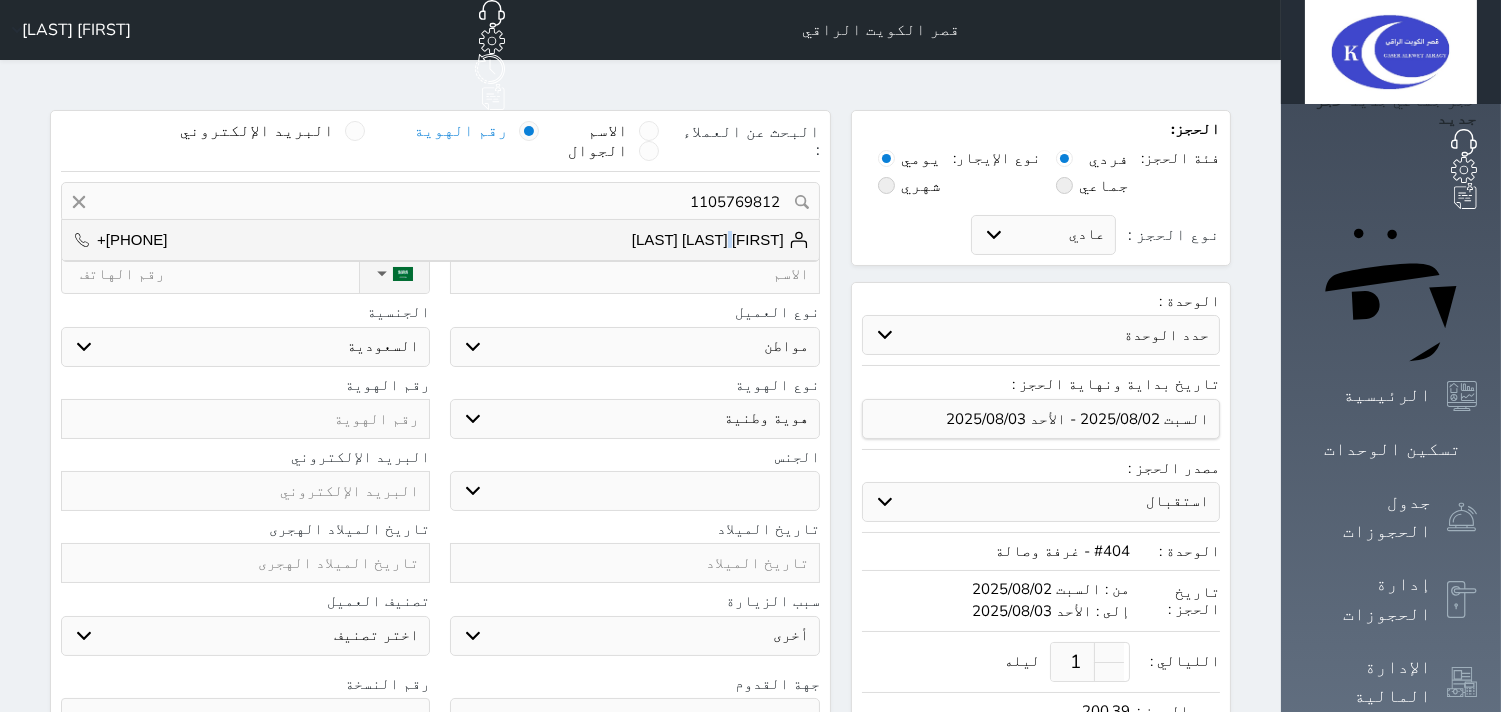 type on "+[PHONE]" 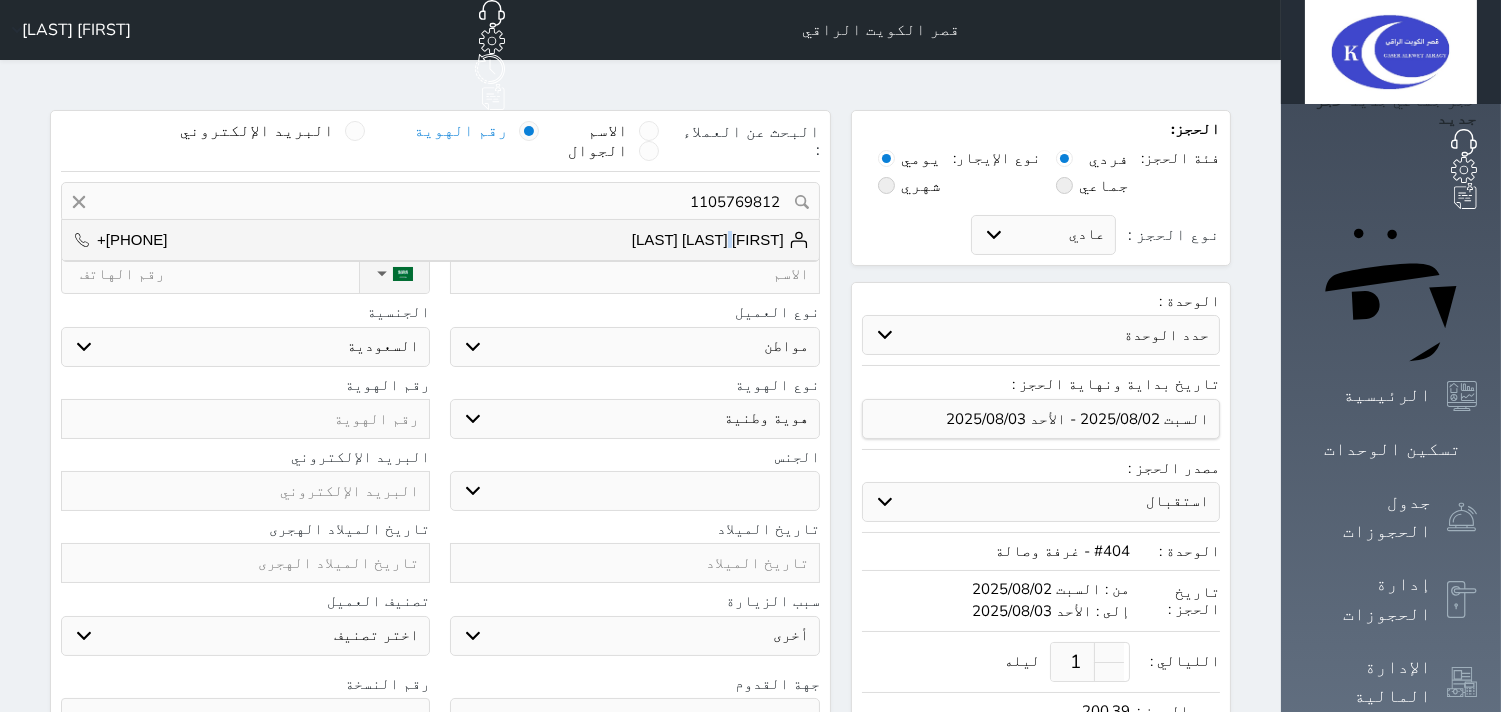 type on "1105769812" 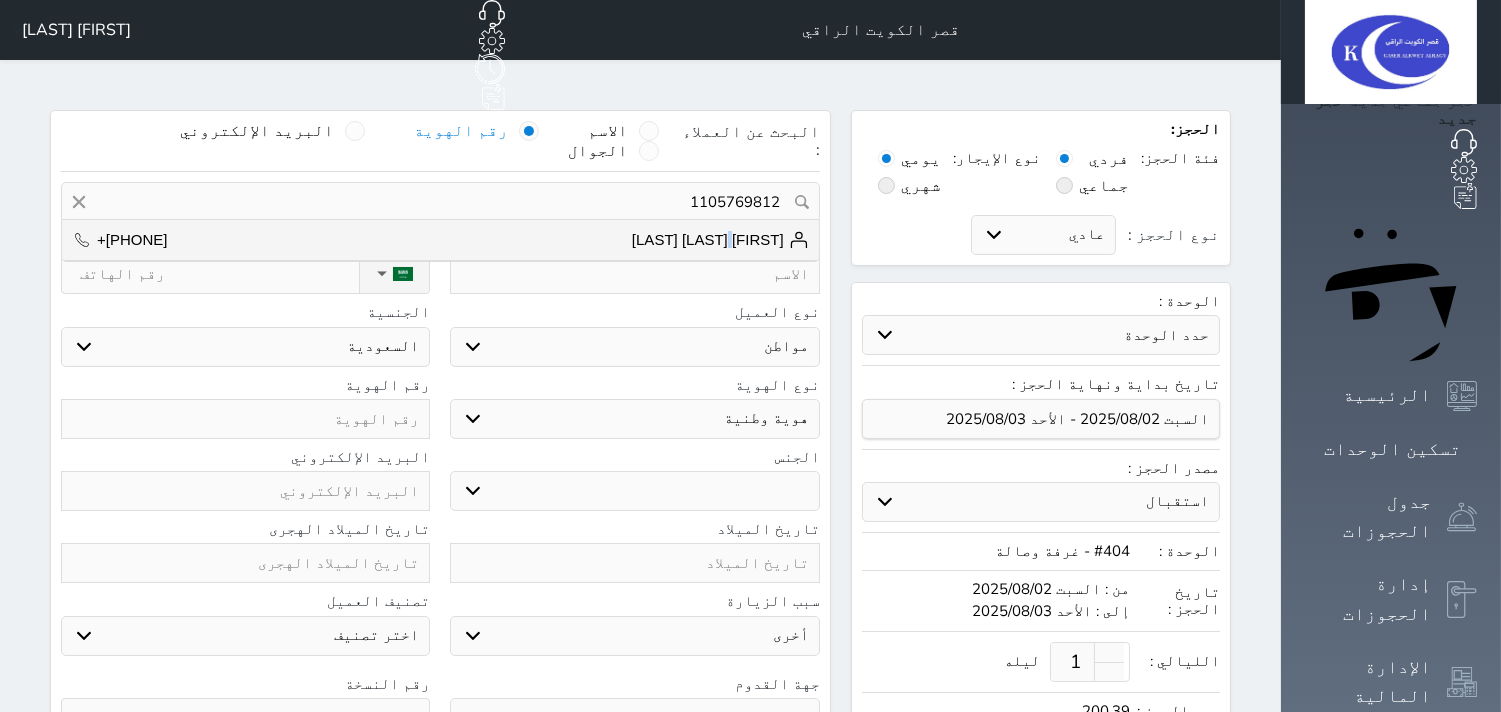 select on "male" 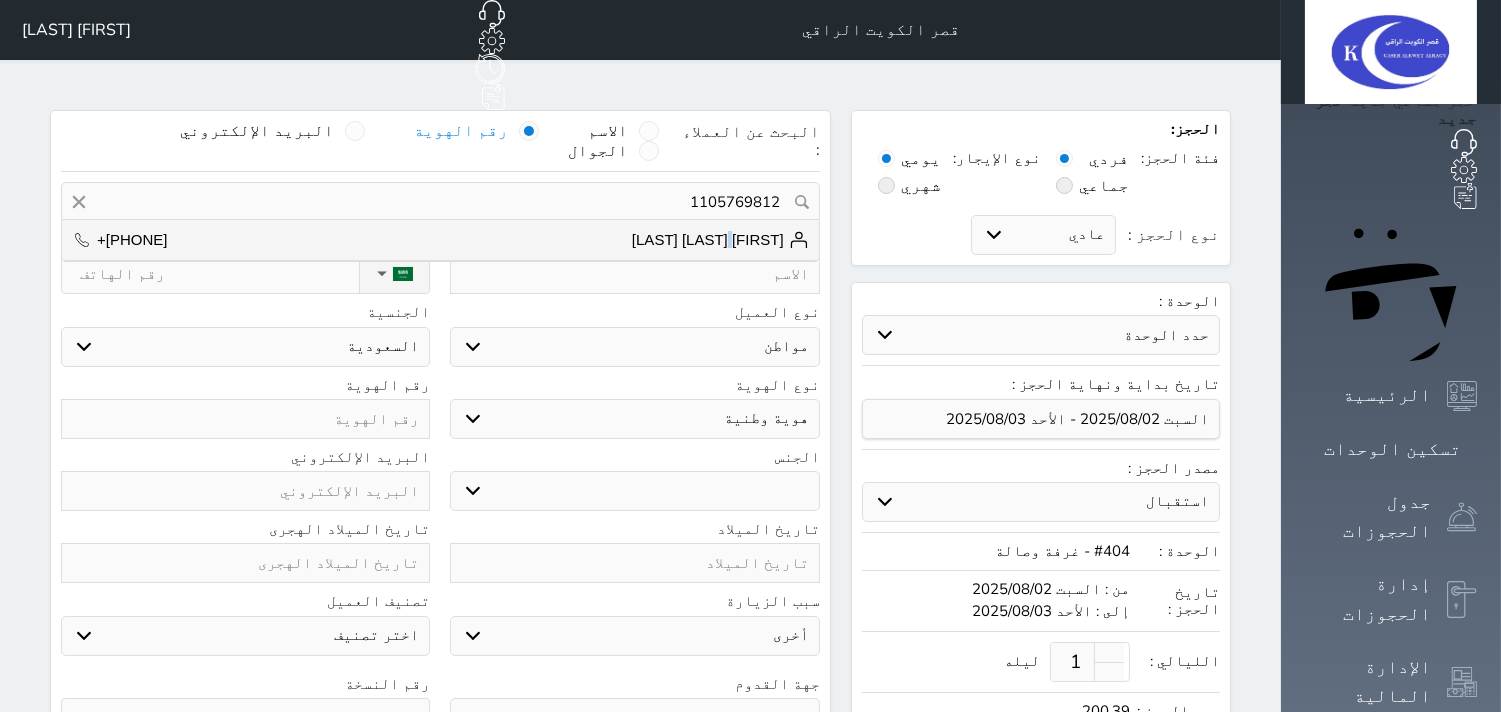 type on "2" 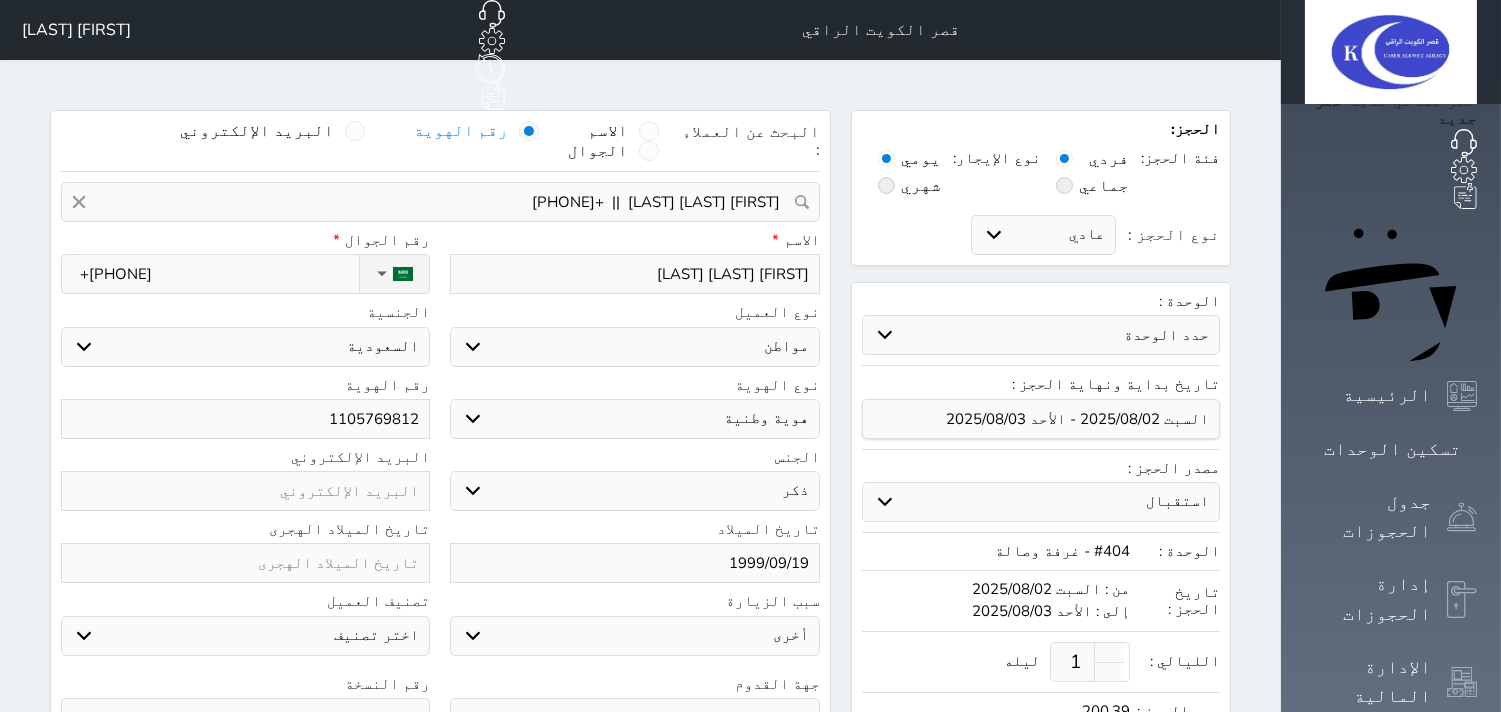 select 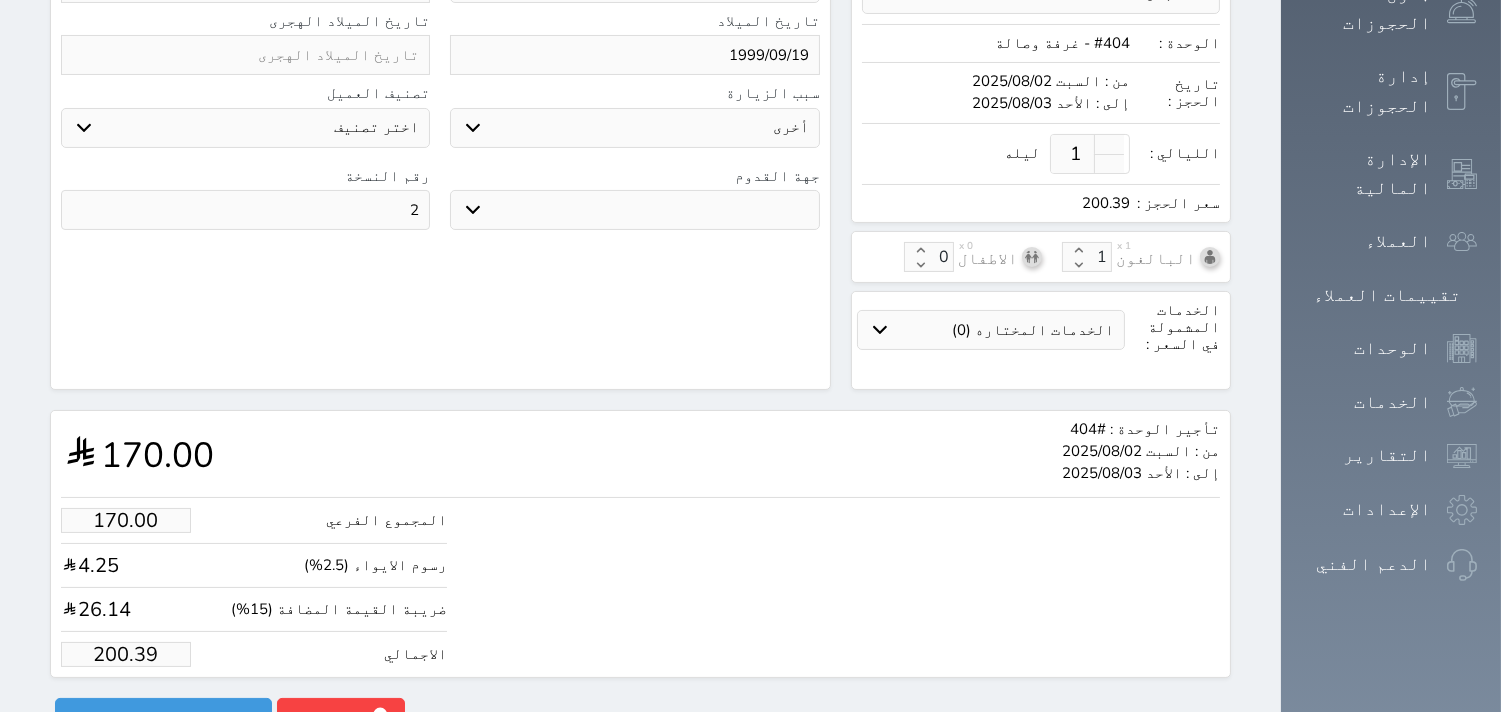 scroll, scrollTop: 517, scrollLeft: 0, axis: vertical 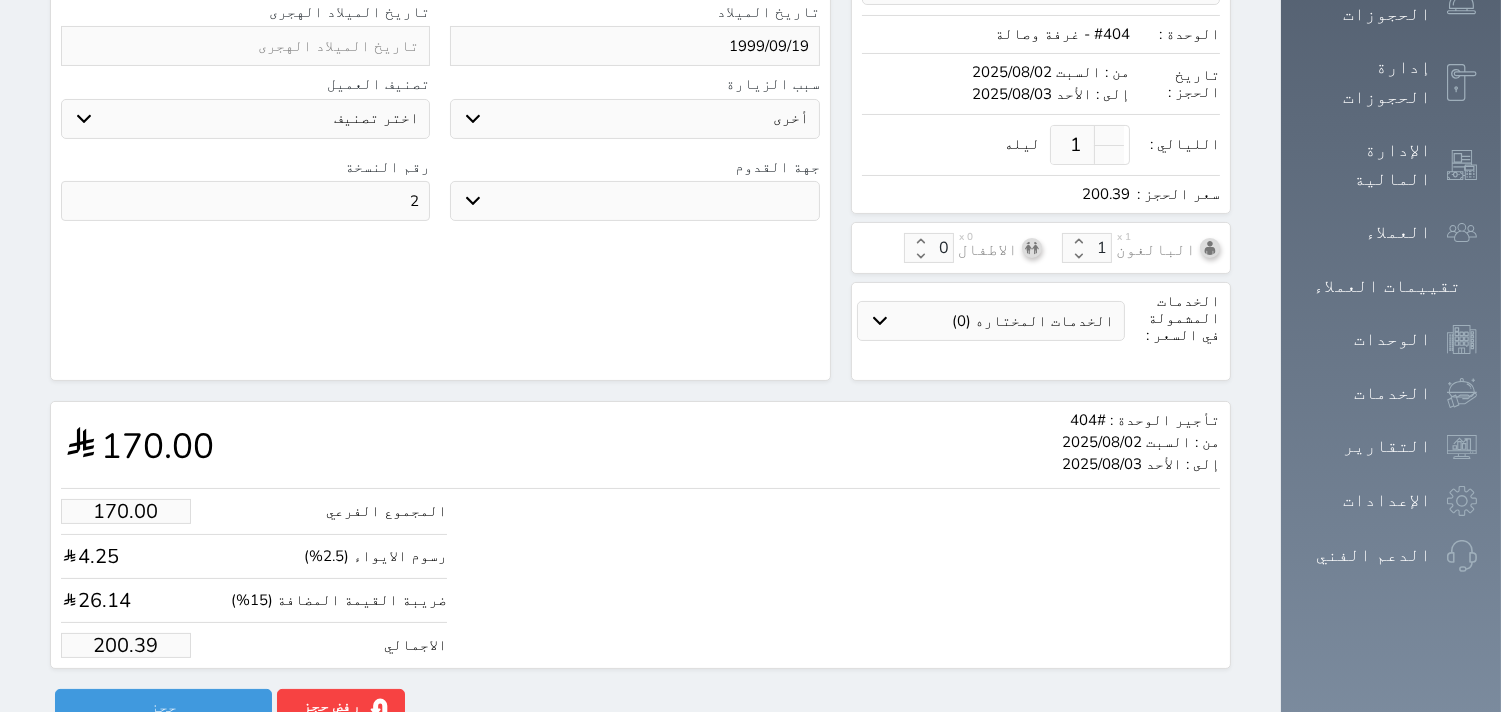 click on "تأجير الوحدة : #404   من : السبت 2025/08/02   إلى : الأحد 2025/08/03    170.00       المجموع الفرعي   170.00   رسوم الايواء (2.5%)    4.25    ضريبة القيمة المضافة (15%)    26.14      الاجمالي   200.39         رفض حجز                 التاريخ:     قسم الوحدة:     أسباب رفض الحجز:     الوصف:
حفظ
رفض حجز
حجز" at bounding box center (640, 563) 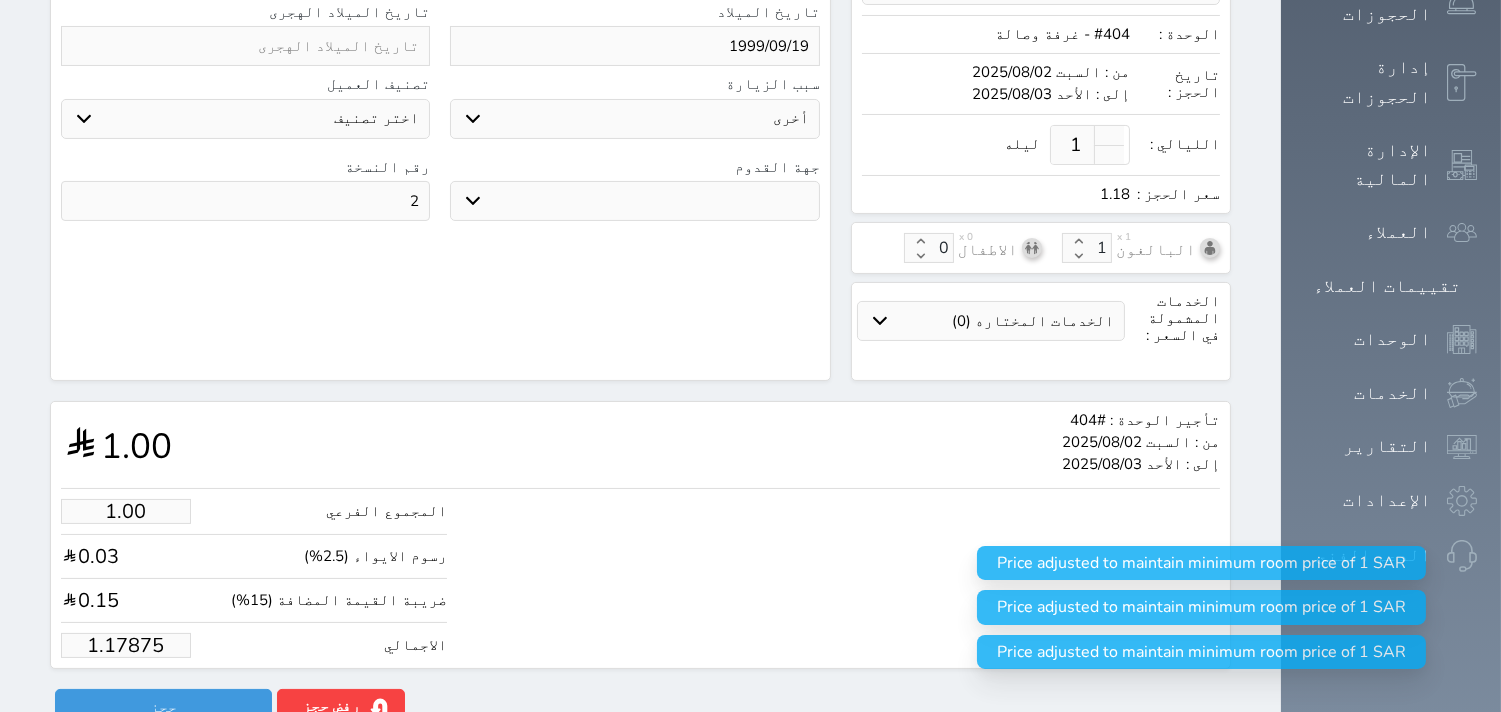 type on "1.178750" 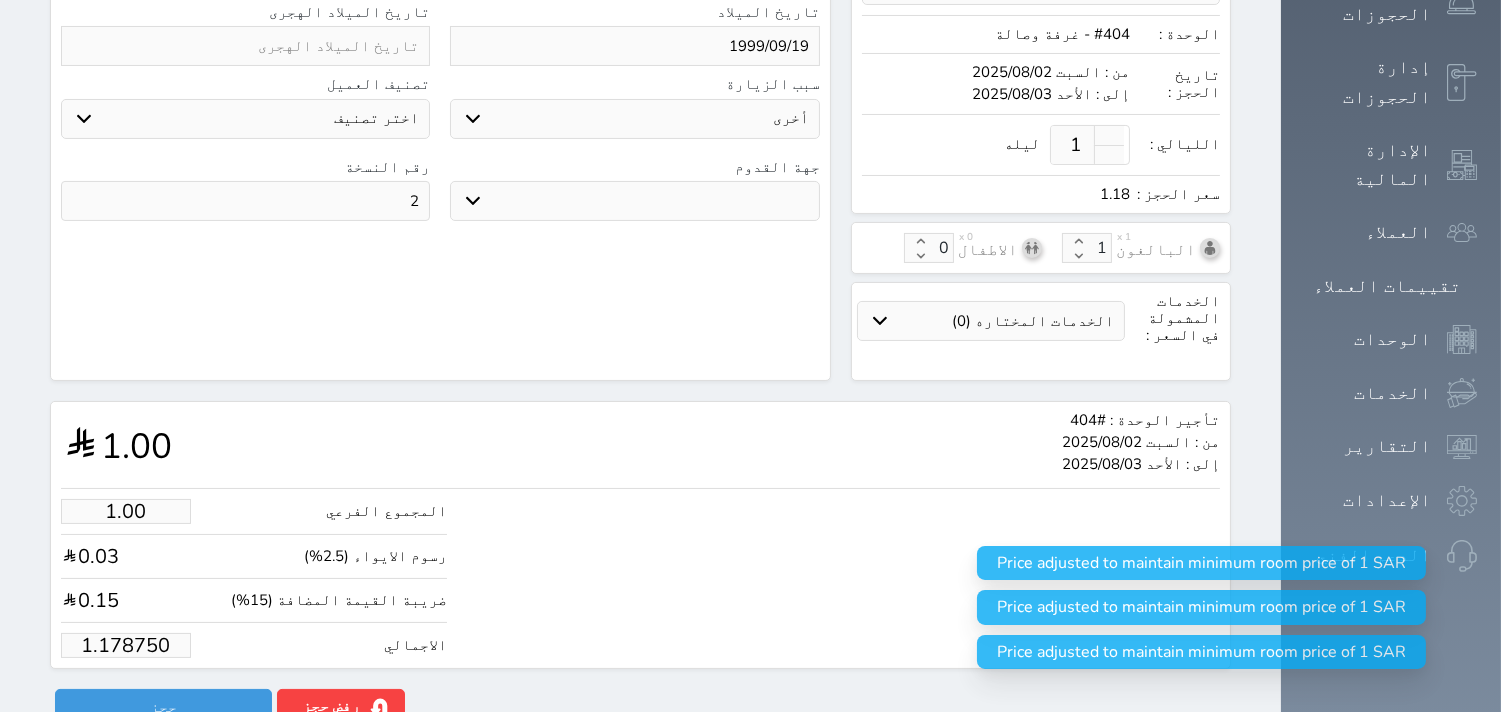 type on "1.1787500" 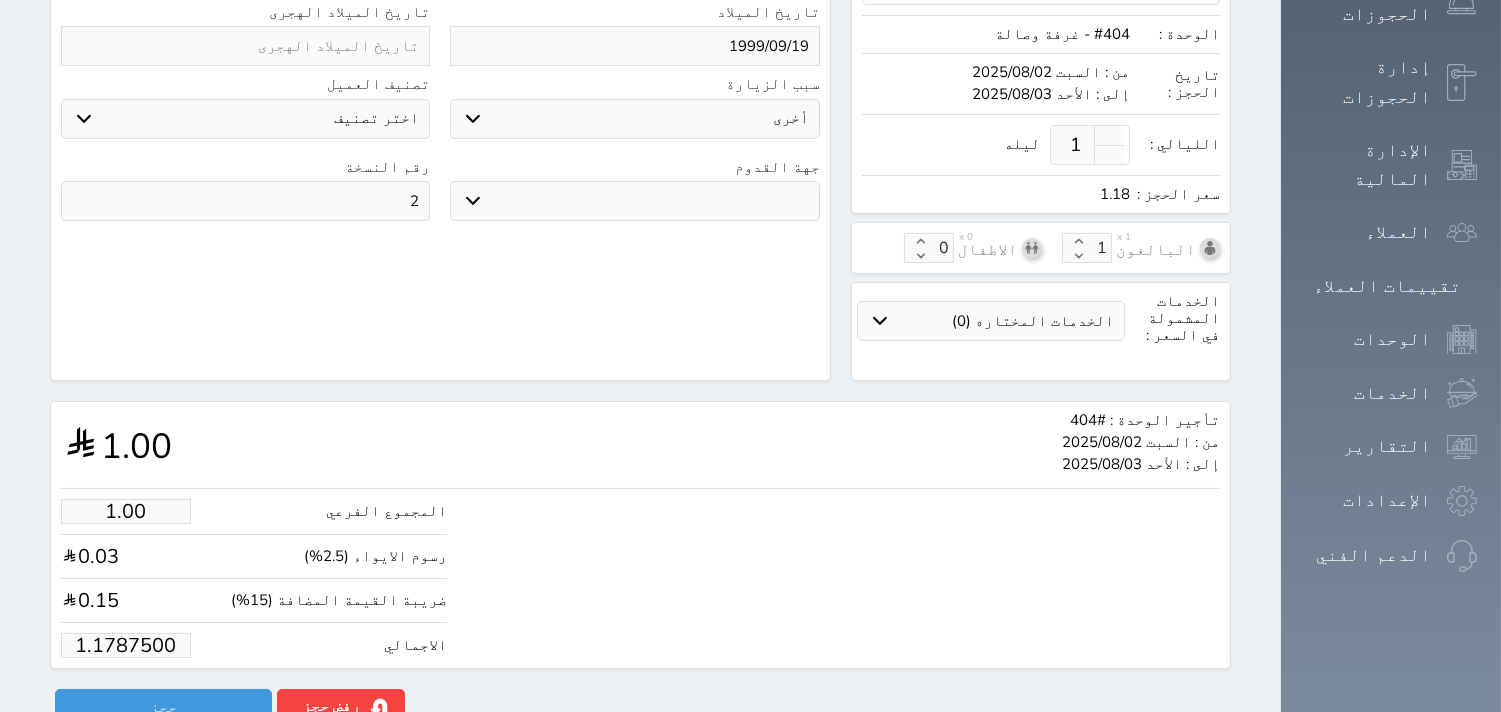 select 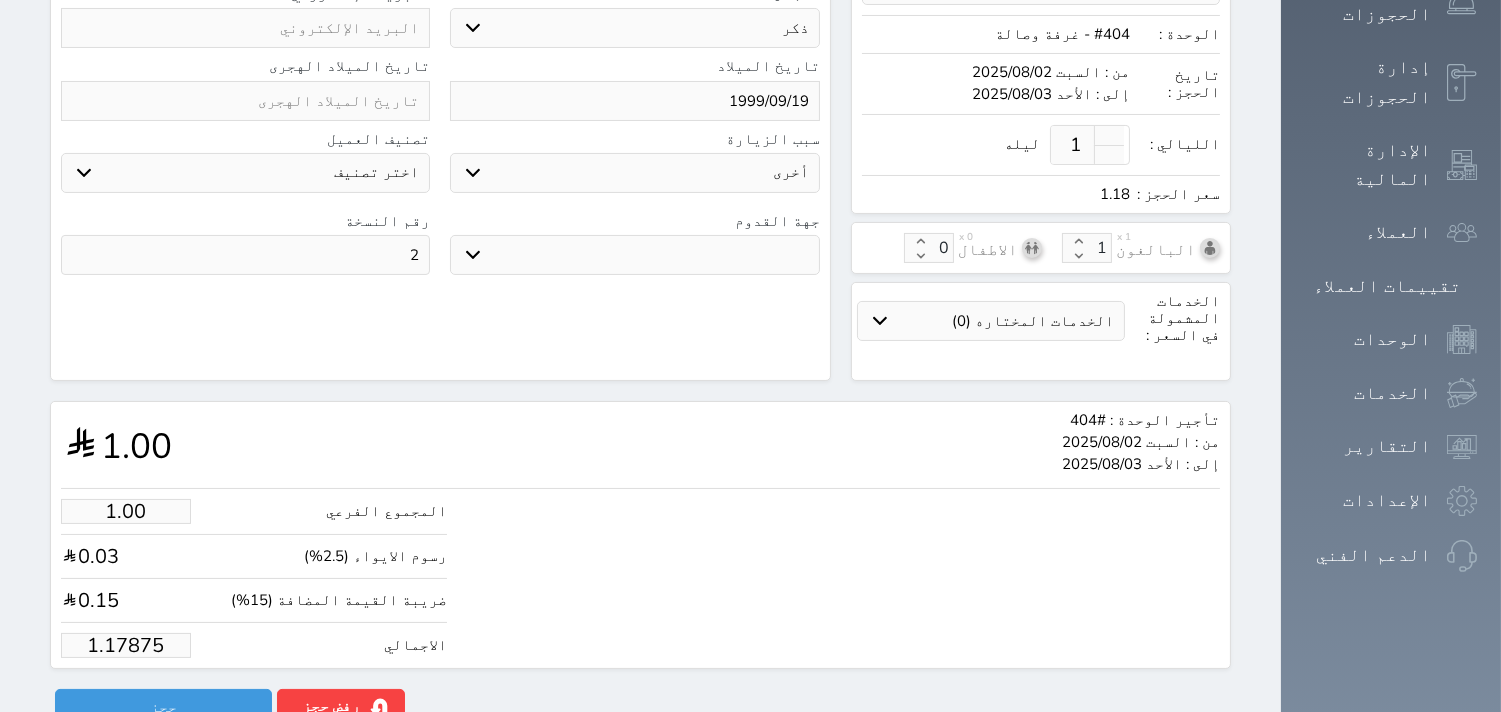 type on "1.1787" 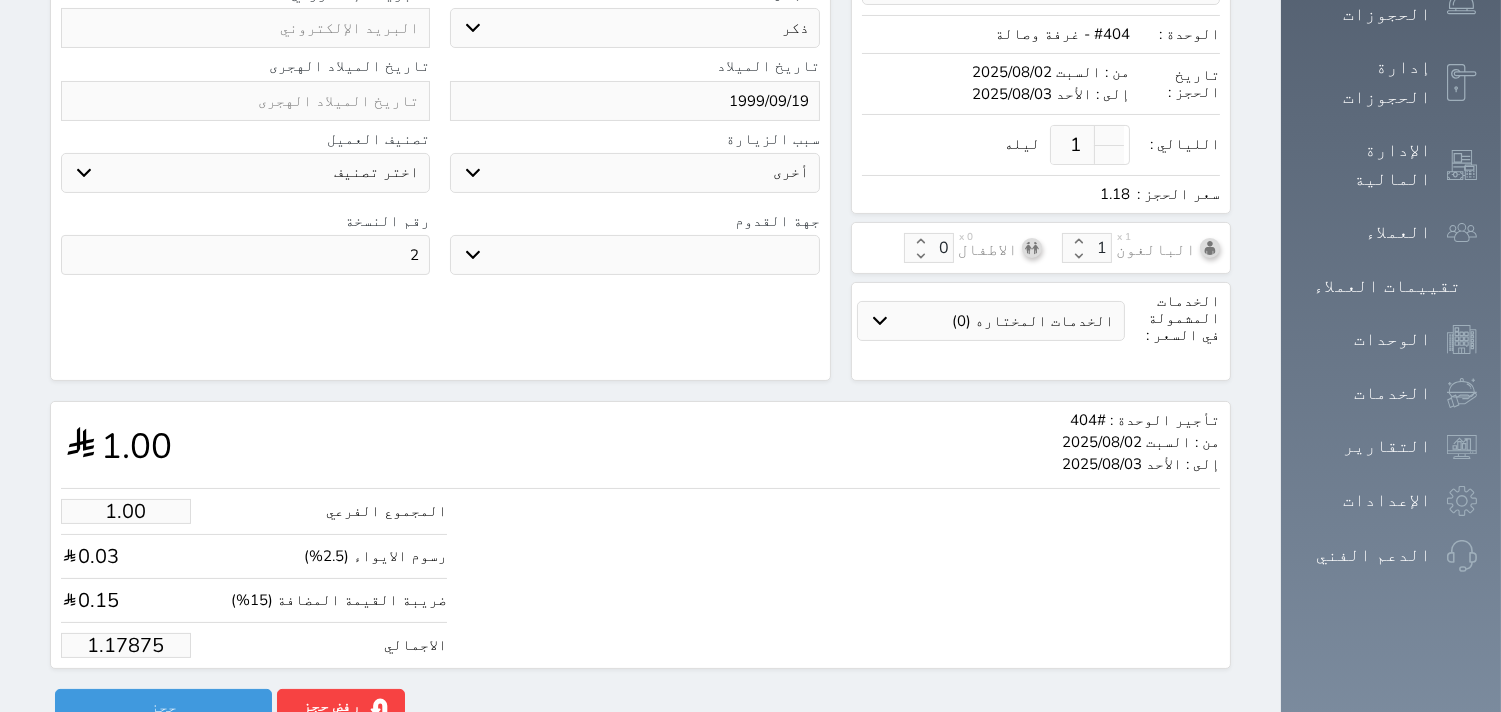 select 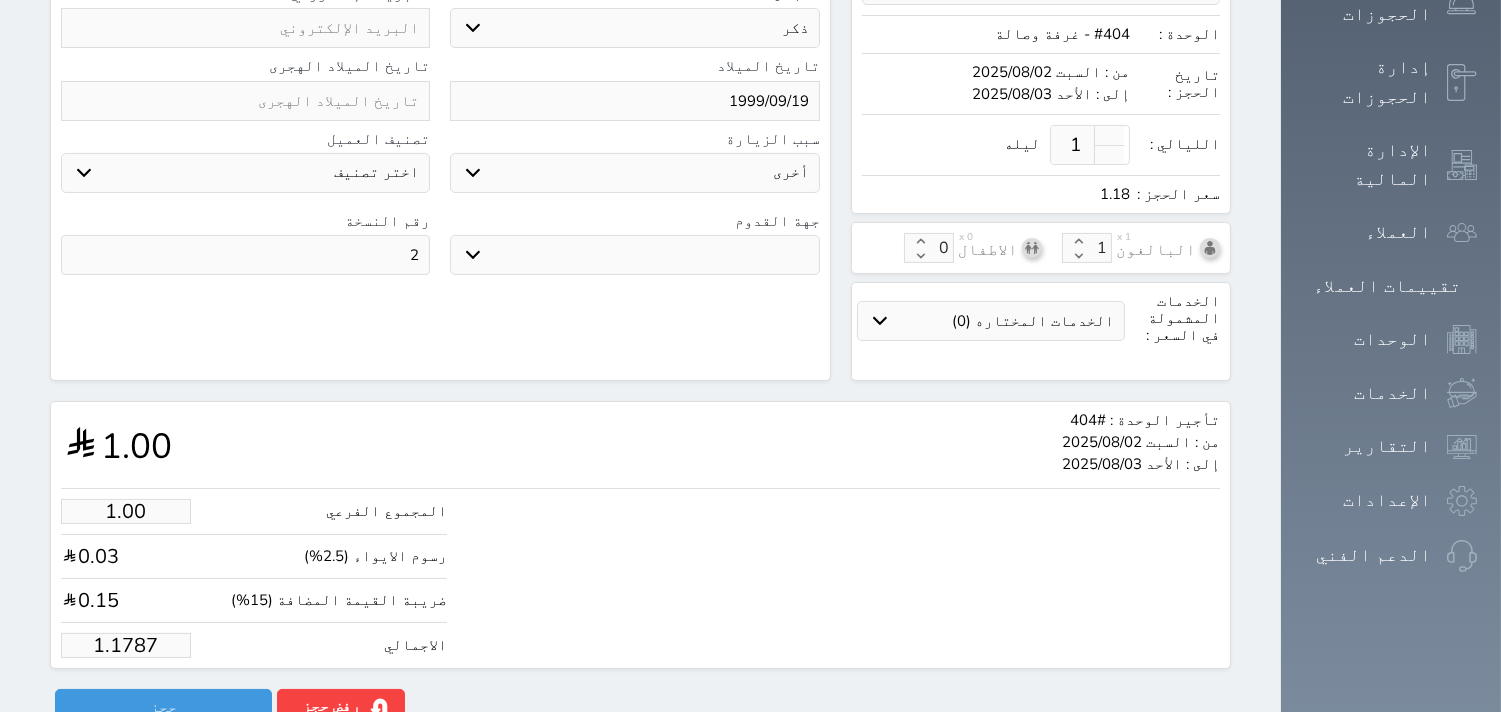 type on "1.178" 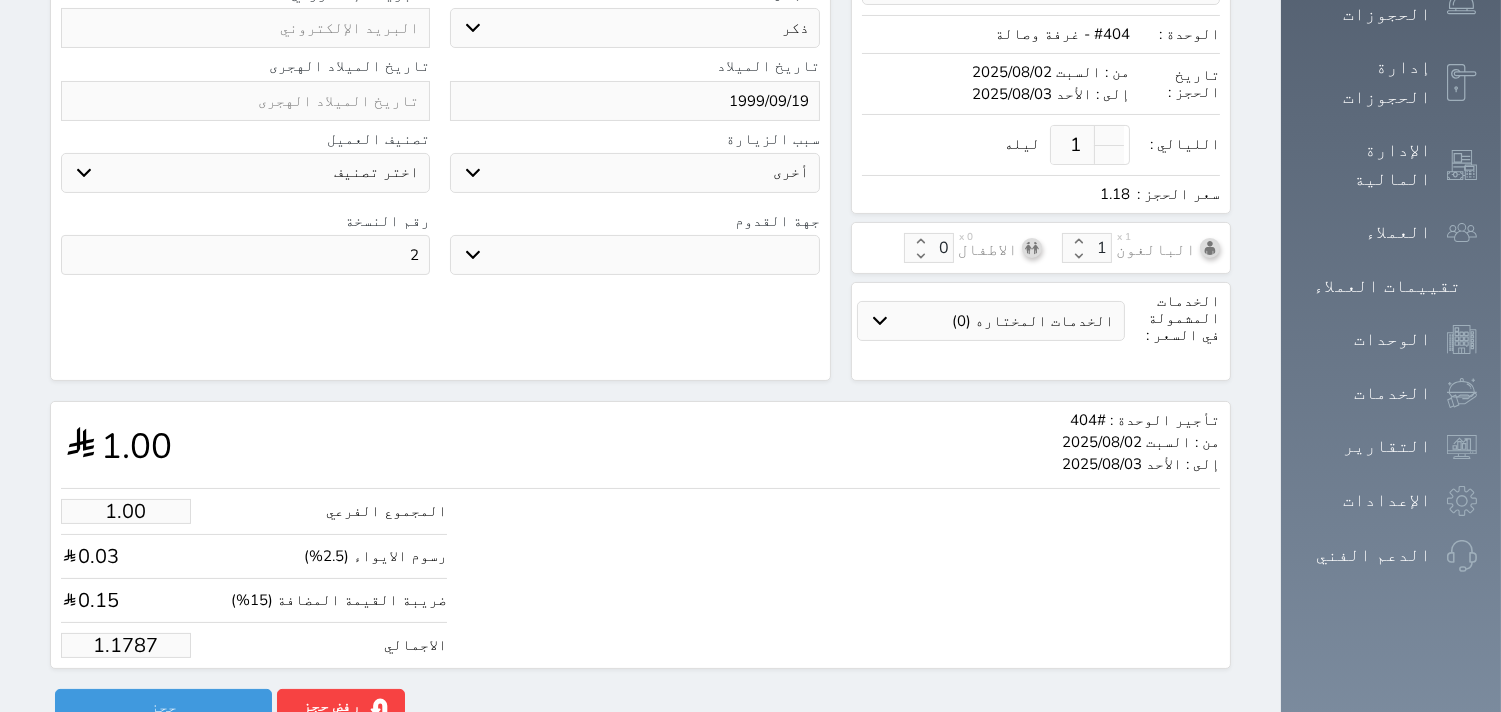 select 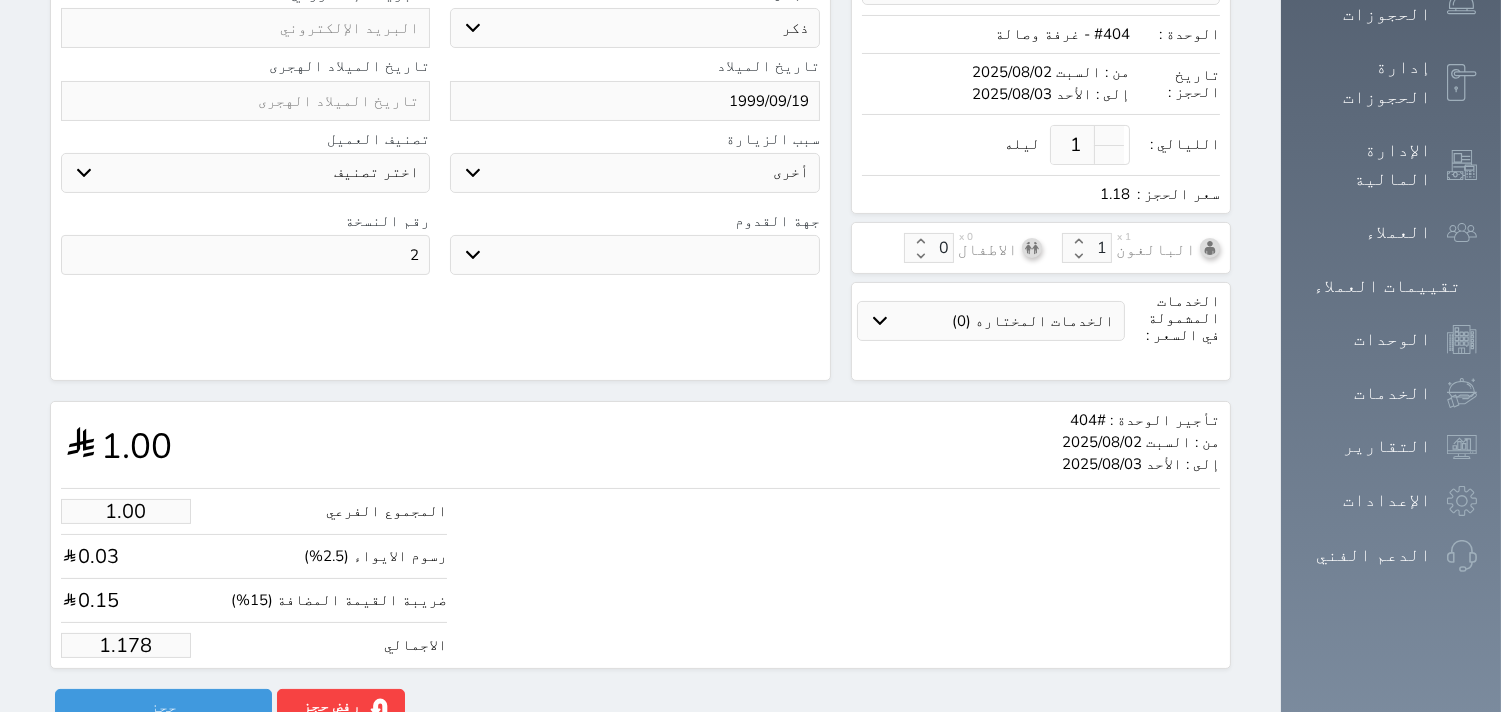 type on "1.17" 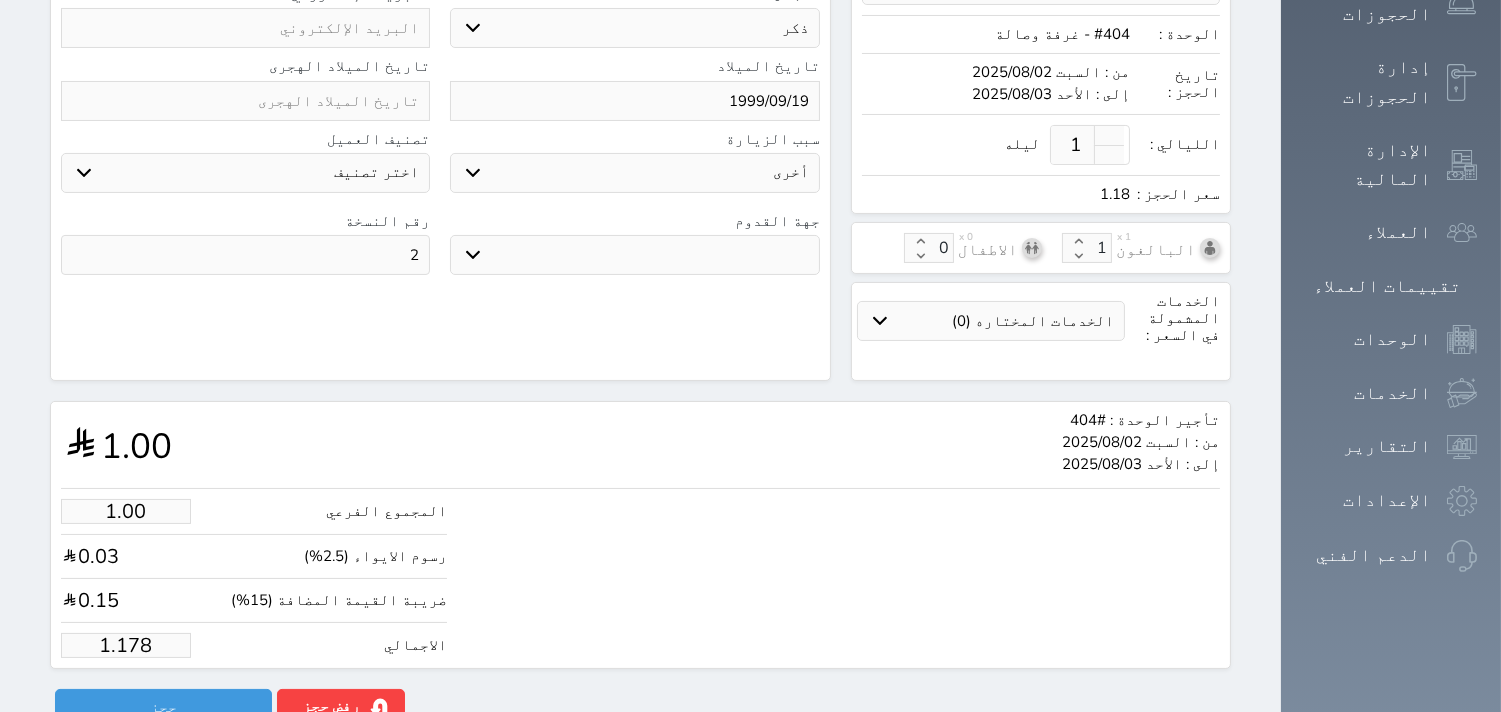 select 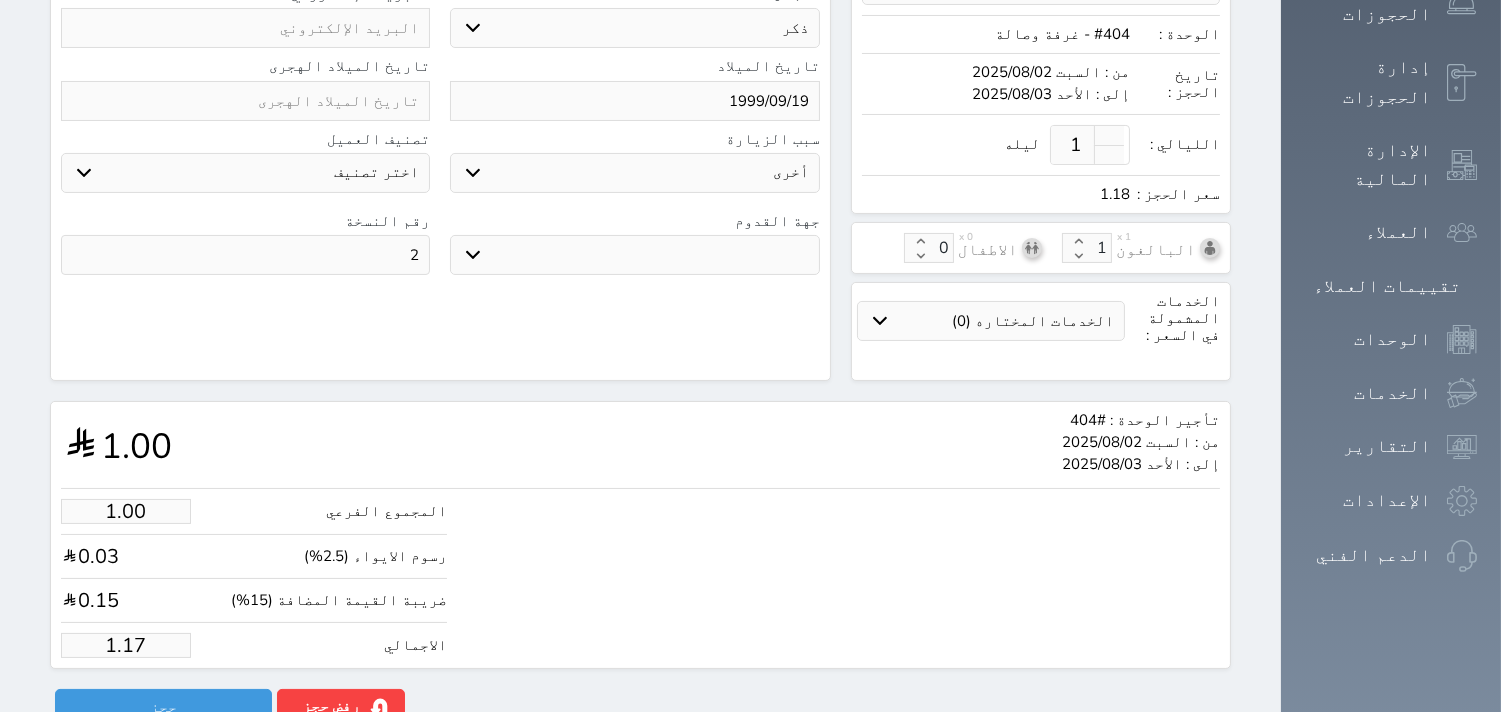 type on "1.1" 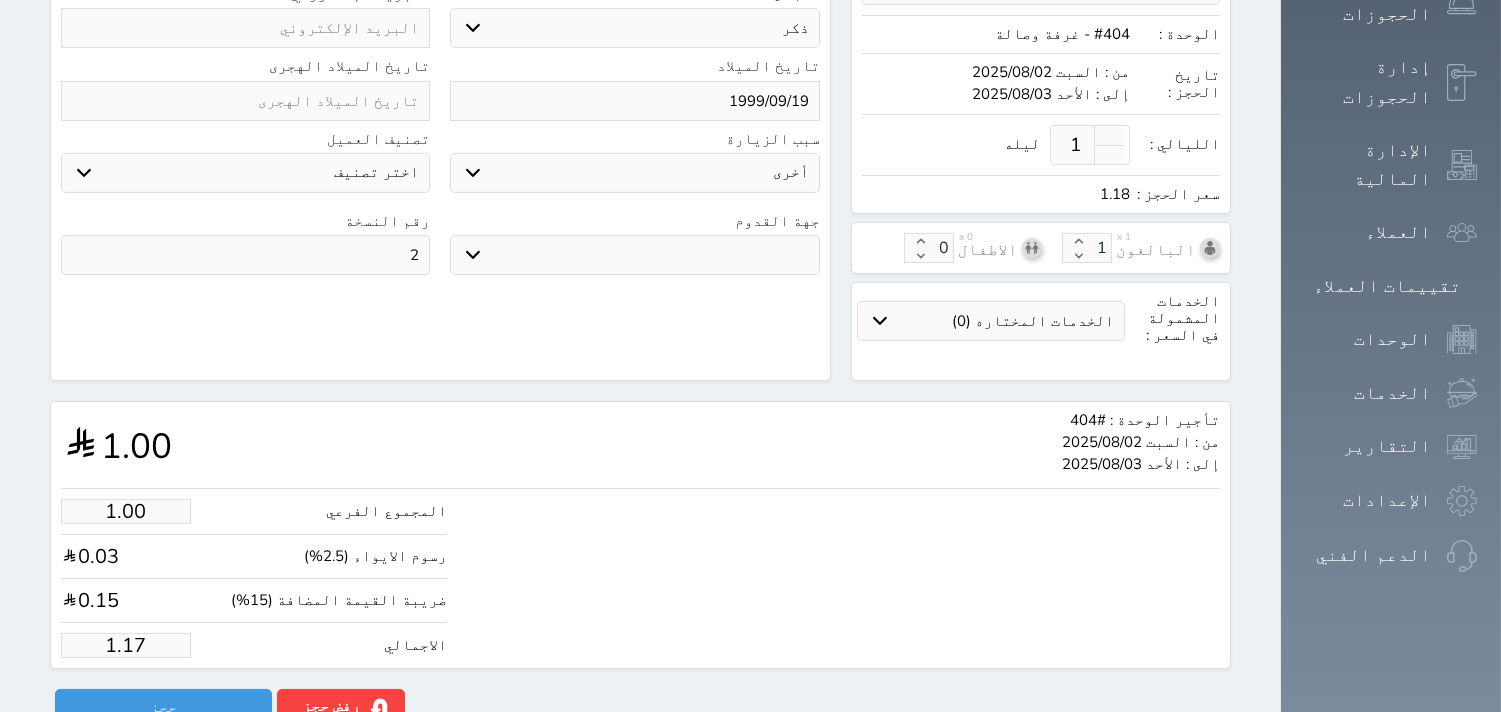 select 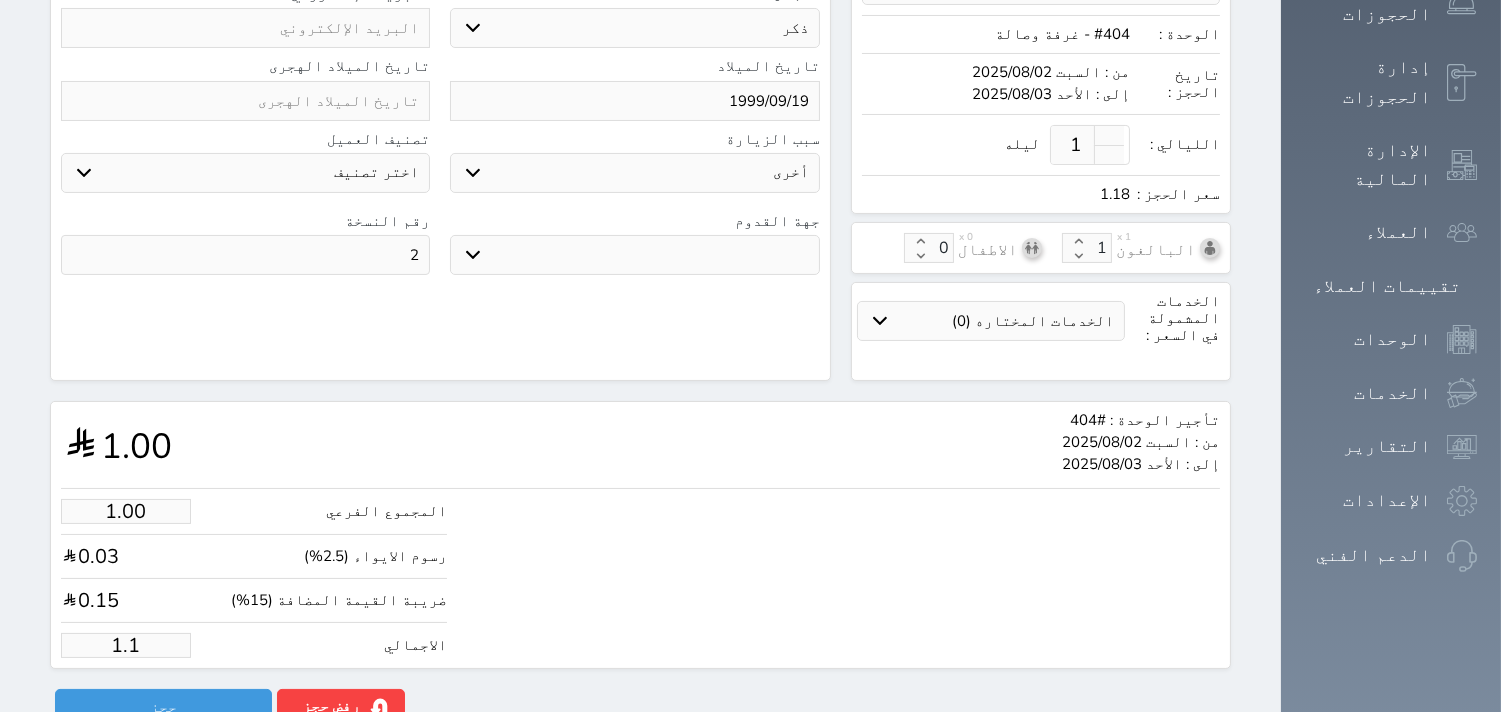 type on "1." 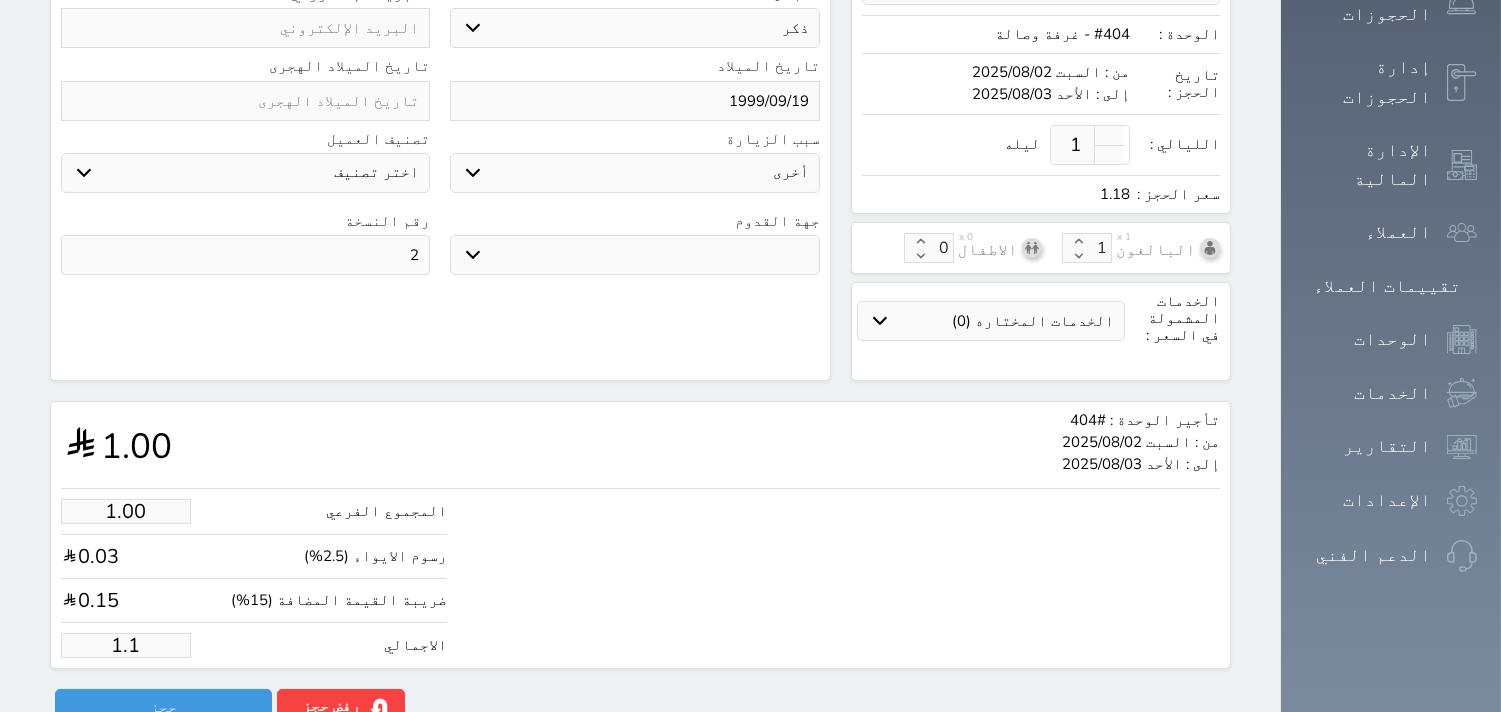 select 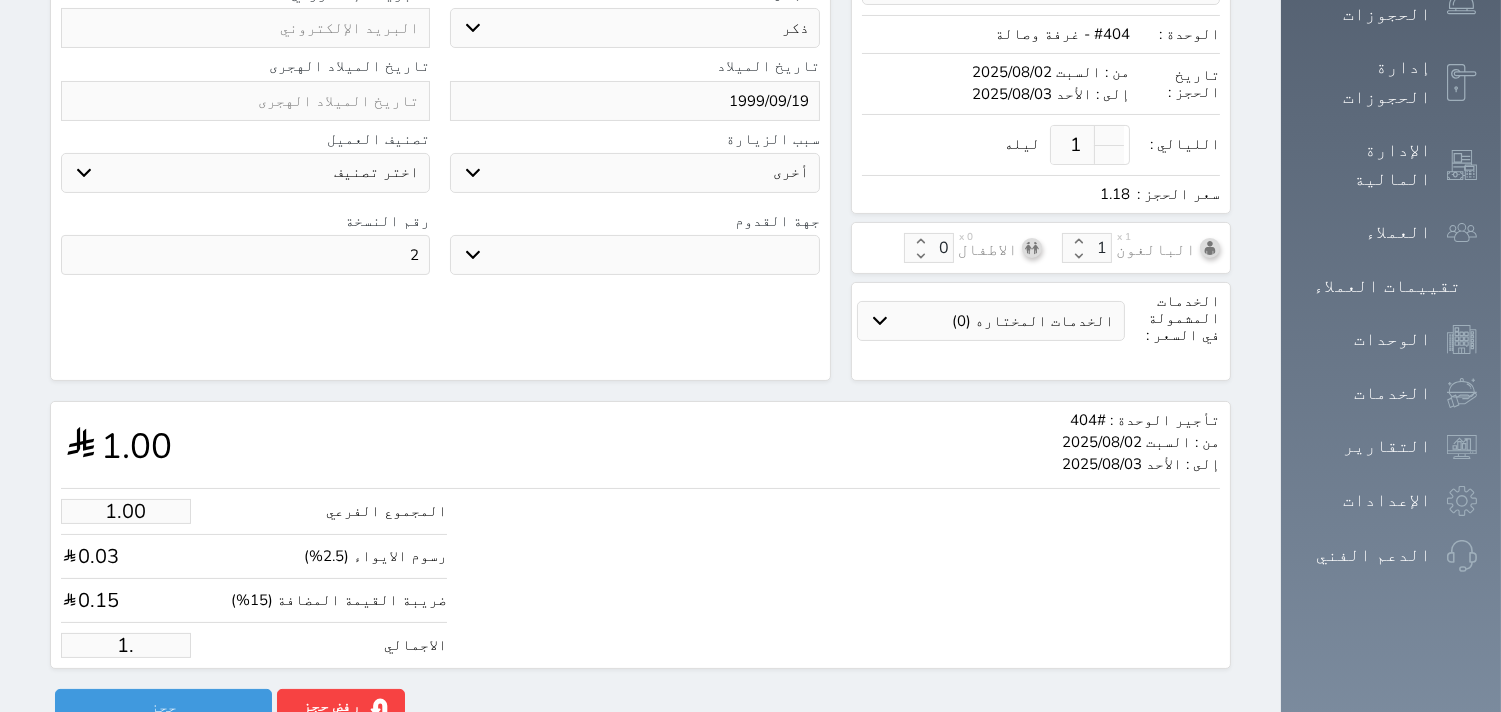 type on "1" 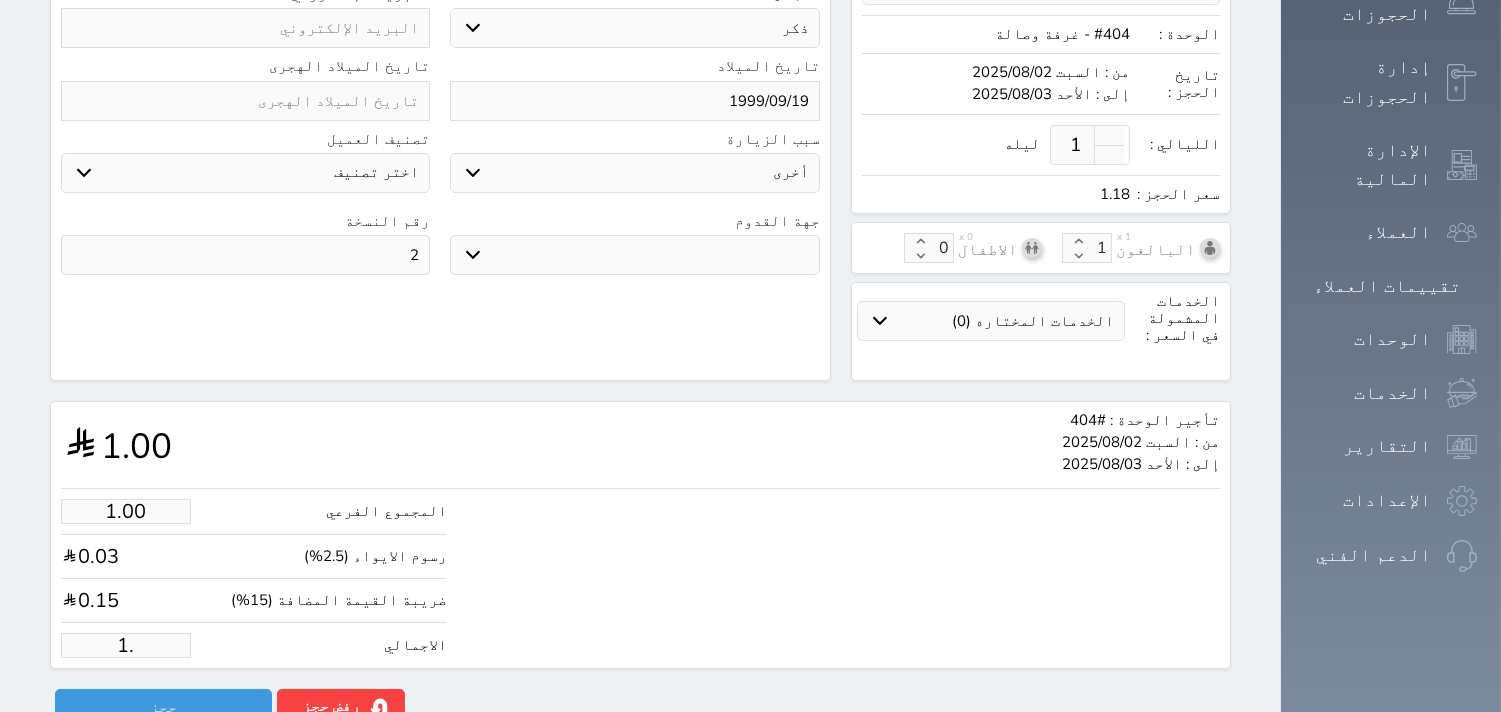 select 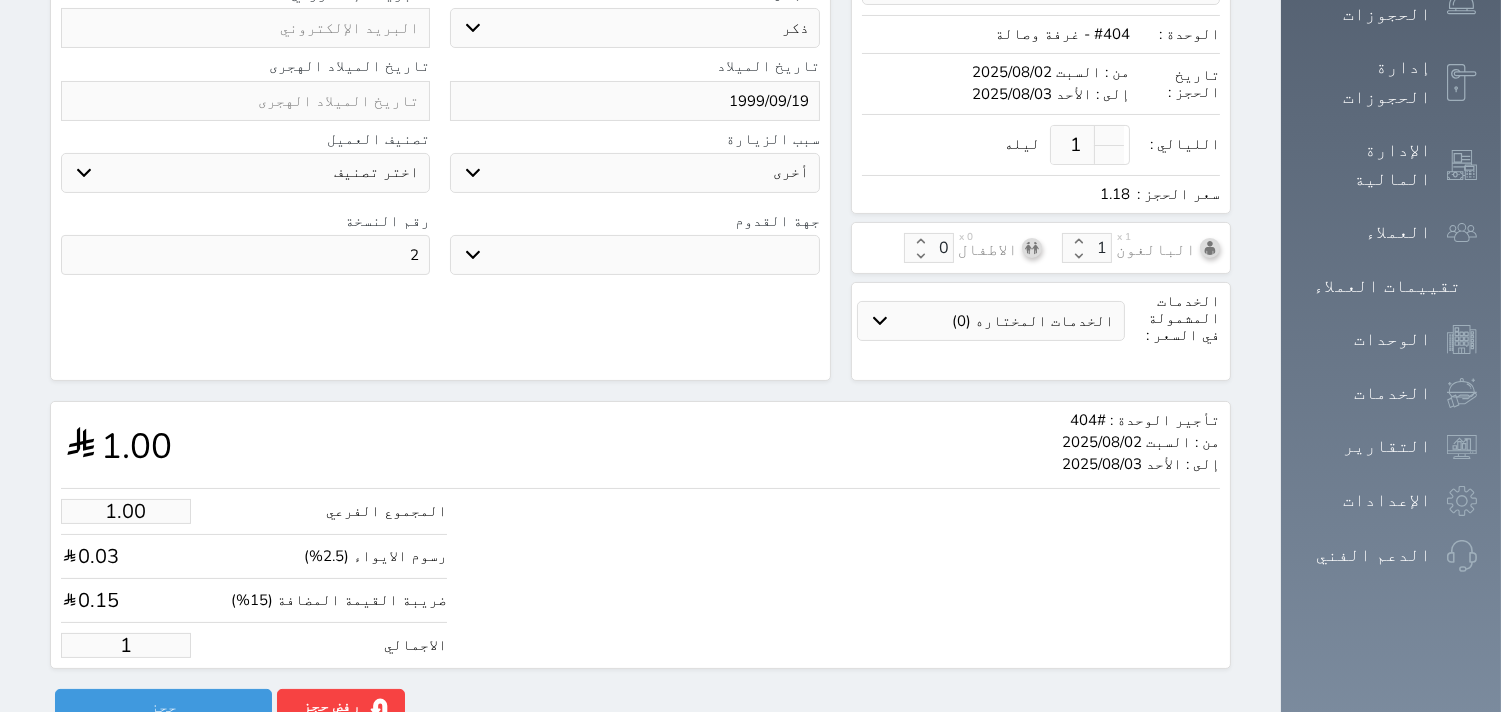 type 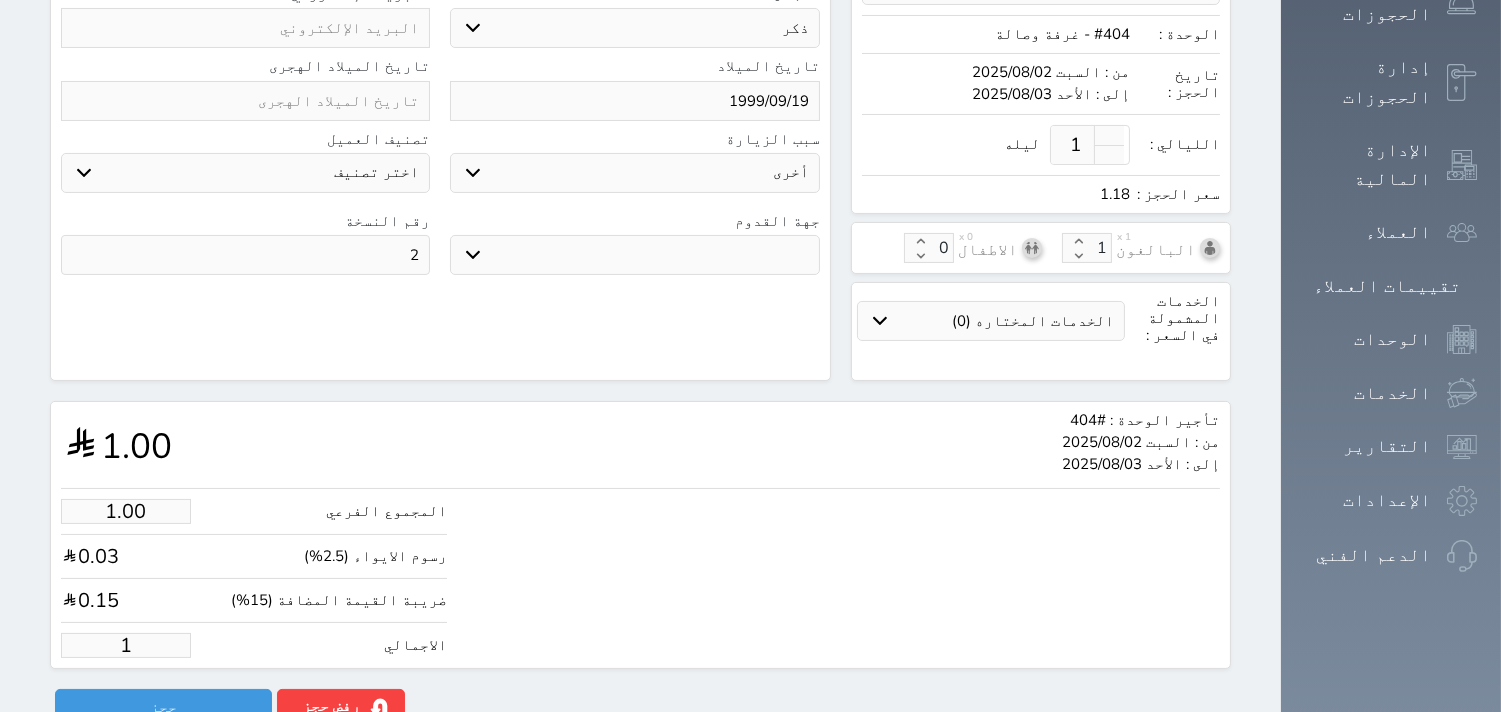 select 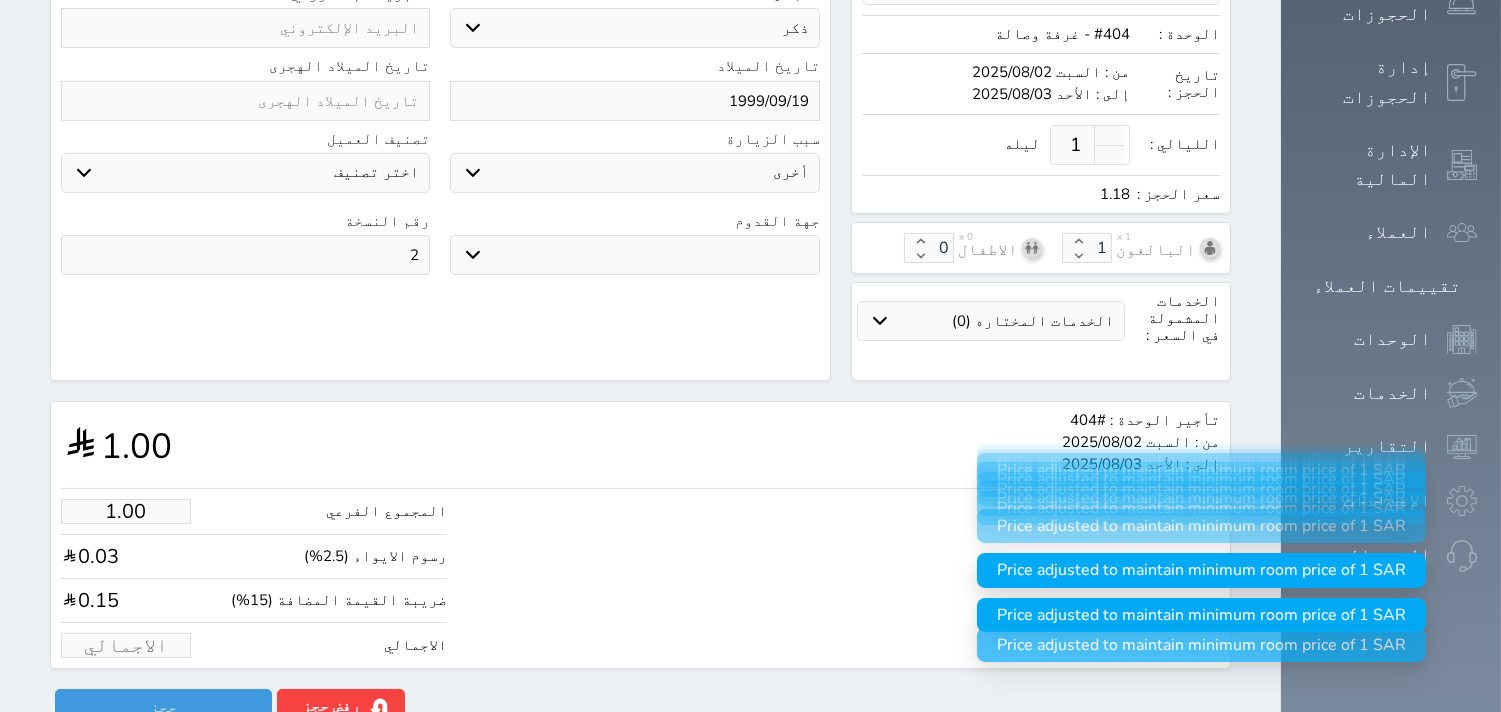 type on "1" 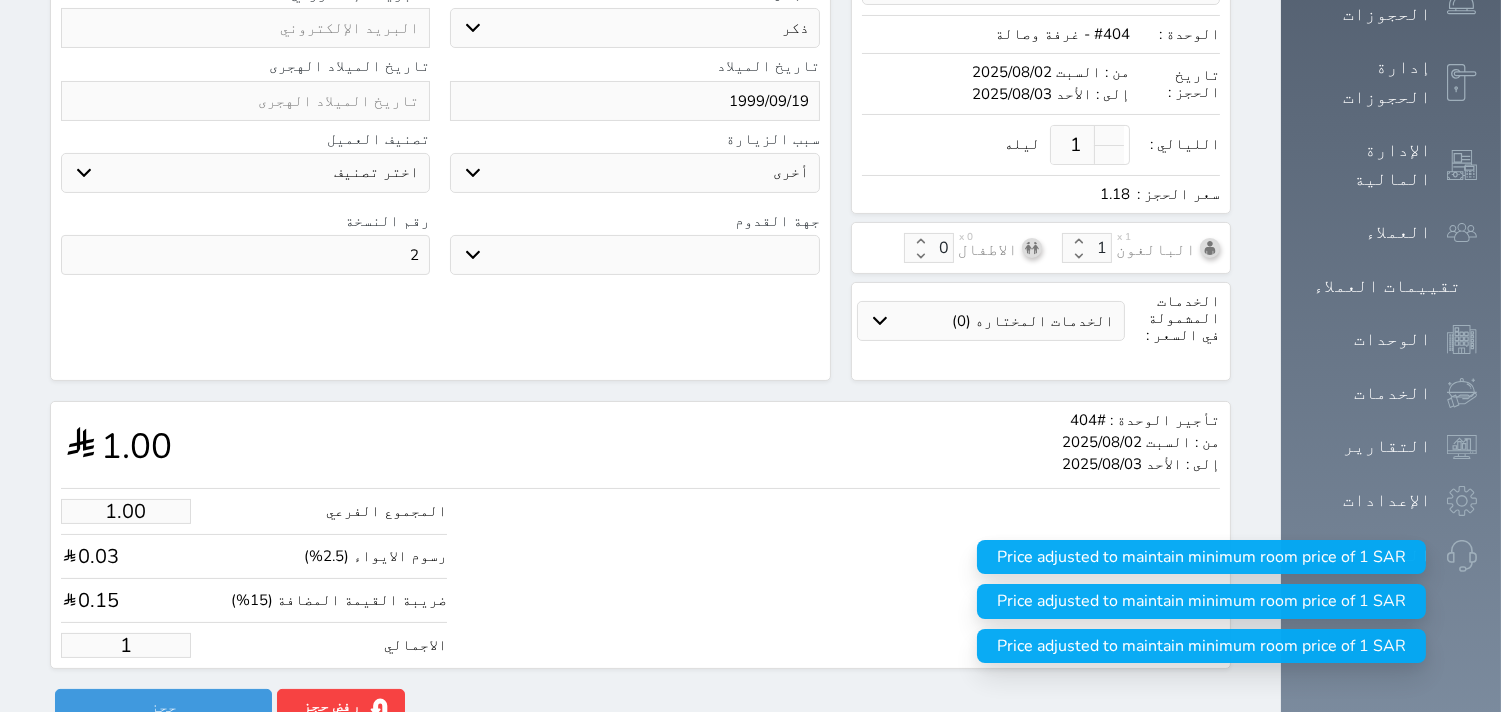 type on "8.48" 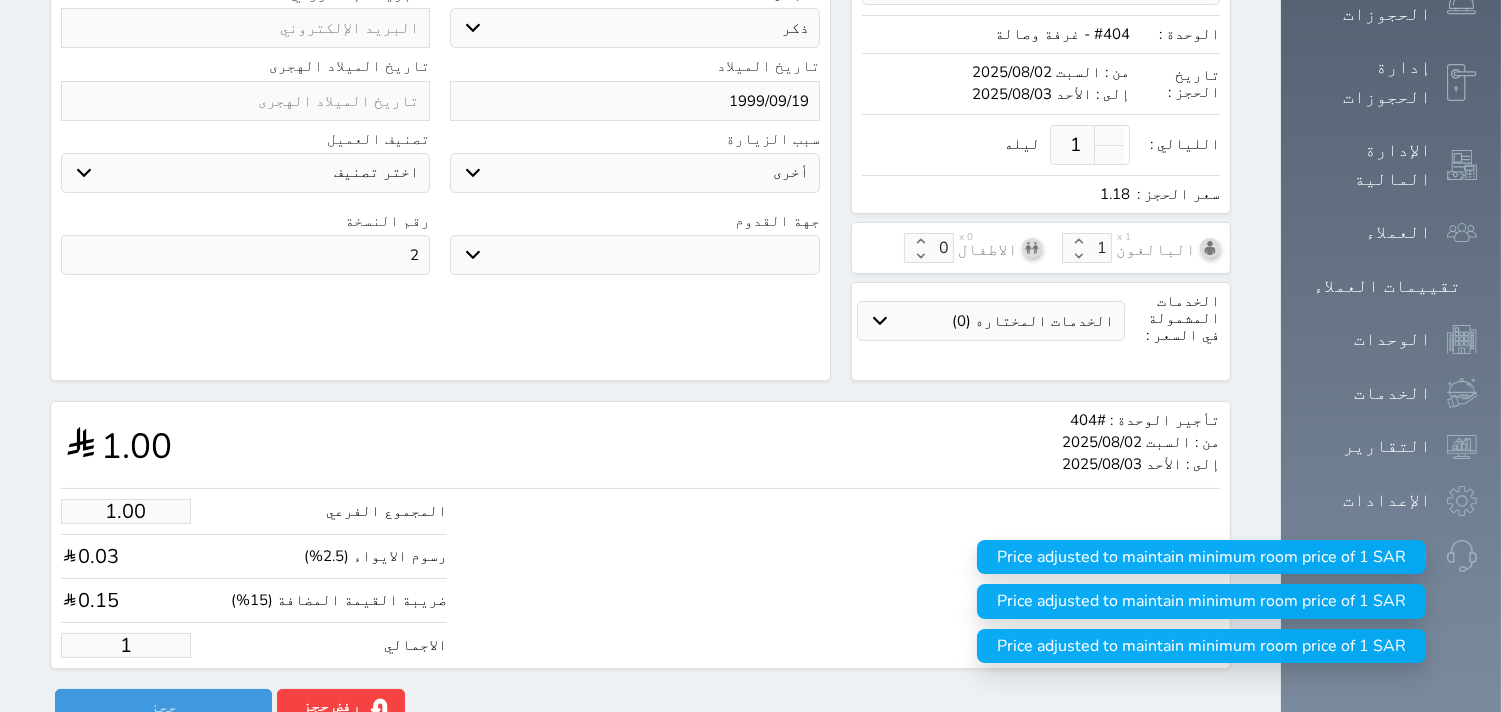 type on "10" 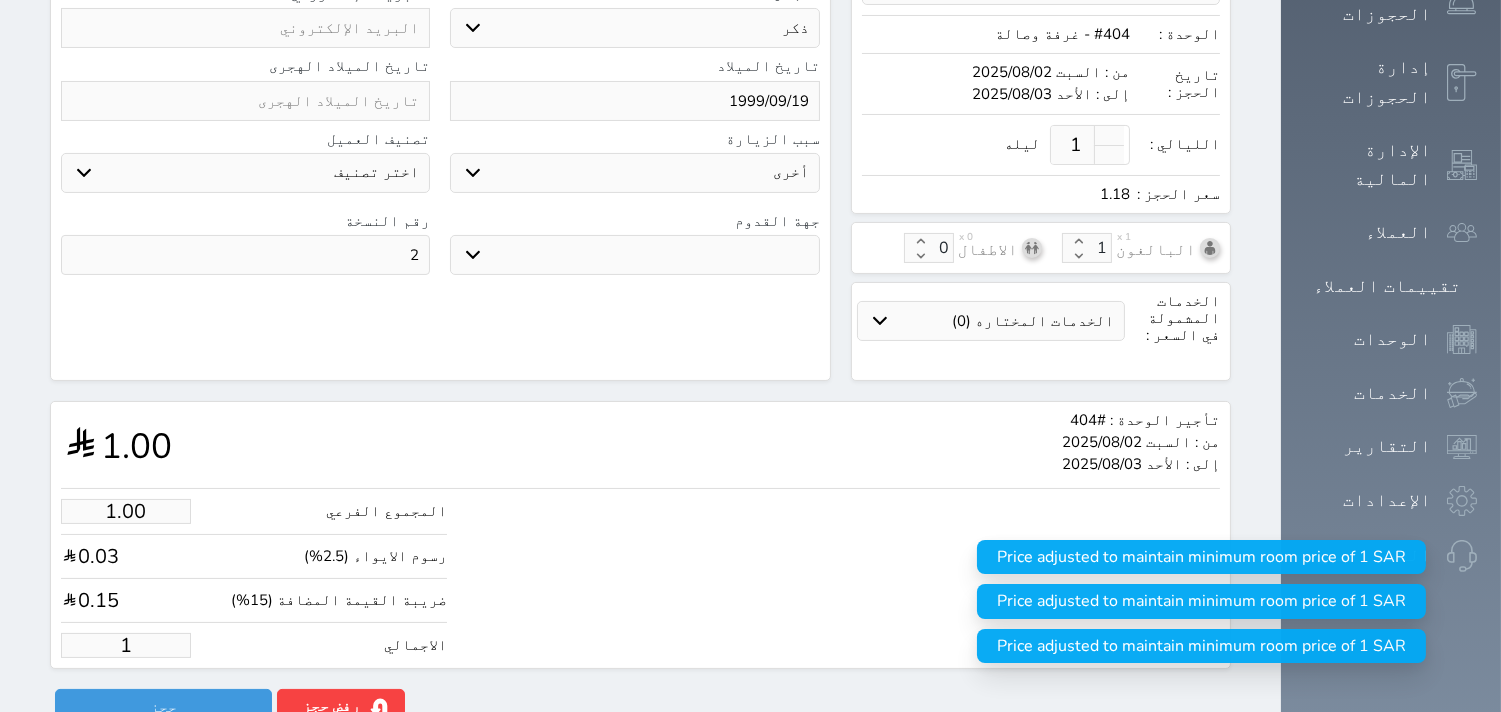 select 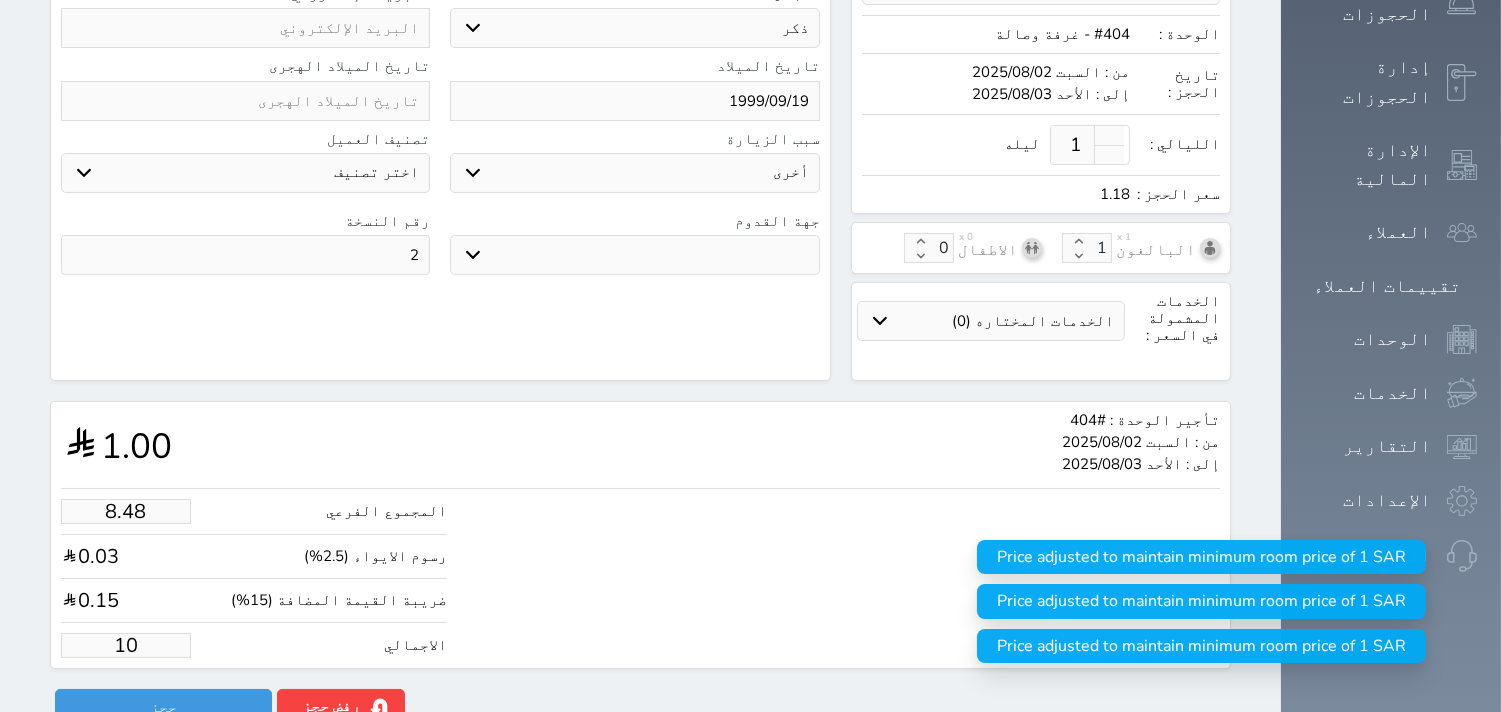 type on "84.84" 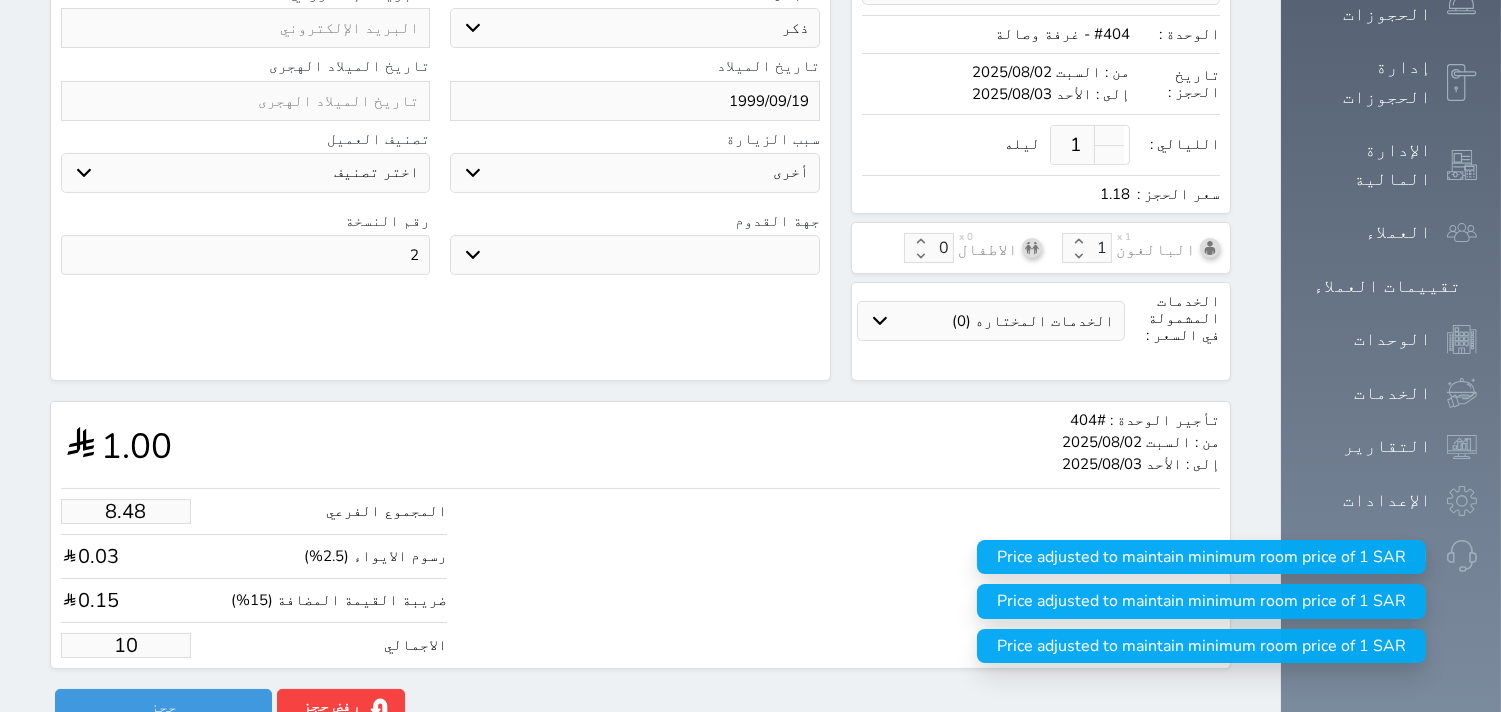 type on "100" 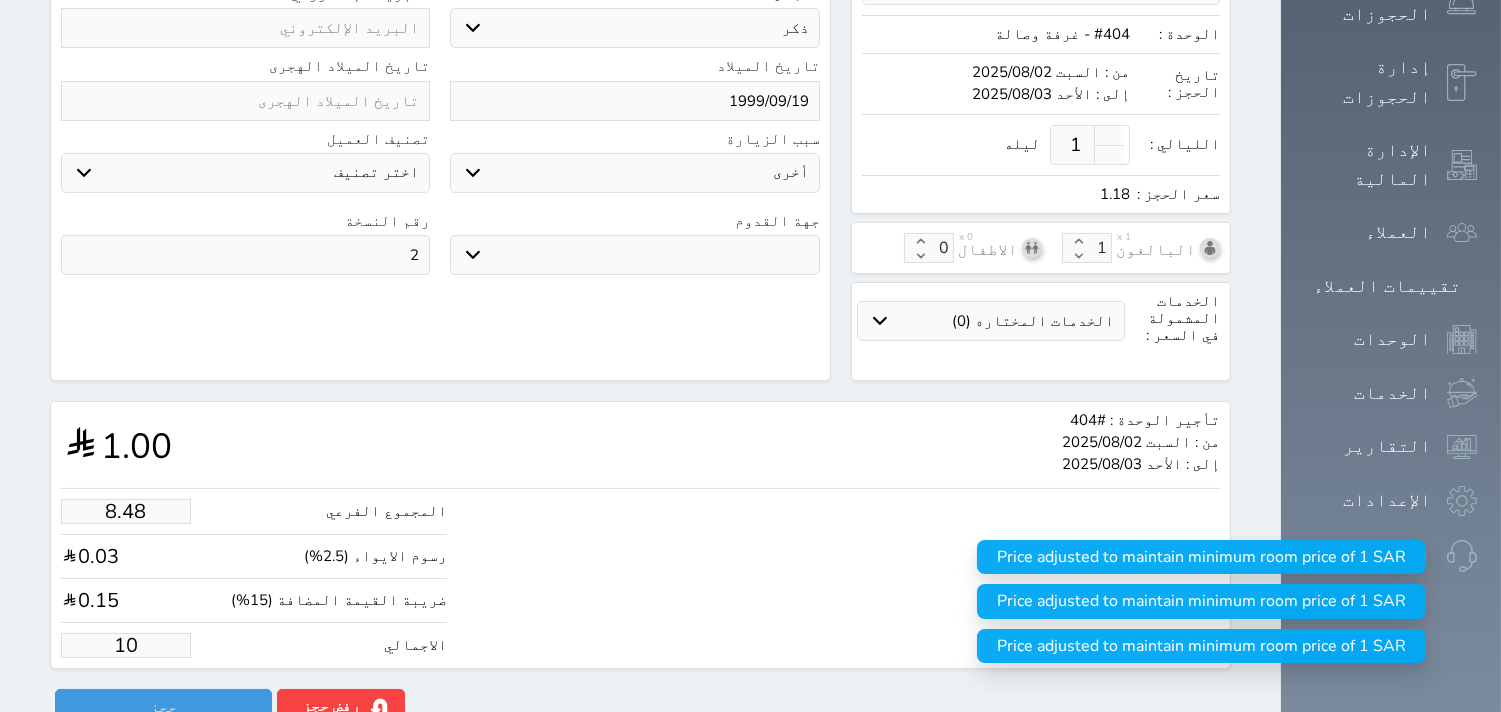select 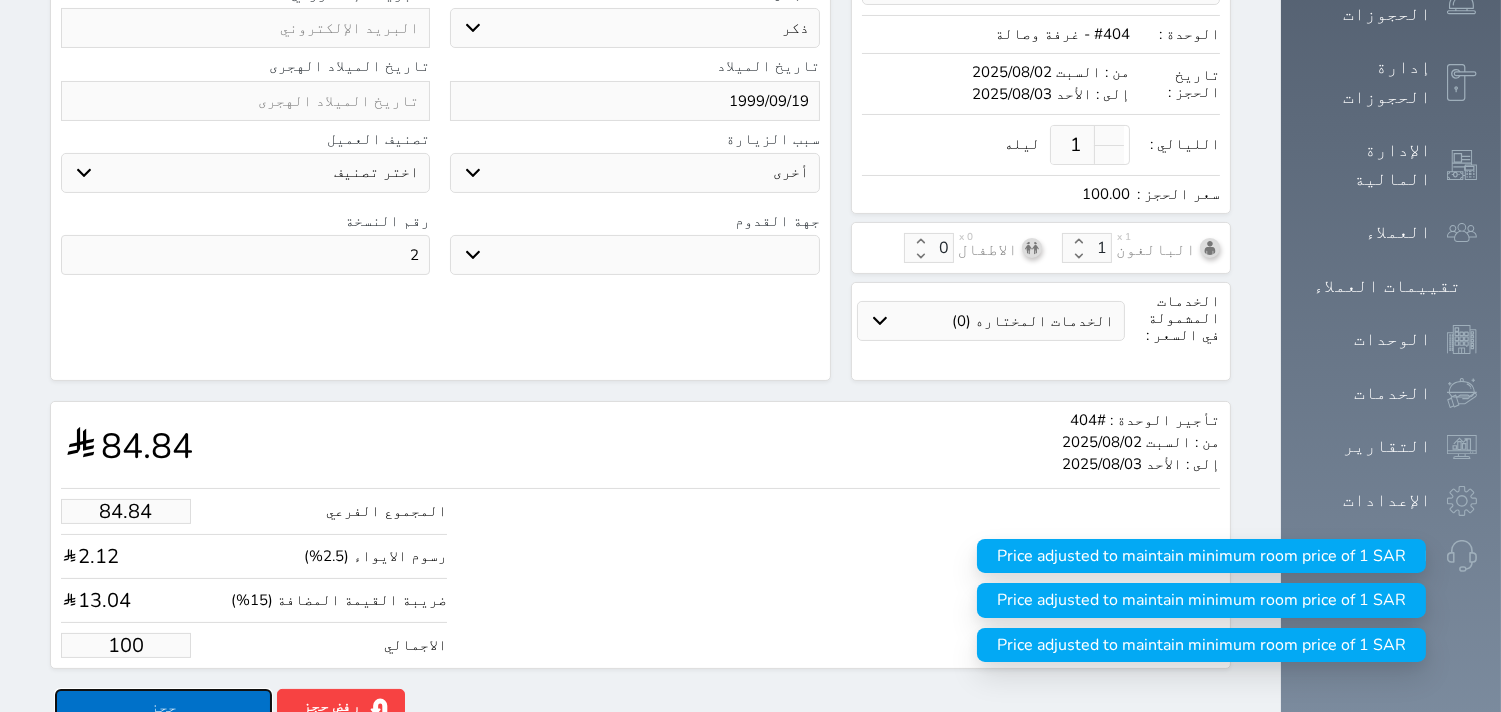 type on "100.00" 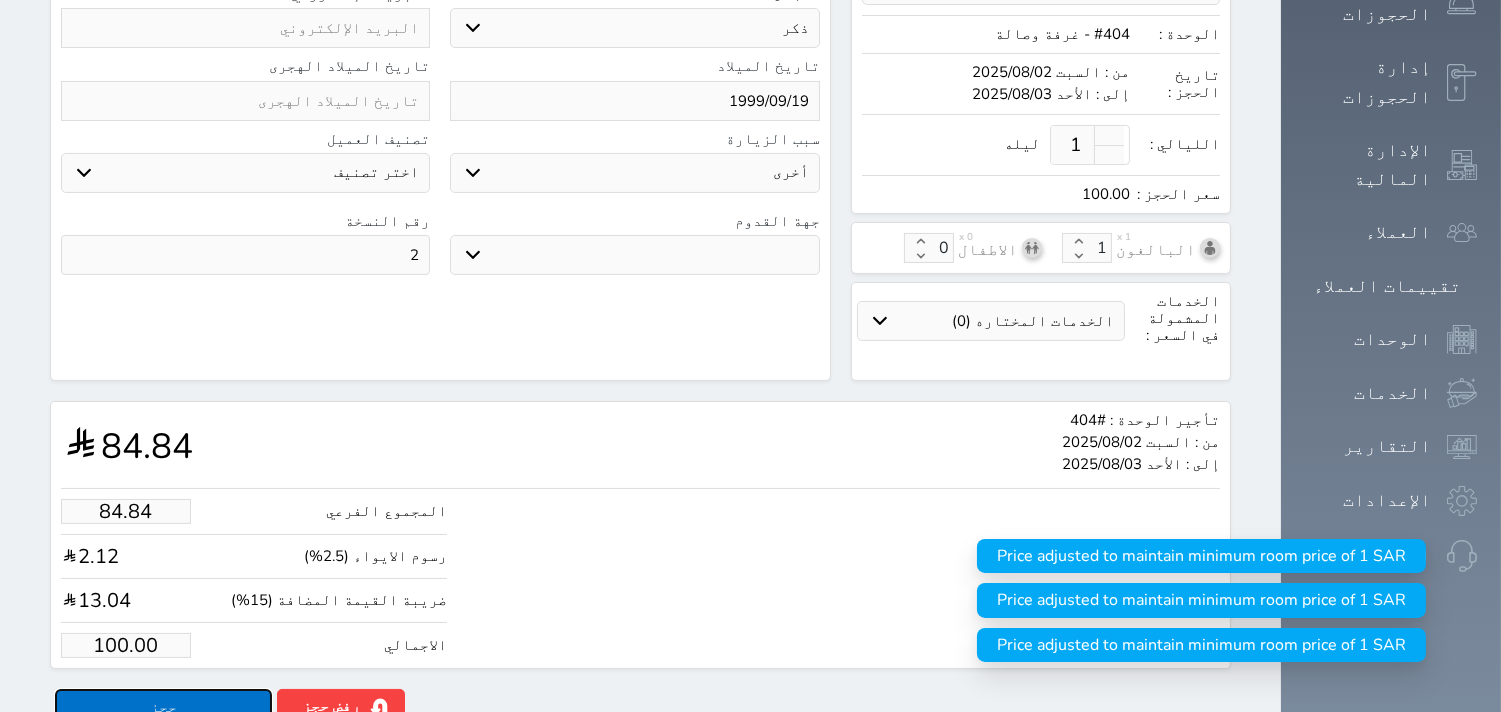click on "حجز" at bounding box center (163, 706) 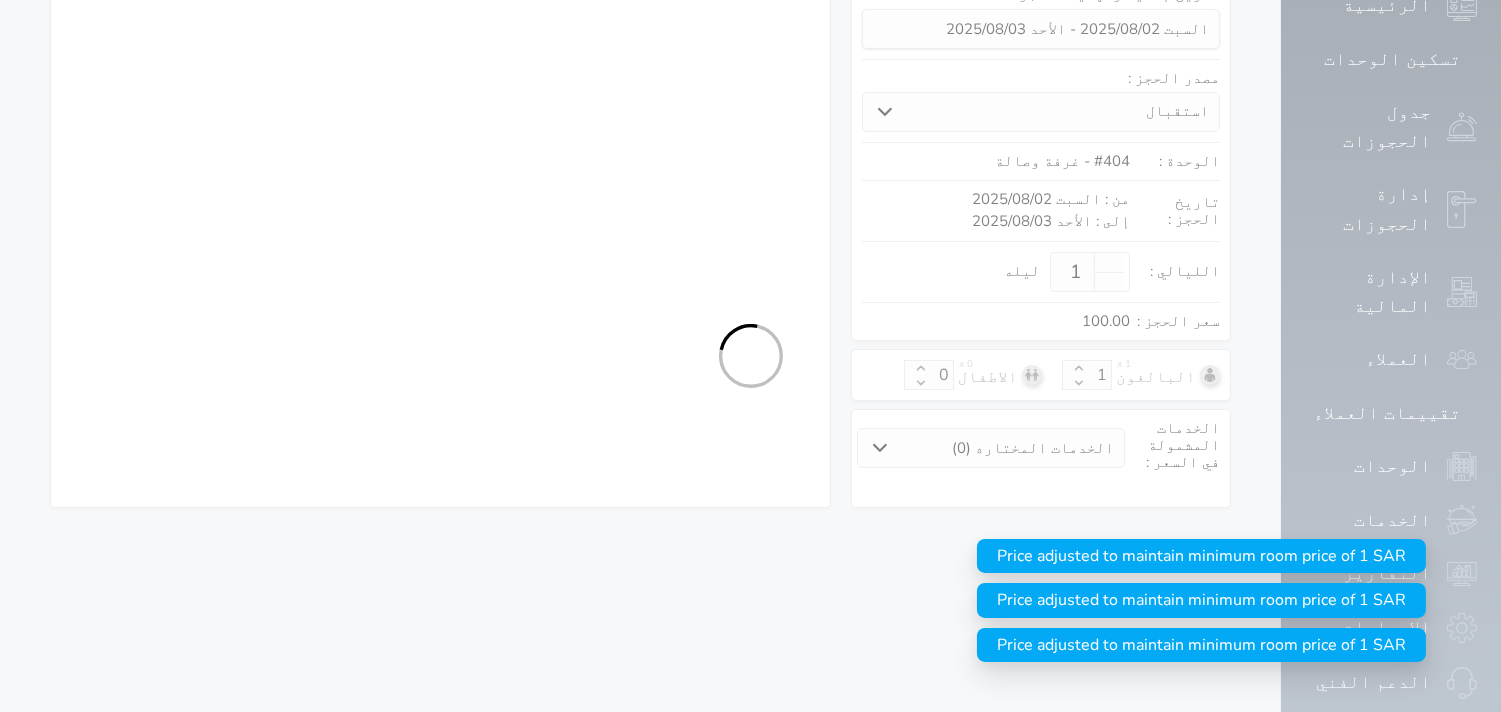 select on "1" 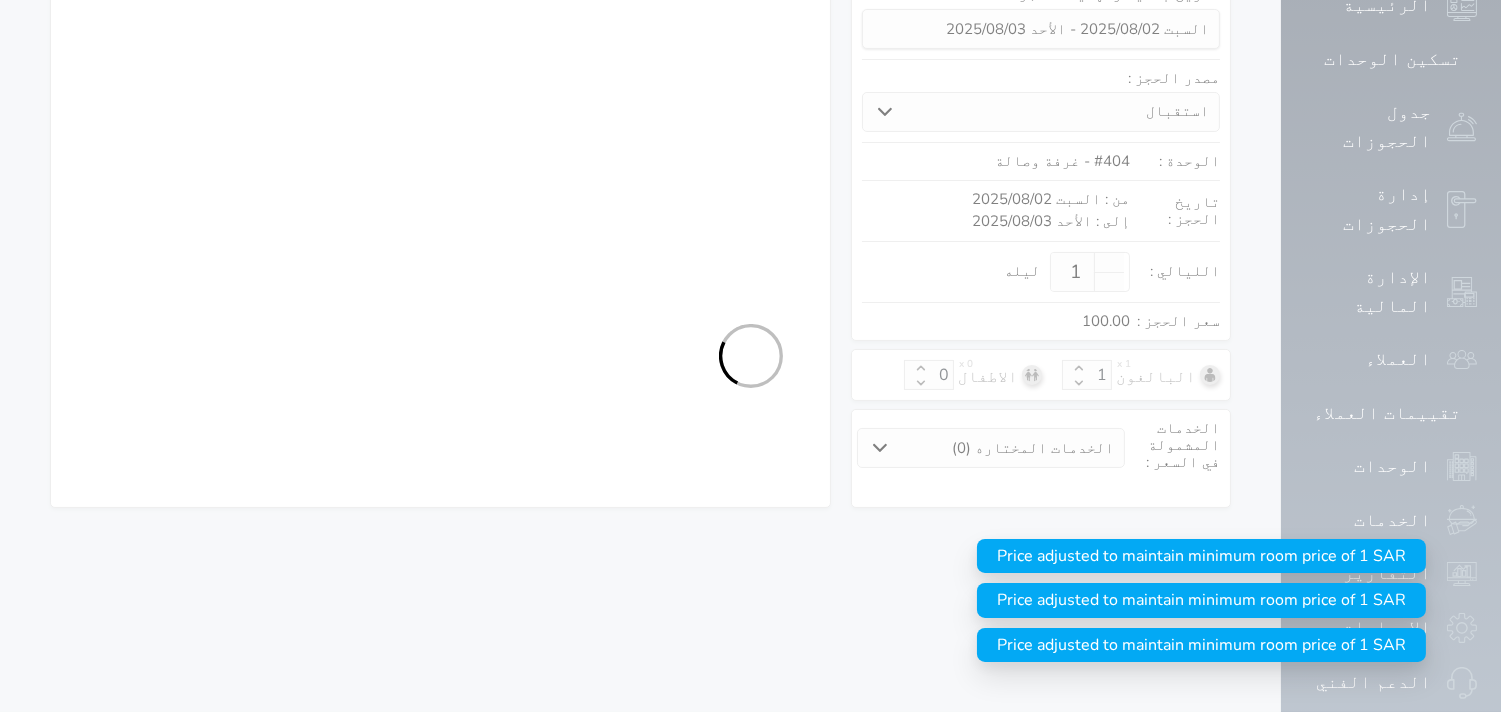 select on "113" 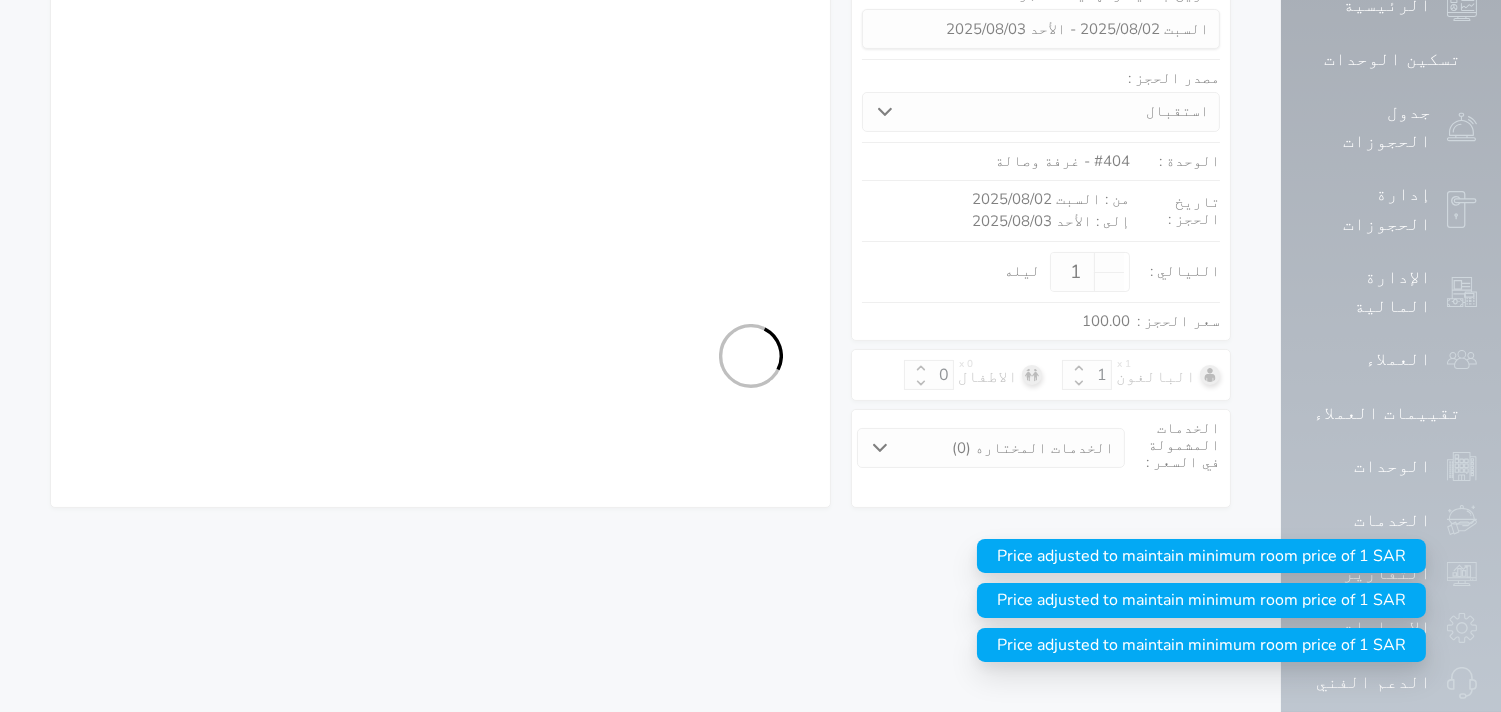 select on "1" 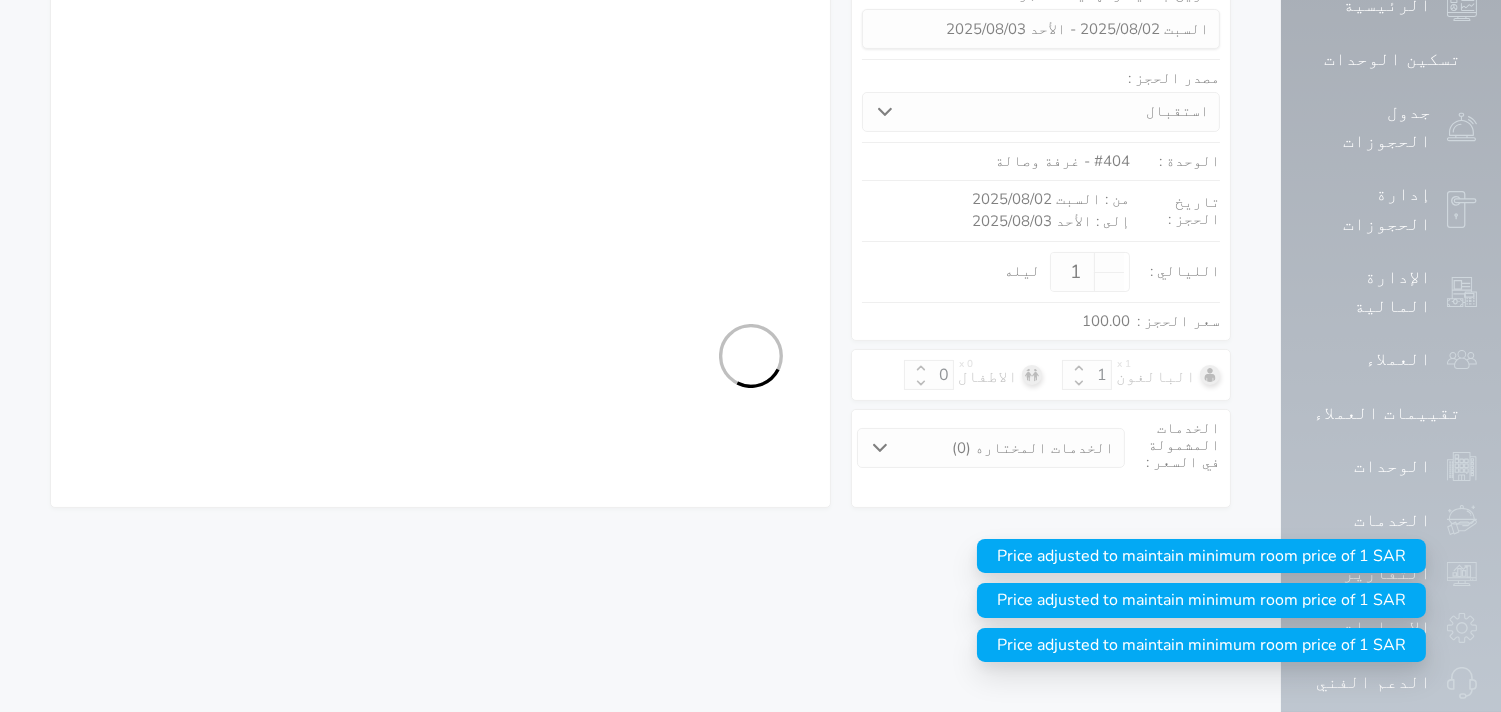 select on "7" 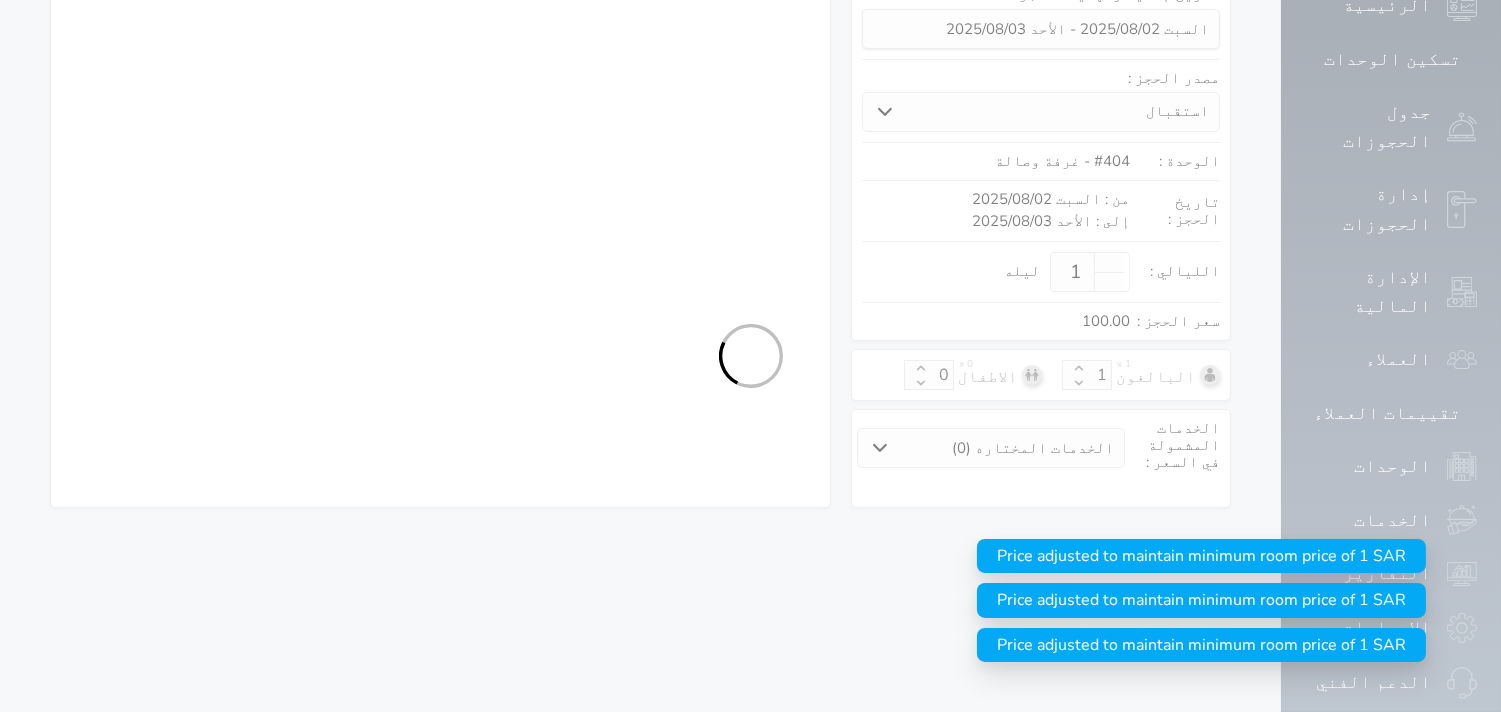 select 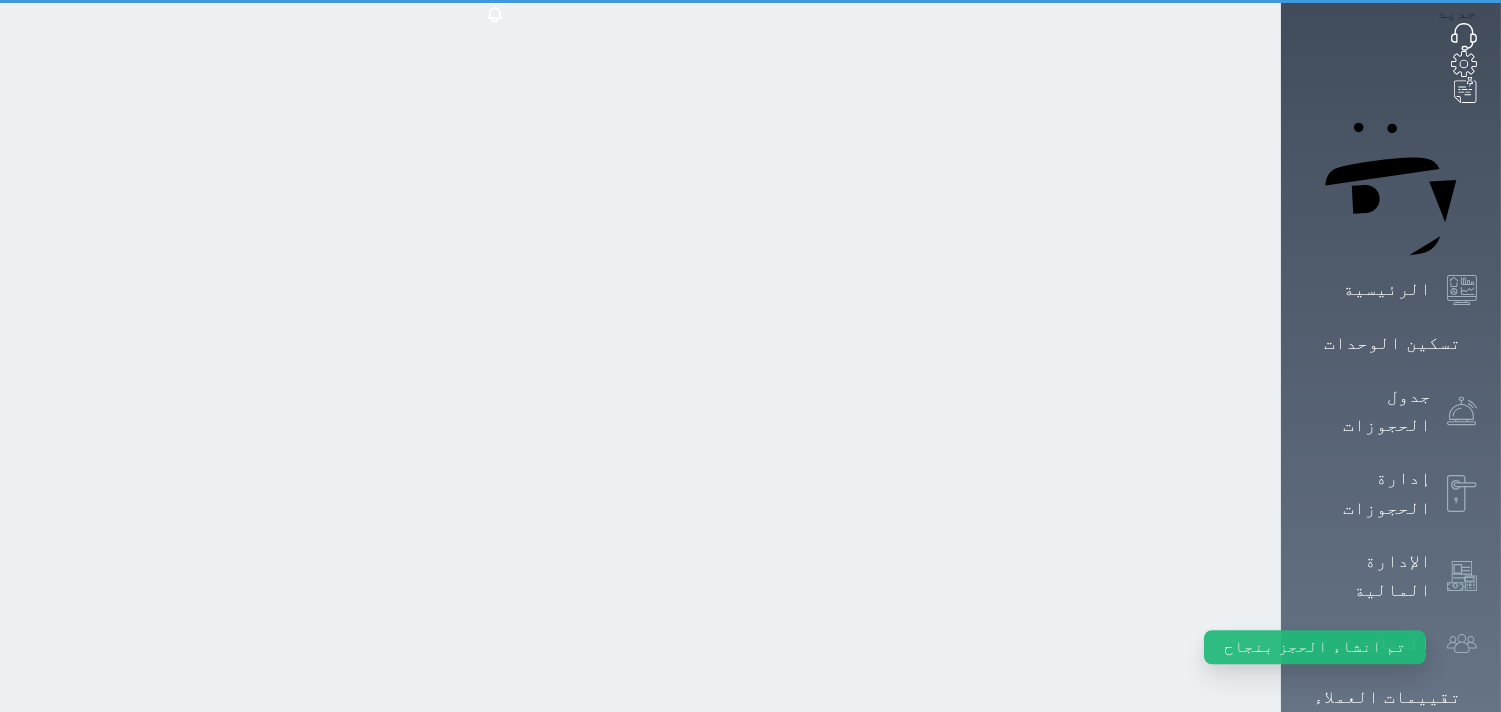scroll, scrollTop: 0, scrollLeft: 0, axis: both 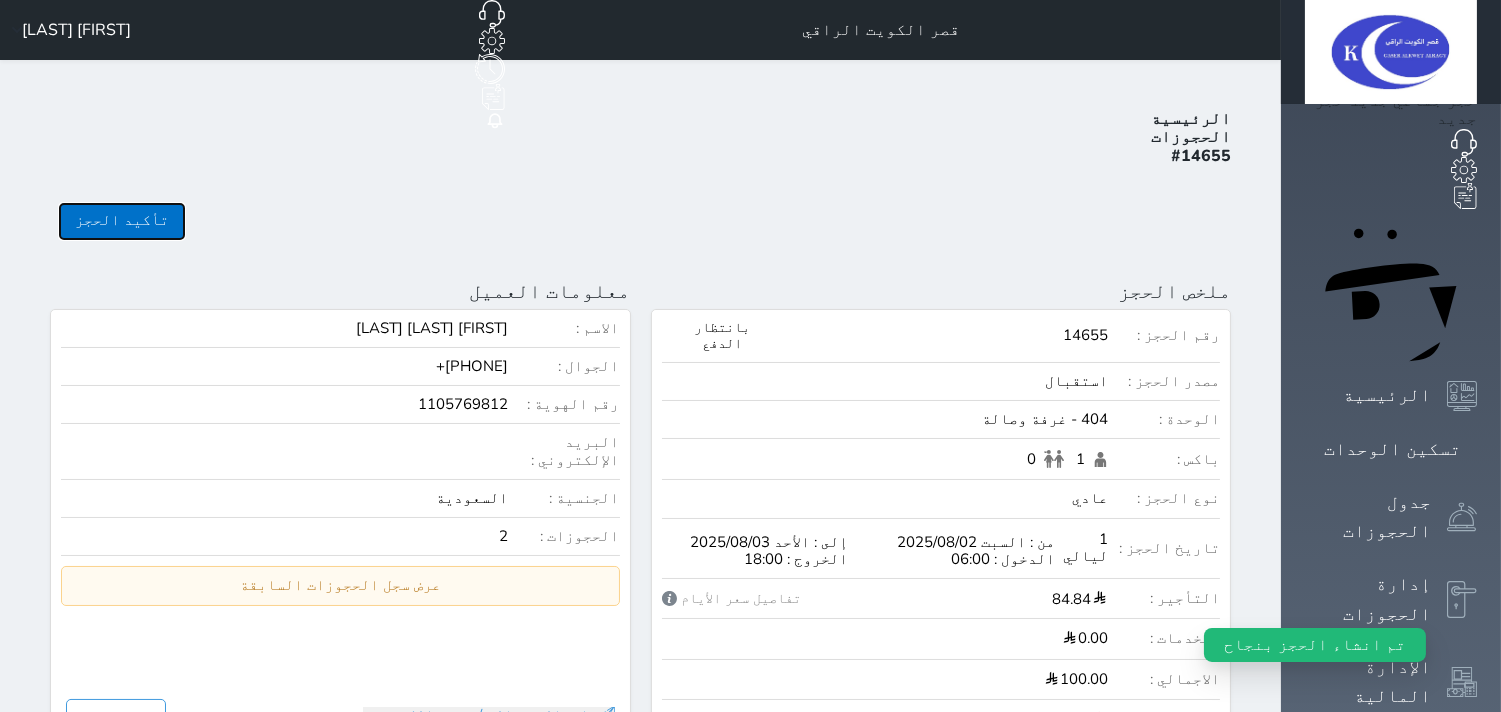 click on "تأكيد الحجز" at bounding box center [122, 221] 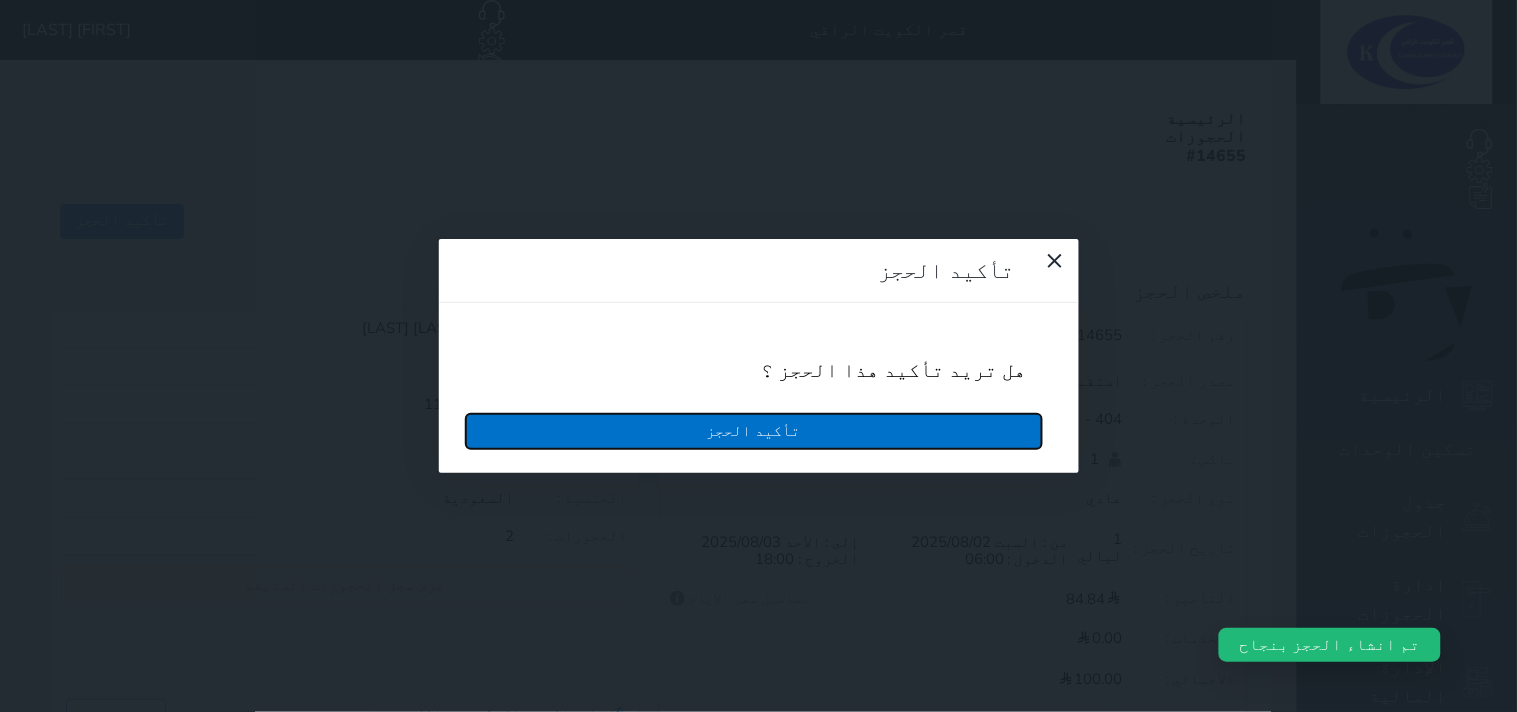 click on "تأكيد الحجز" at bounding box center [754, 431] 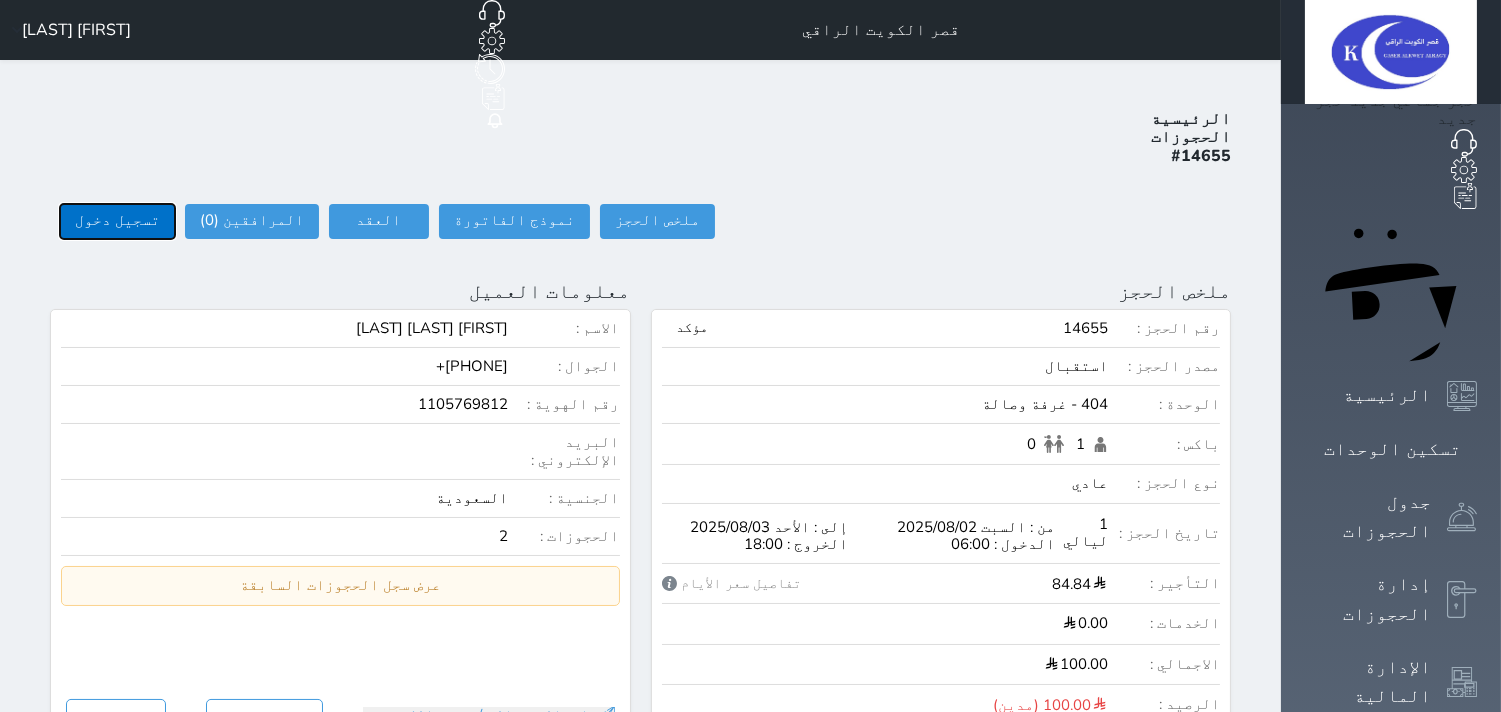 click on "تسجيل دخول" at bounding box center (117, 221) 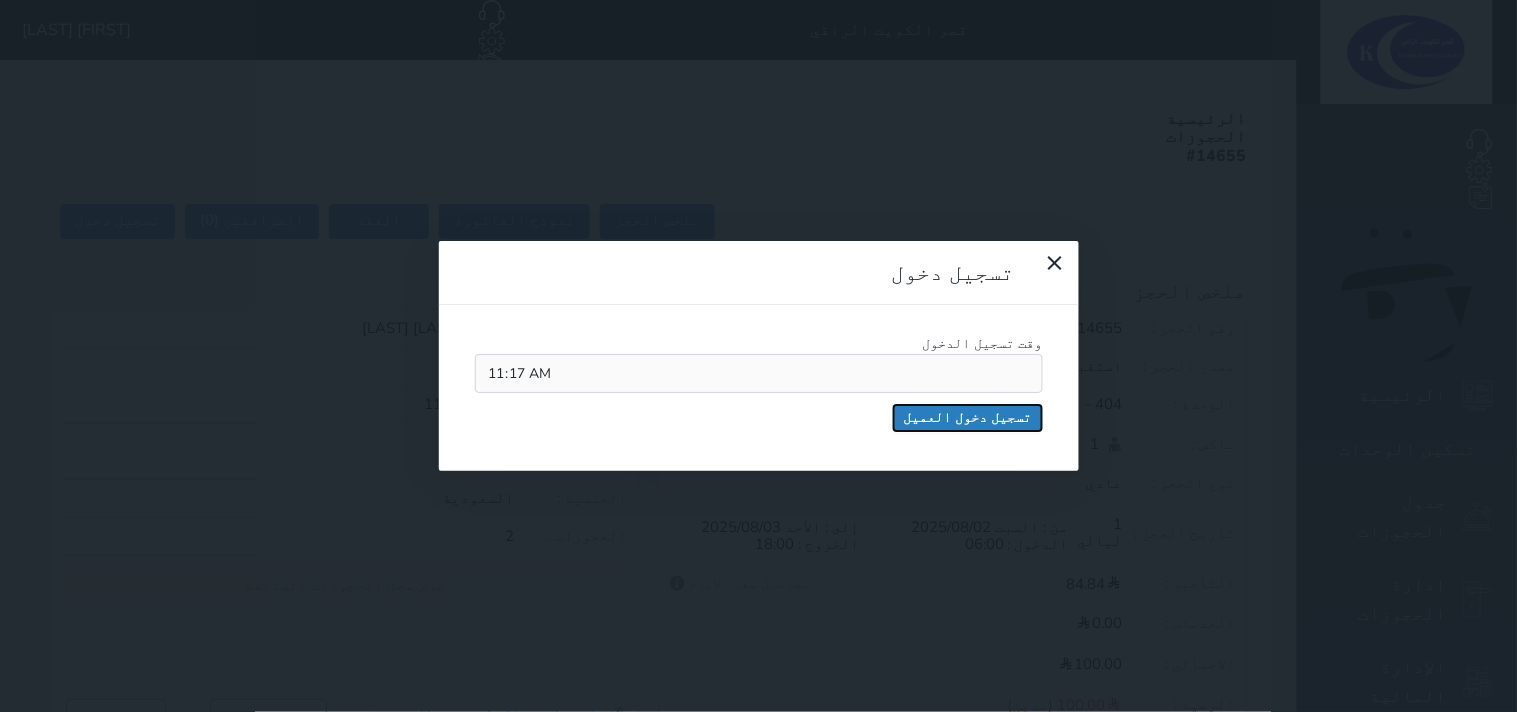 click on "تسجيل دخول العميل" at bounding box center (968, 418) 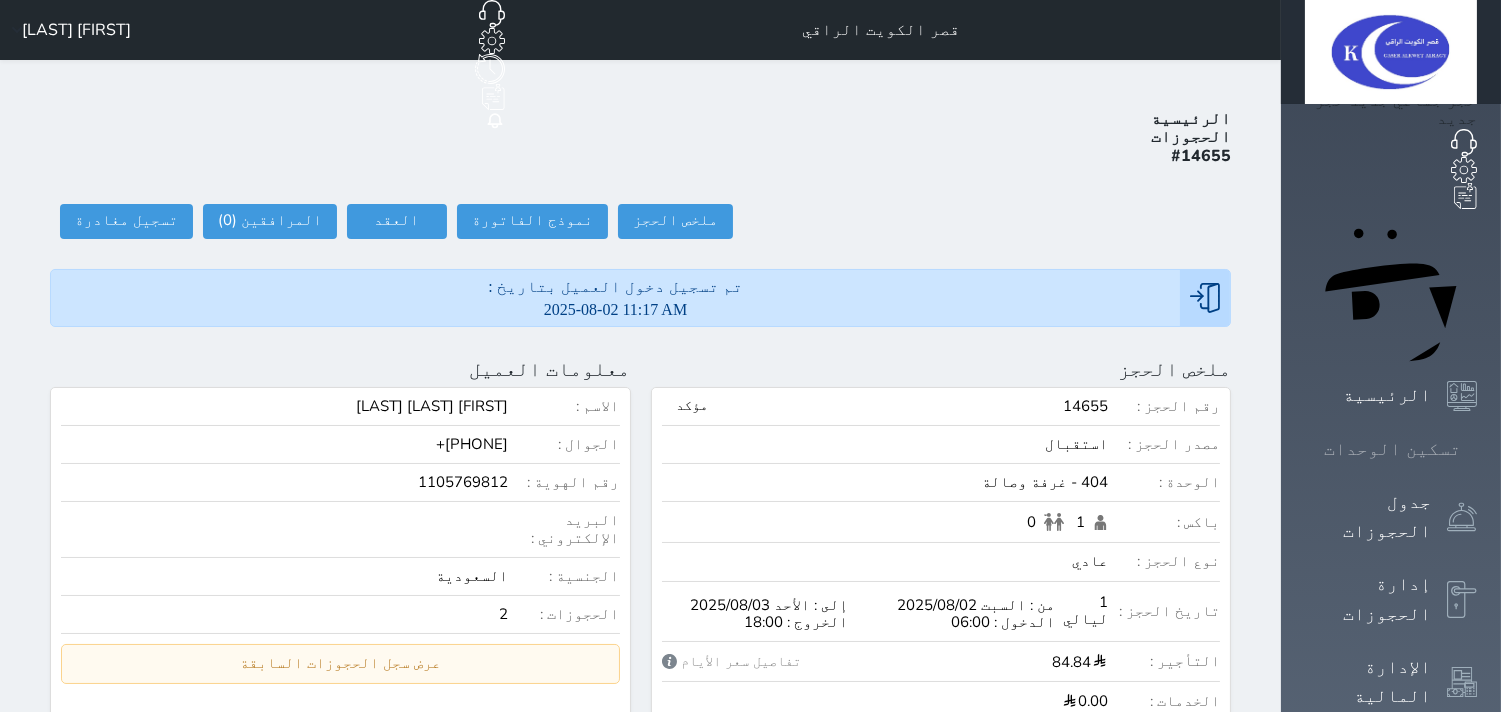 click on "تسكين الوحدات" at bounding box center [1392, 449] 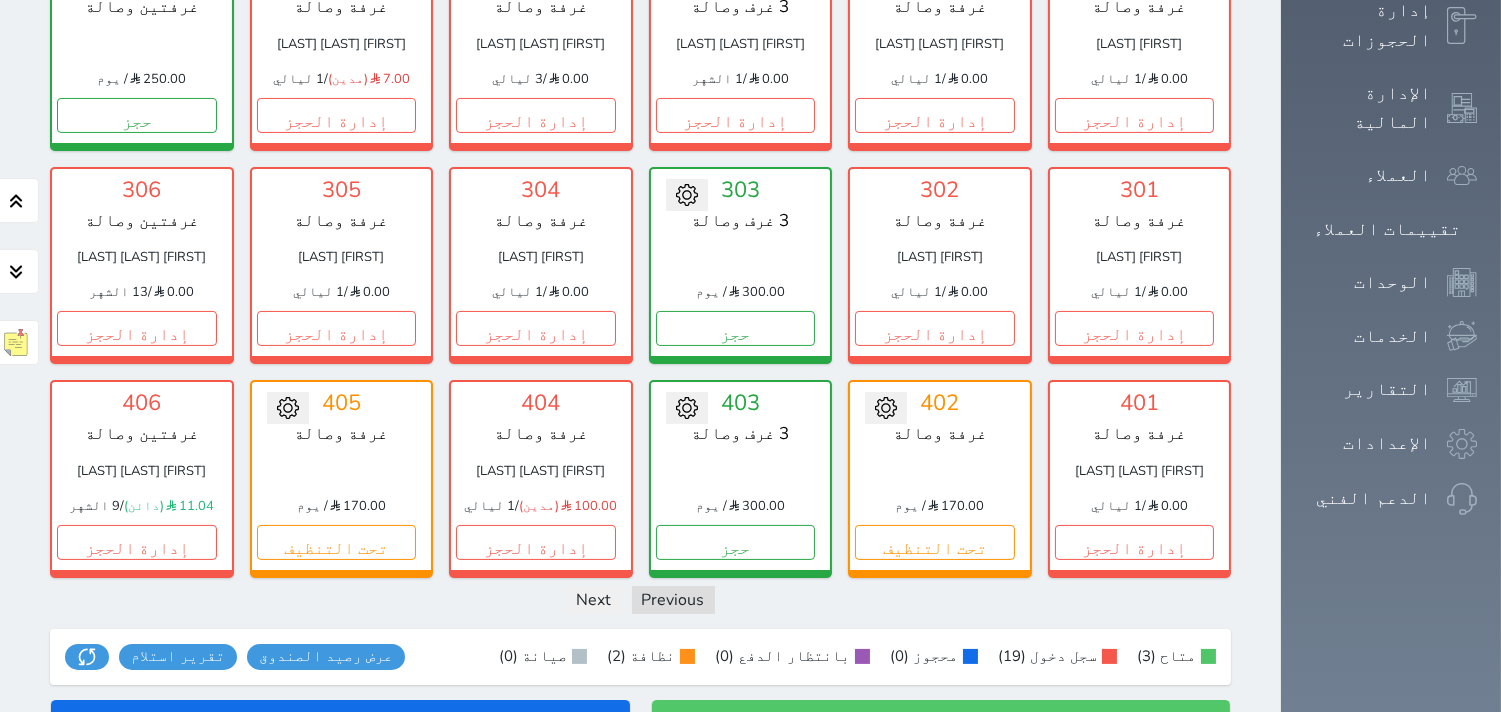 scroll, scrollTop: 744, scrollLeft: 0, axis: vertical 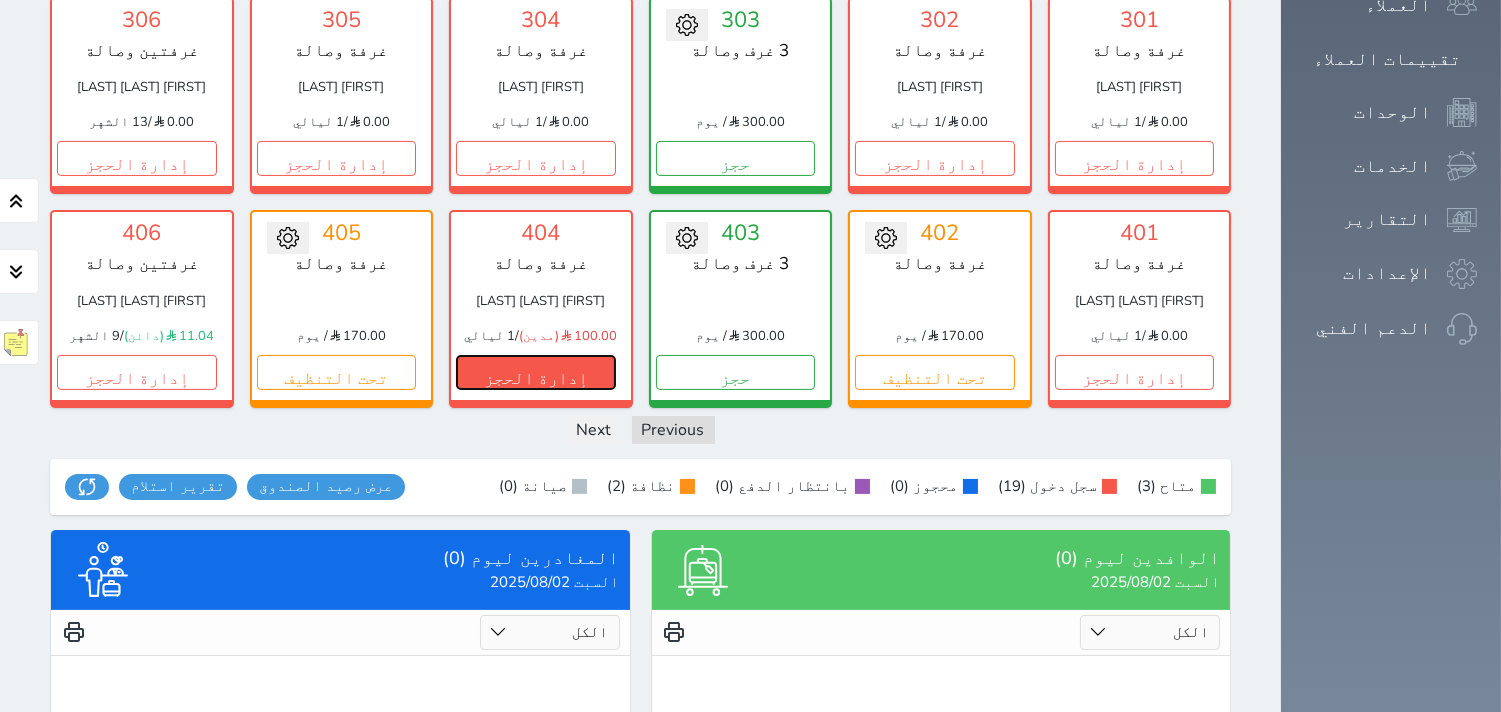 click on "إدارة الحجز" at bounding box center (536, 372) 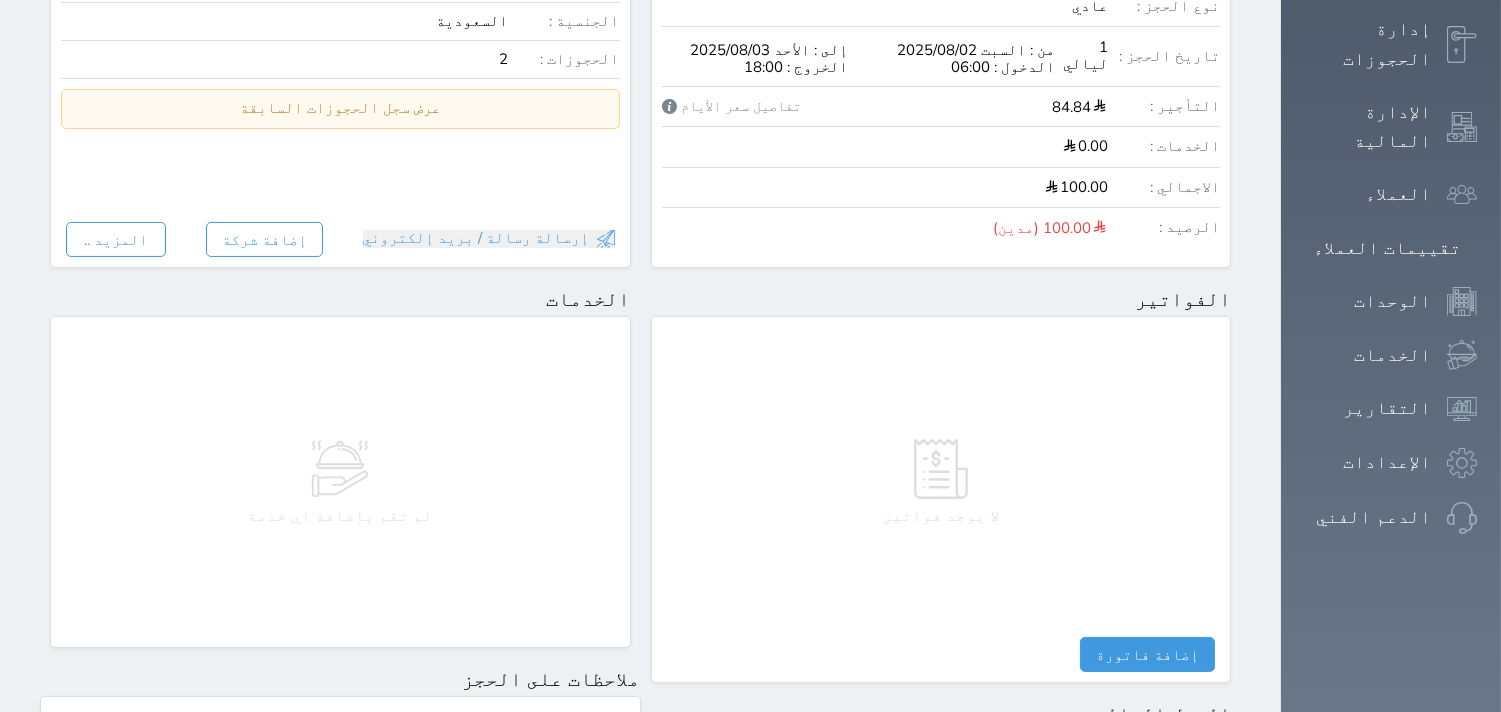 scroll, scrollTop: 1068, scrollLeft: 0, axis: vertical 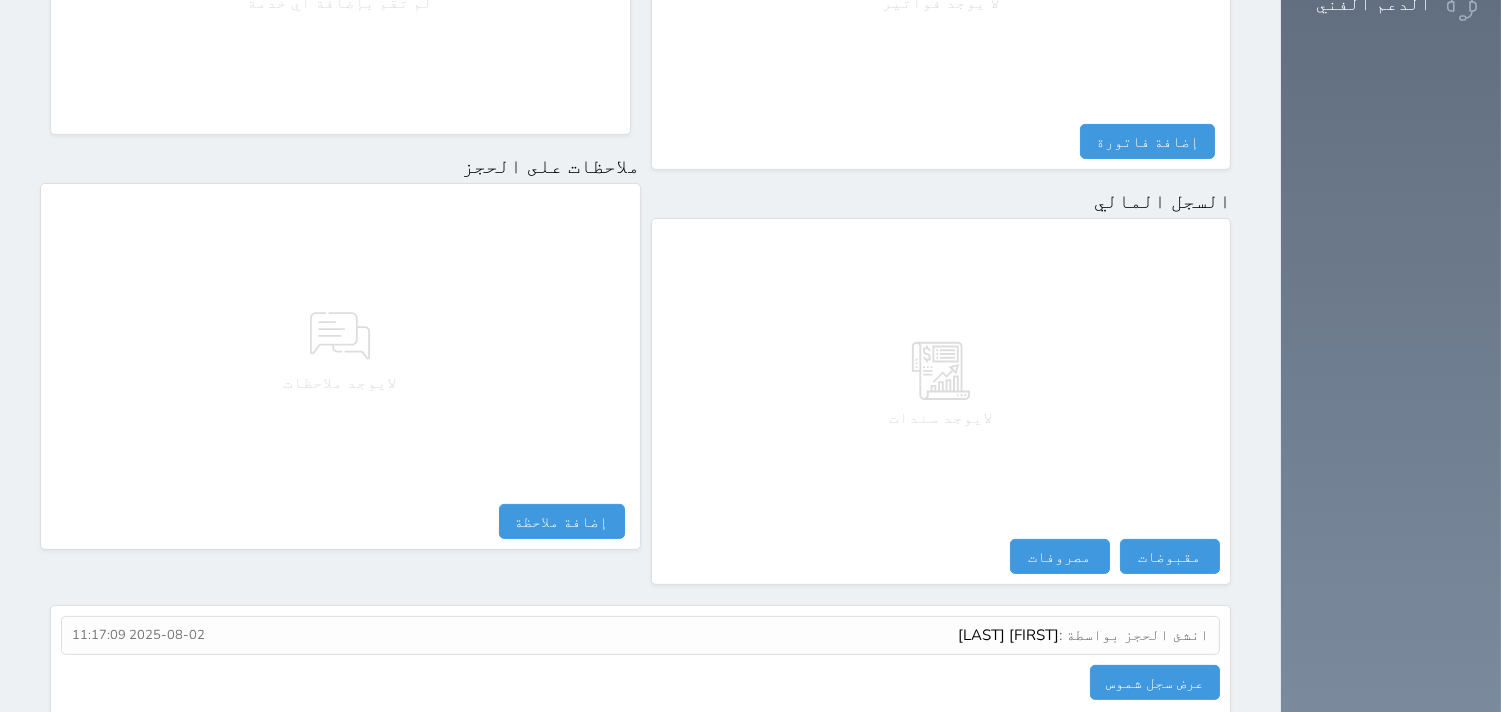 click on "لايوجد سندات   مقبوضات           مقبوضات                 النوع  *    اختيار     التاريخ *   2025-08-02 11:18   من *   [FIRST] [LAST] [LAST]   المبلغ *   0   لأجل *     طريقة الدفع *   اختر طريقة الدفع   دفع نقدى   تحويل بنكى   مدى   بطاقة ائتمان   آجل   ملاحظات         حفظ     مصروفات           مصروفات                   النوع  *   اختيار     التاريخ *   2025-08-02 11:18   إلى *     المبلغ *     لأجل *     استلمت بواسطة *     طريقة الدفع *   اختر طريقة الدفع   دفع نقدى   تحويل بنكى   مدى   بطاقة ائتمان     ملاحظات     حفظ             تسجيل مغادرة
لم تقم بعمل تصفيه لهذا الحجز - الرصيد :
100.00     (مدين)   سند قبض - تصفية حساب   نوع التصفية *" at bounding box center (941, 401) 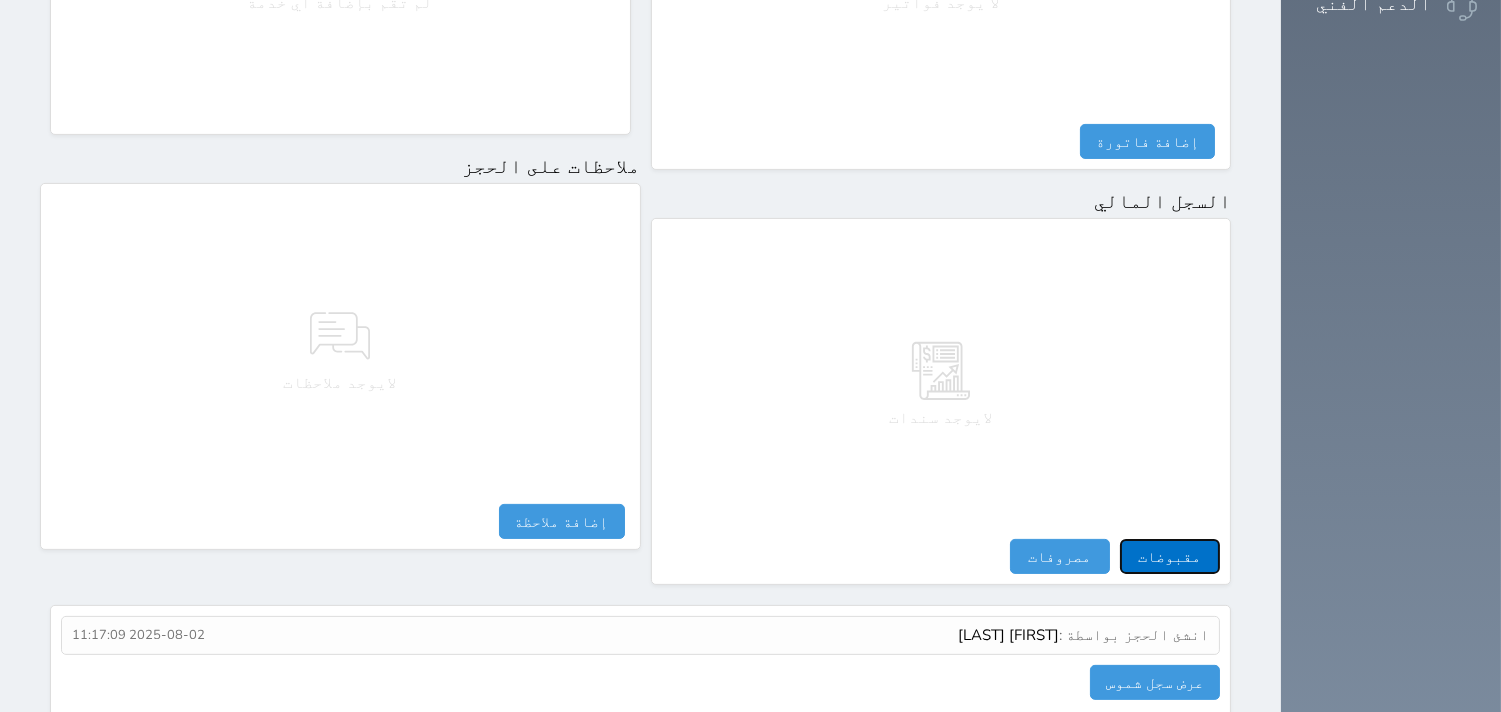 click on "مقبوضات" at bounding box center [1170, 556] 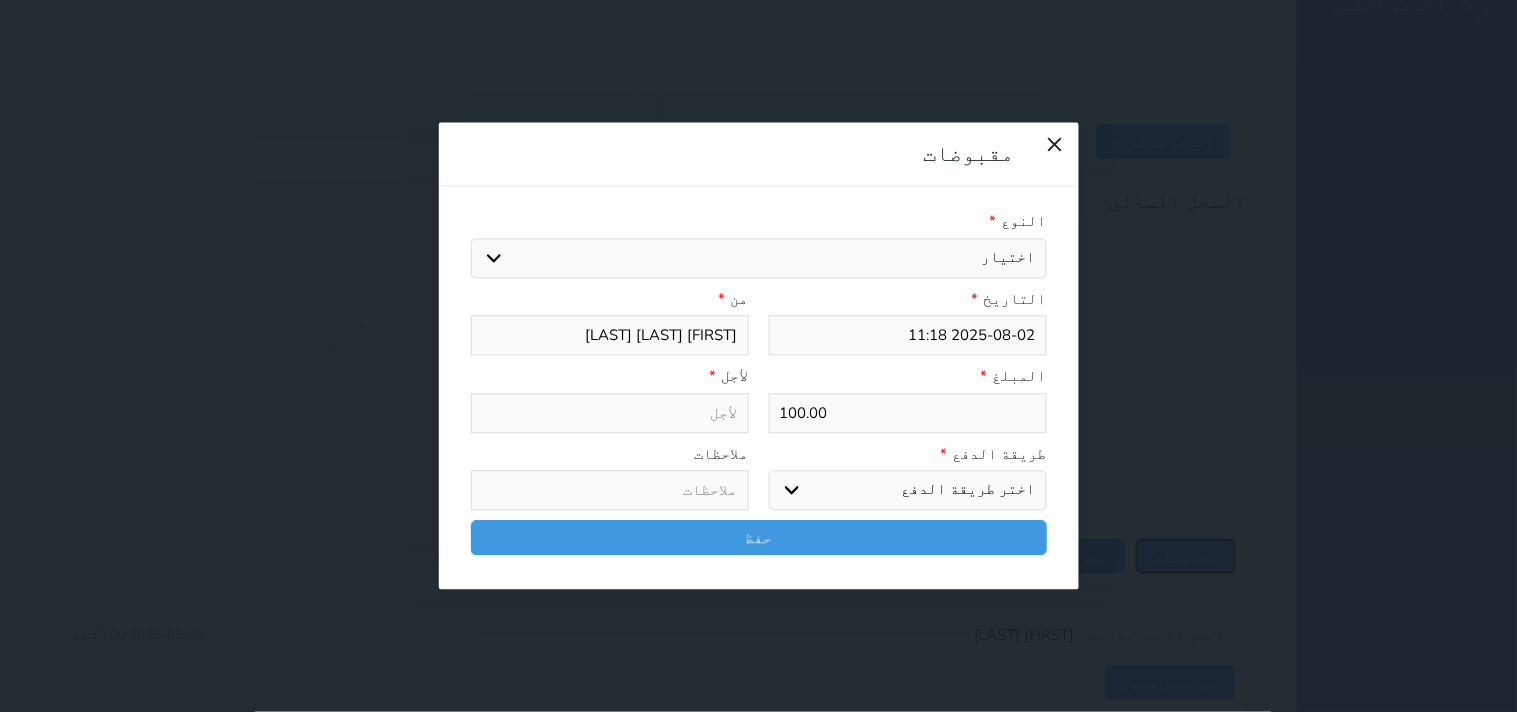 select 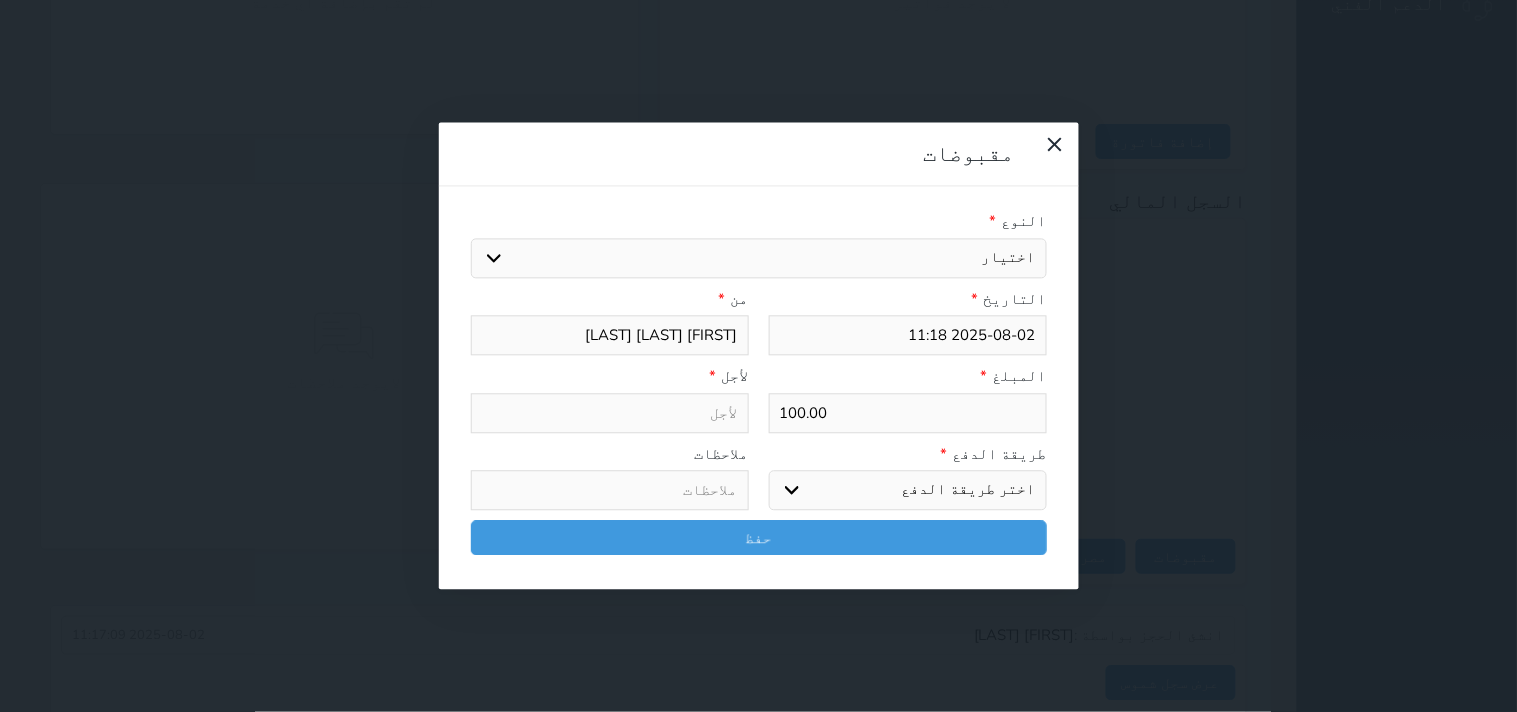 click on "اختيار   مقبوضات عامة قيمة إيجار فواتير تامين عربون لا ينطبق آخر مغسلة واي فاي - الإنترنت مواقف السيارات طعام الأغذية والمشروبات مشروبات المشروبات الباردة المشروبات الساخنة الإفطار غداء عشاء مخبز و كعك حمام سباحة الصالة الرياضية سبا و خدمات الجمال اختيار وإسقاط (خدمات النقل) ميني بار كابل - تلفزيون سرير إضافي تصفيف الشعر التسوق خدمات الجولات السياحية المنظمة خدمات الدليل السياحي الضريبه وبلدي" at bounding box center (759, 258) 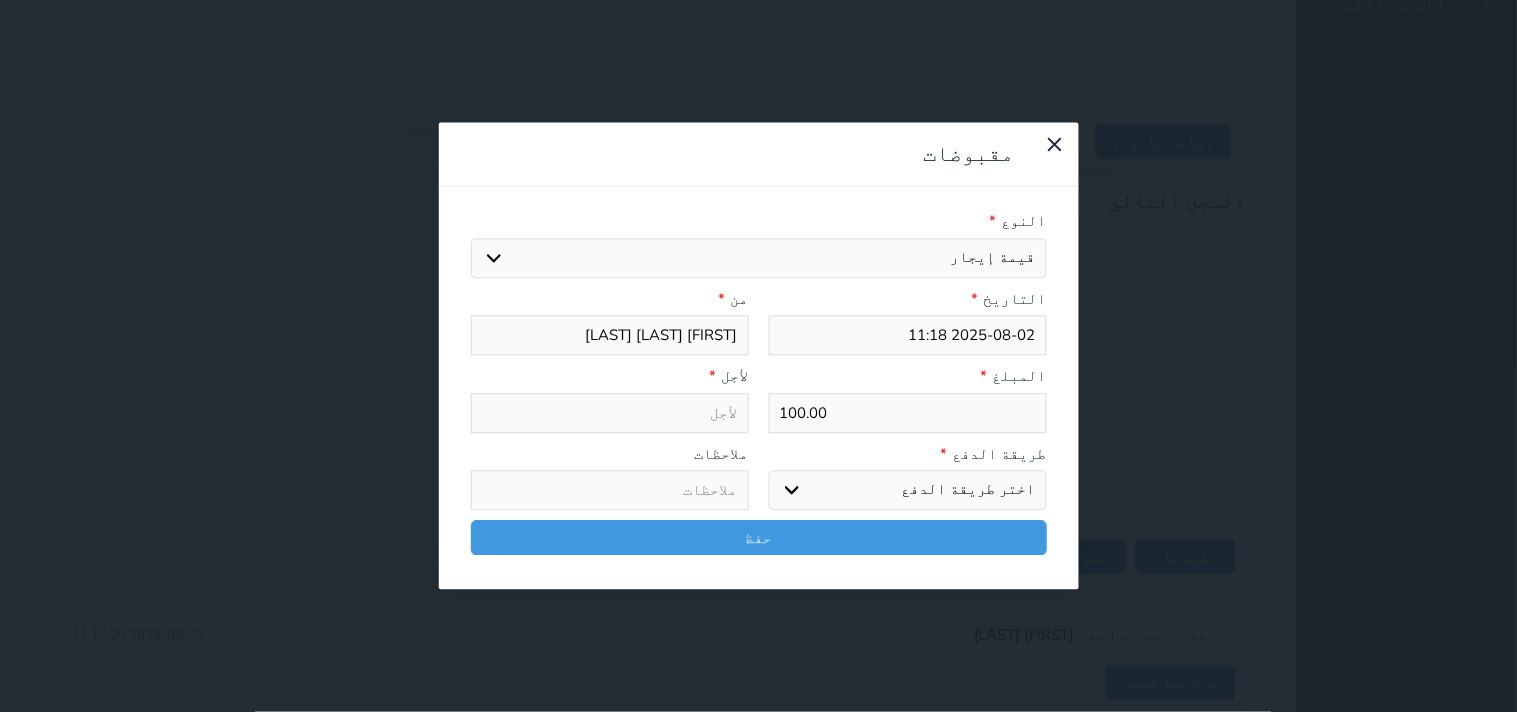 click on "اختيار   مقبوضات عامة قيمة إيجار فواتير تامين عربون لا ينطبق آخر مغسلة واي فاي - الإنترنت مواقف السيارات طعام الأغذية والمشروبات مشروبات المشروبات الباردة المشروبات الساخنة الإفطار غداء عشاء مخبز و كعك حمام سباحة الصالة الرياضية سبا و خدمات الجمال اختيار وإسقاط (خدمات النقل) ميني بار كابل - تلفزيون سرير إضافي تصفيف الشعر التسوق خدمات الجولات السياحية المنظمة خدمات الدليل السياحي الضريبه وبلدي" at bounding box center [759, 258] 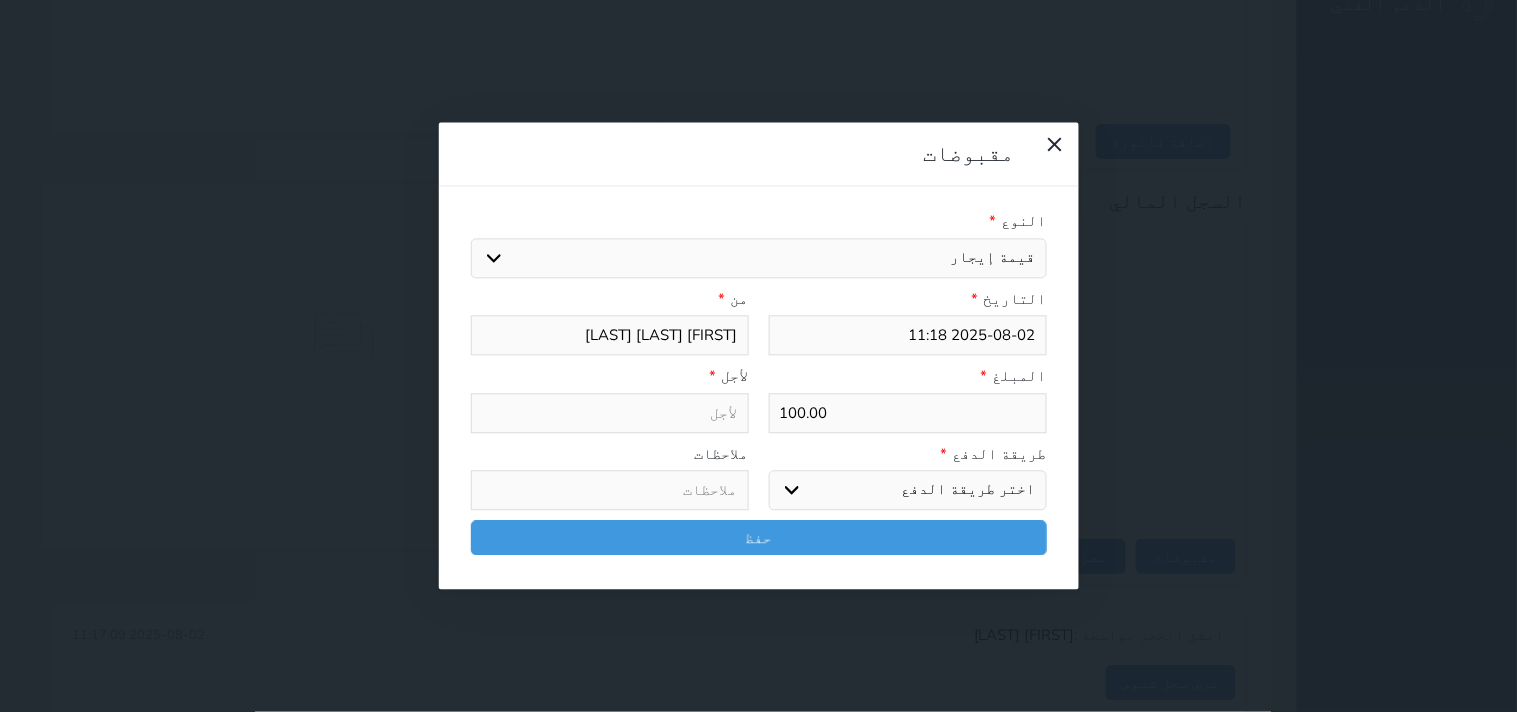 type on "قيمة إيجار - الوحدة - 404" 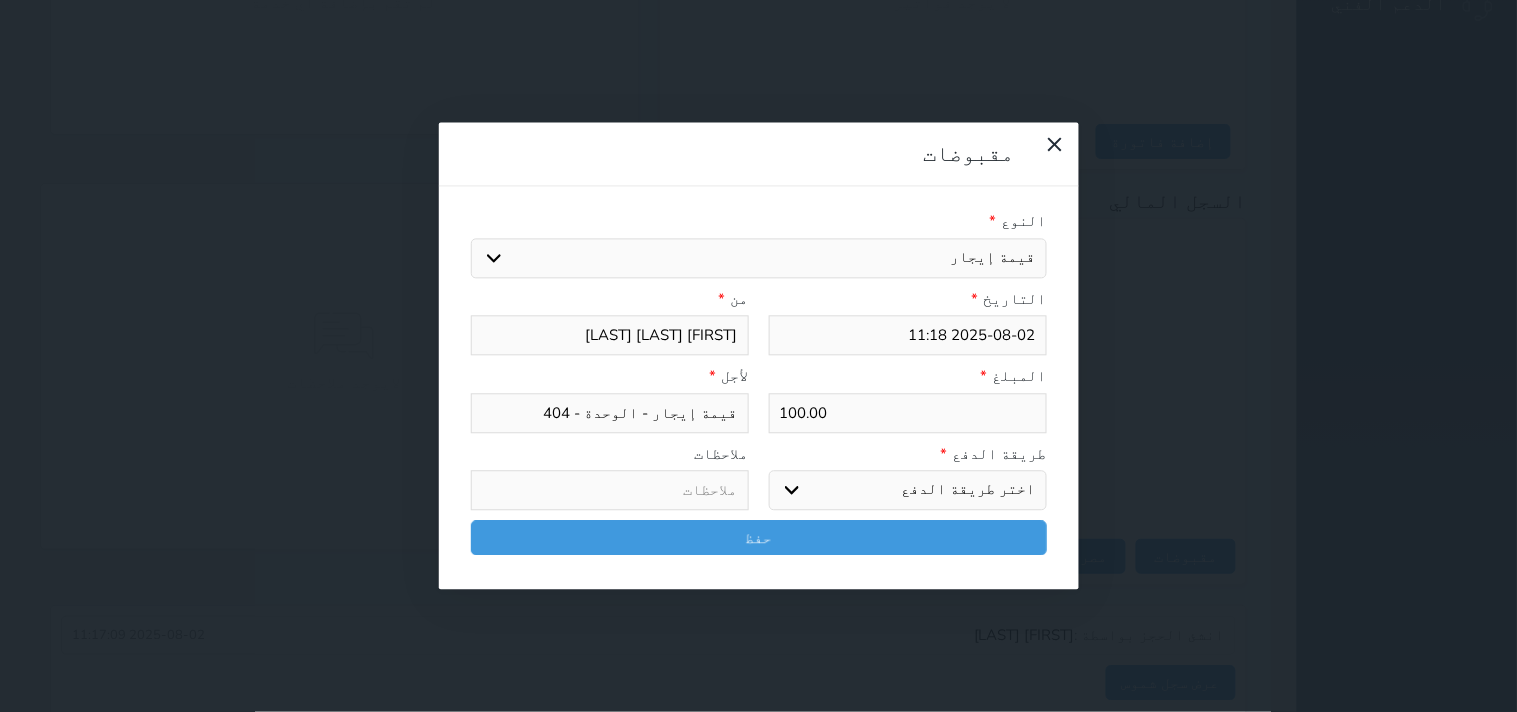 click on "اختر طريقة الدفع   دفع نقدى   تحويل بنكى   مدى   بطاقة ائتمان   آجل" at bounding box center (908, 491) 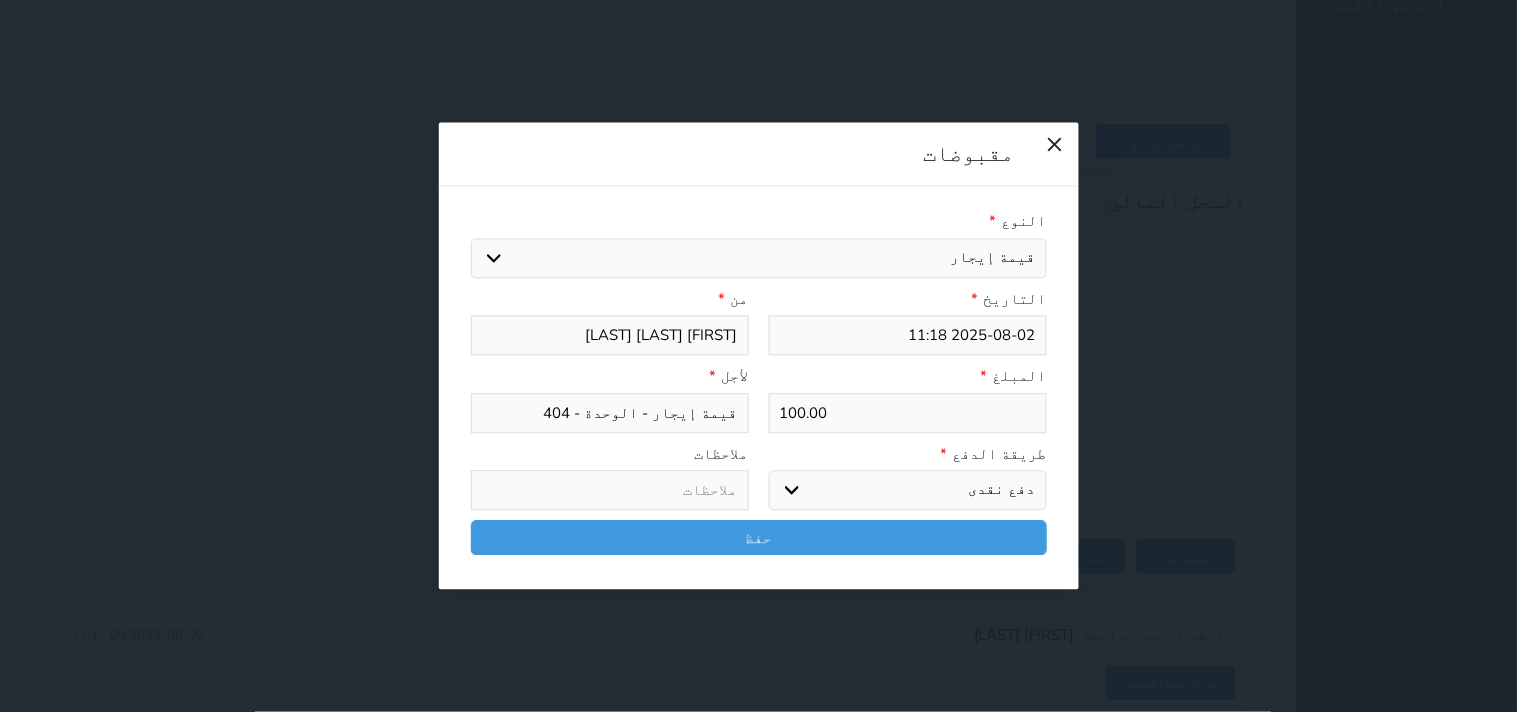 click on "اختر طريقة الدفع   دفع نقدى   تحويل بنكى   مدى   بطاقة ائتمان   آجل" at bounding box center (908, 491) 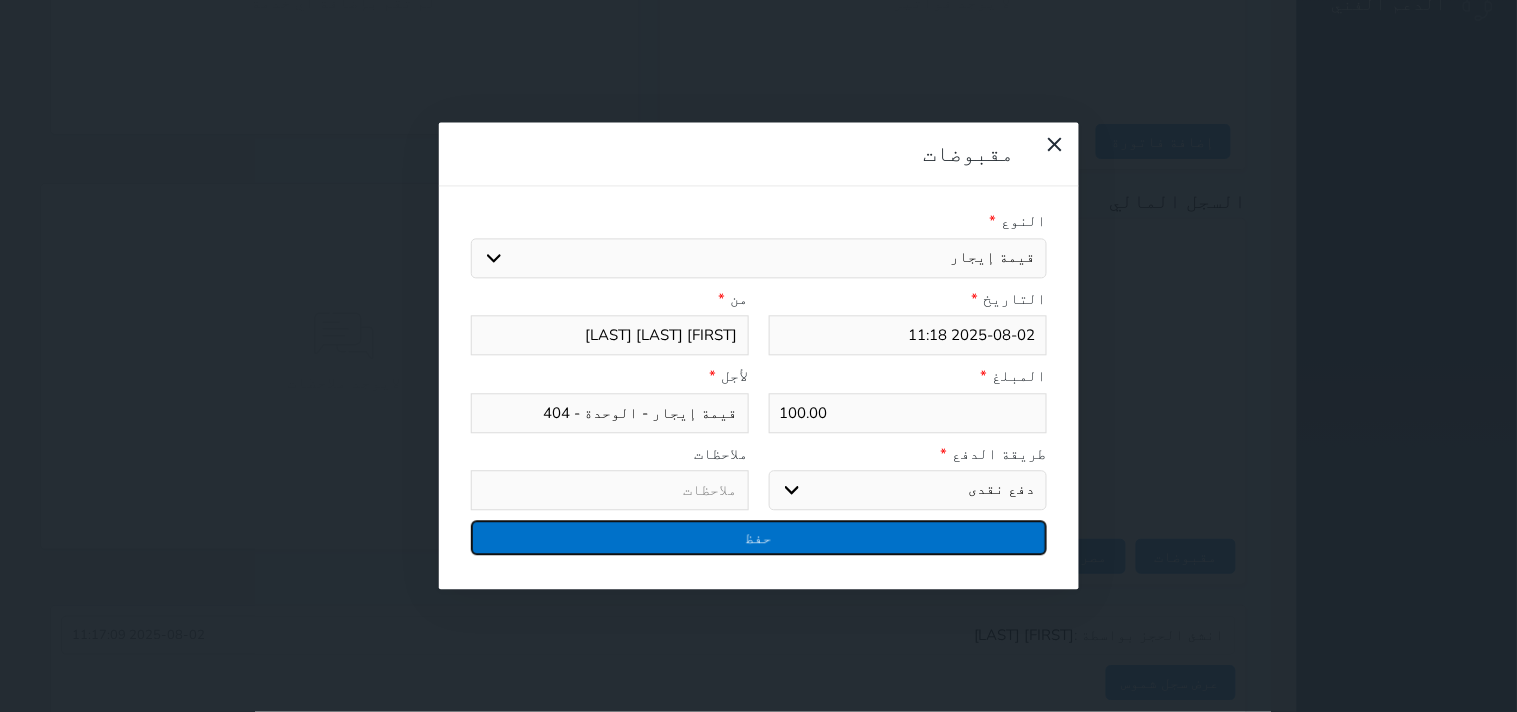 click on "حفظ" at bounding box center [759, 538] 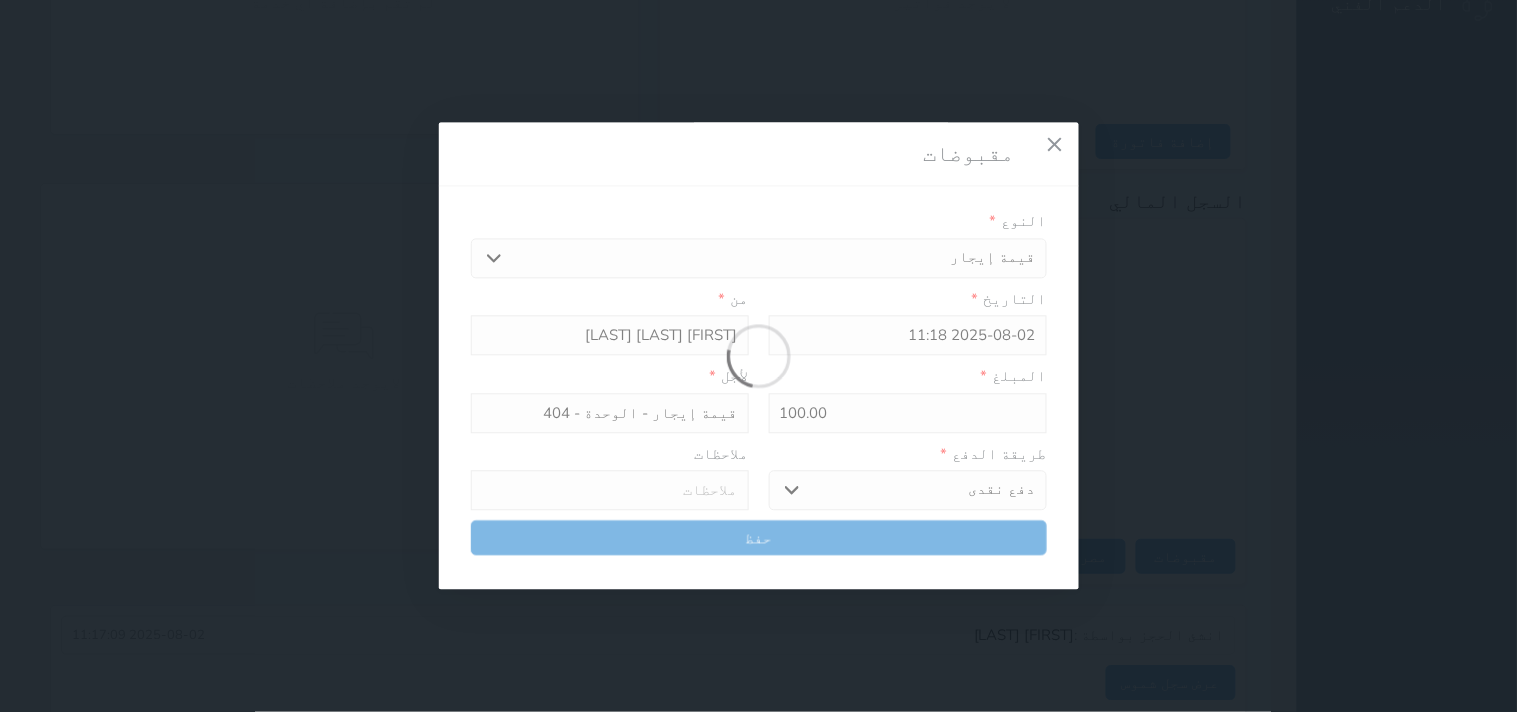 select 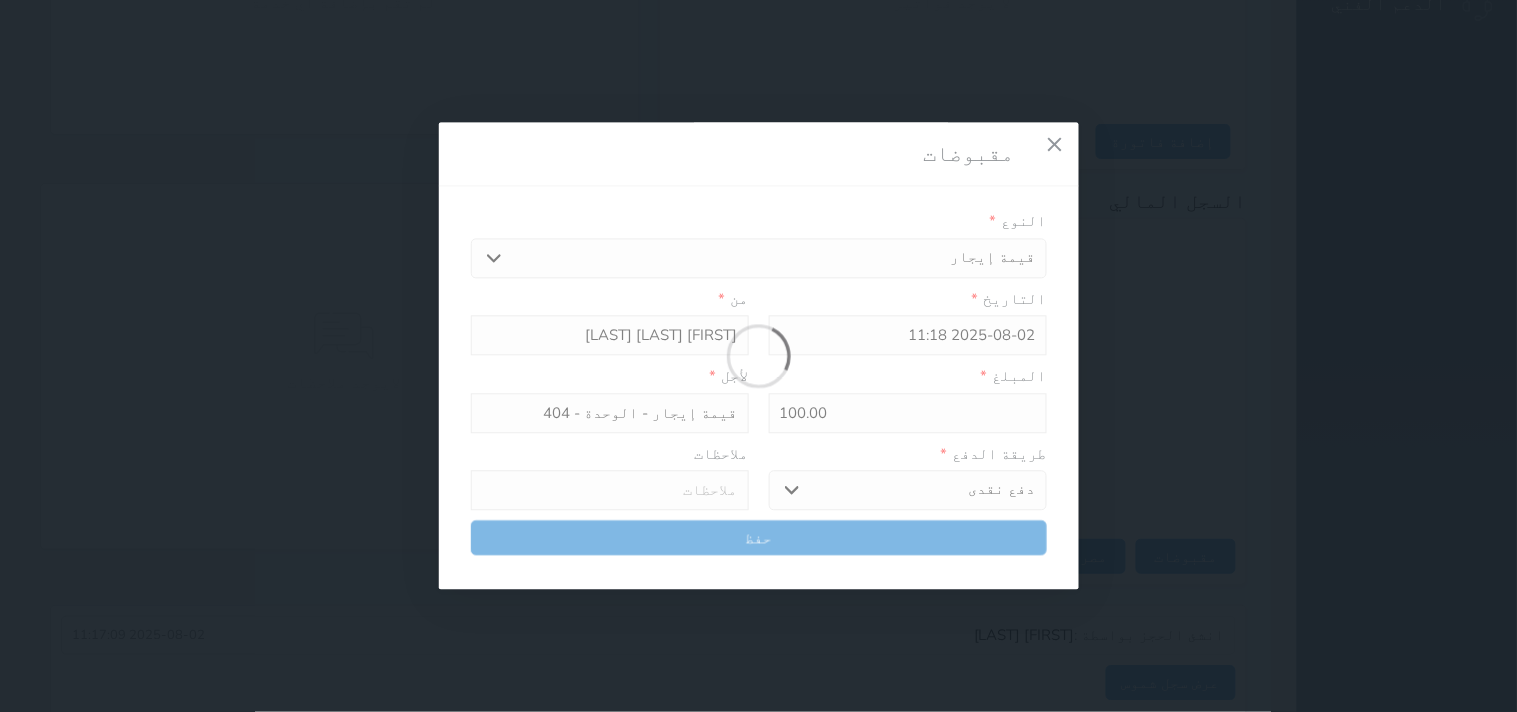type 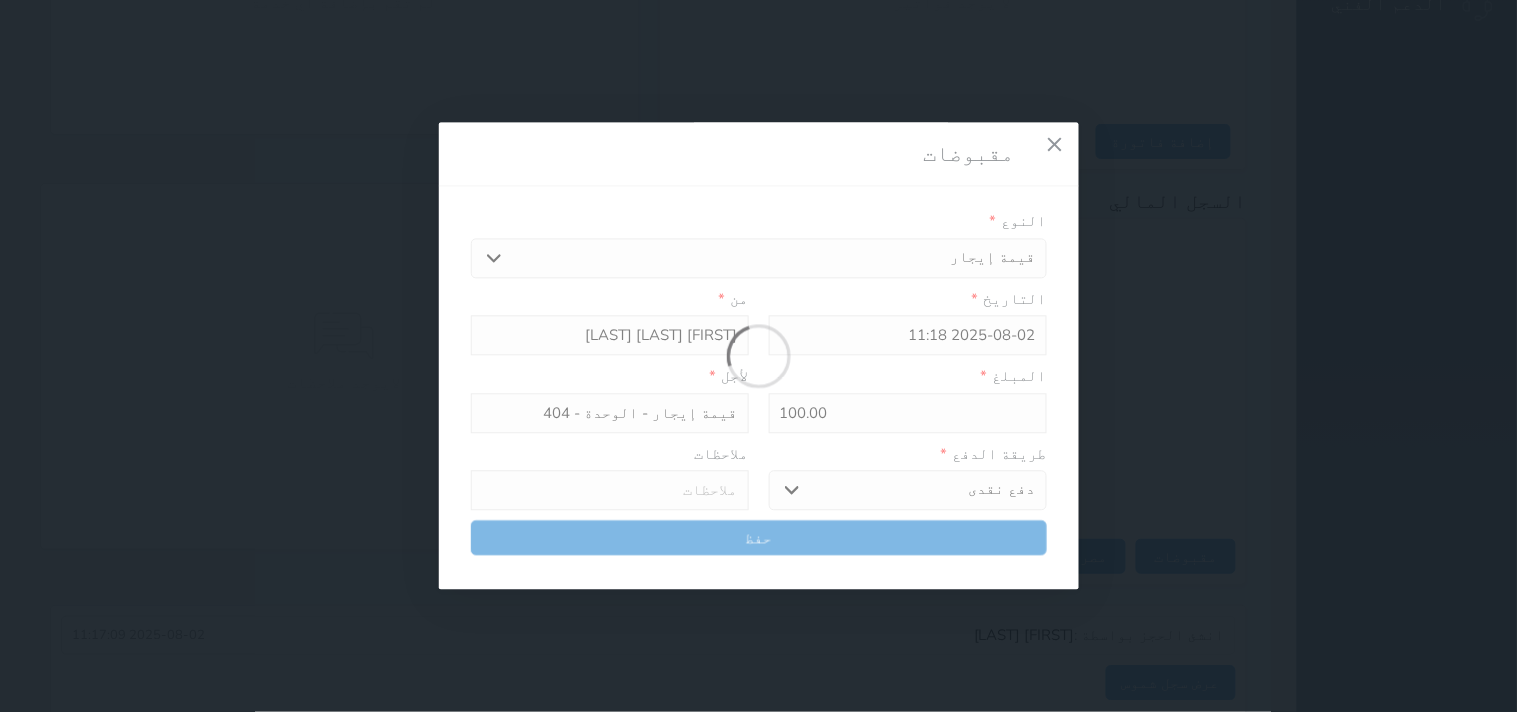 type on "0" 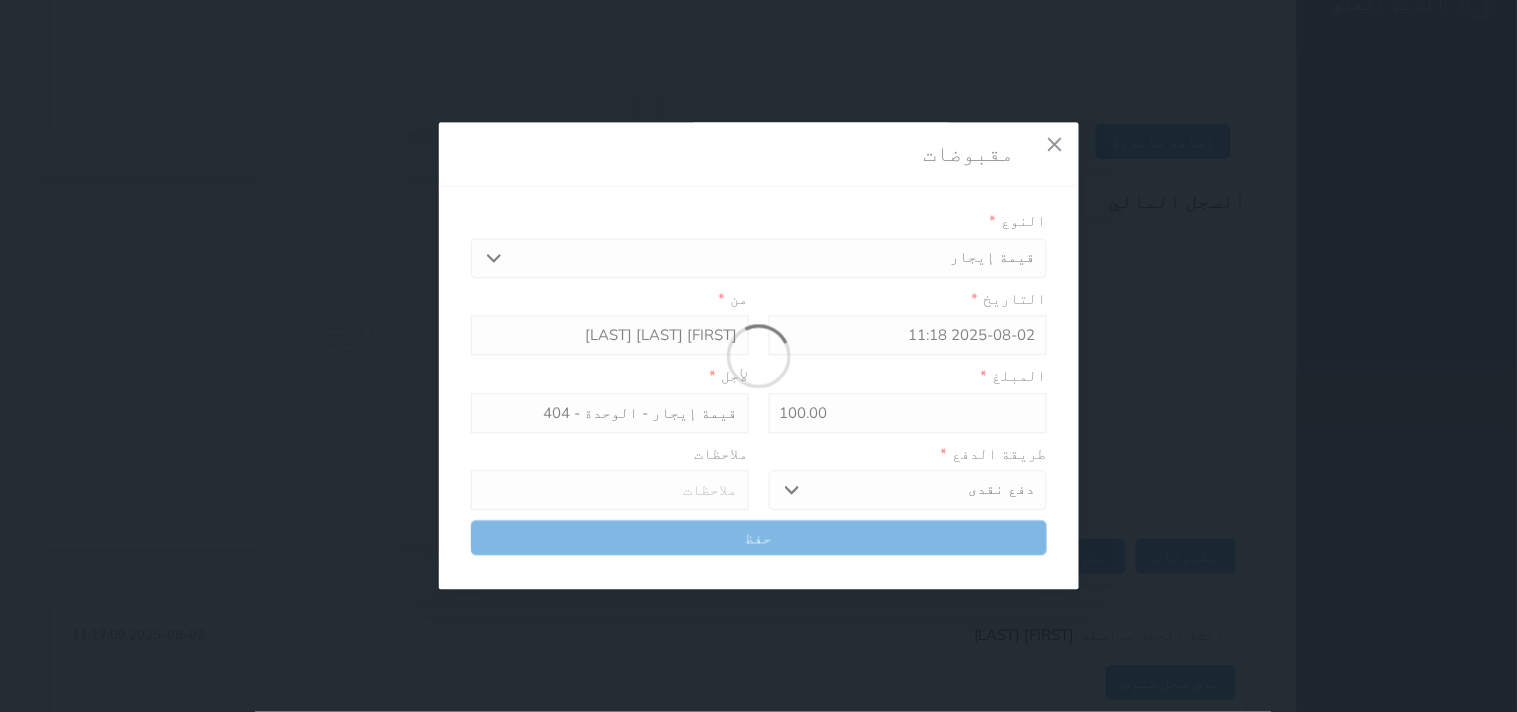select 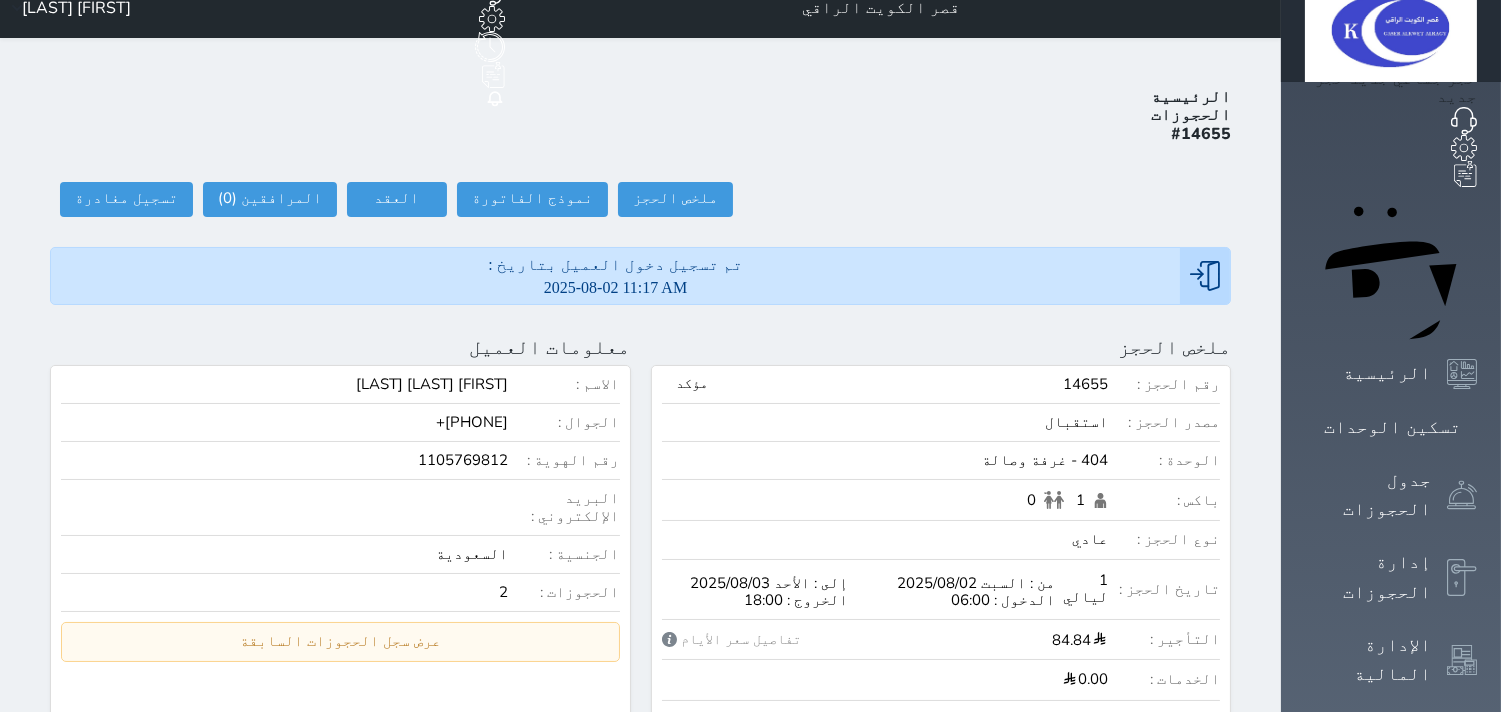 scroll, scrollTop: 0, scrollLeft: 0, axis: both 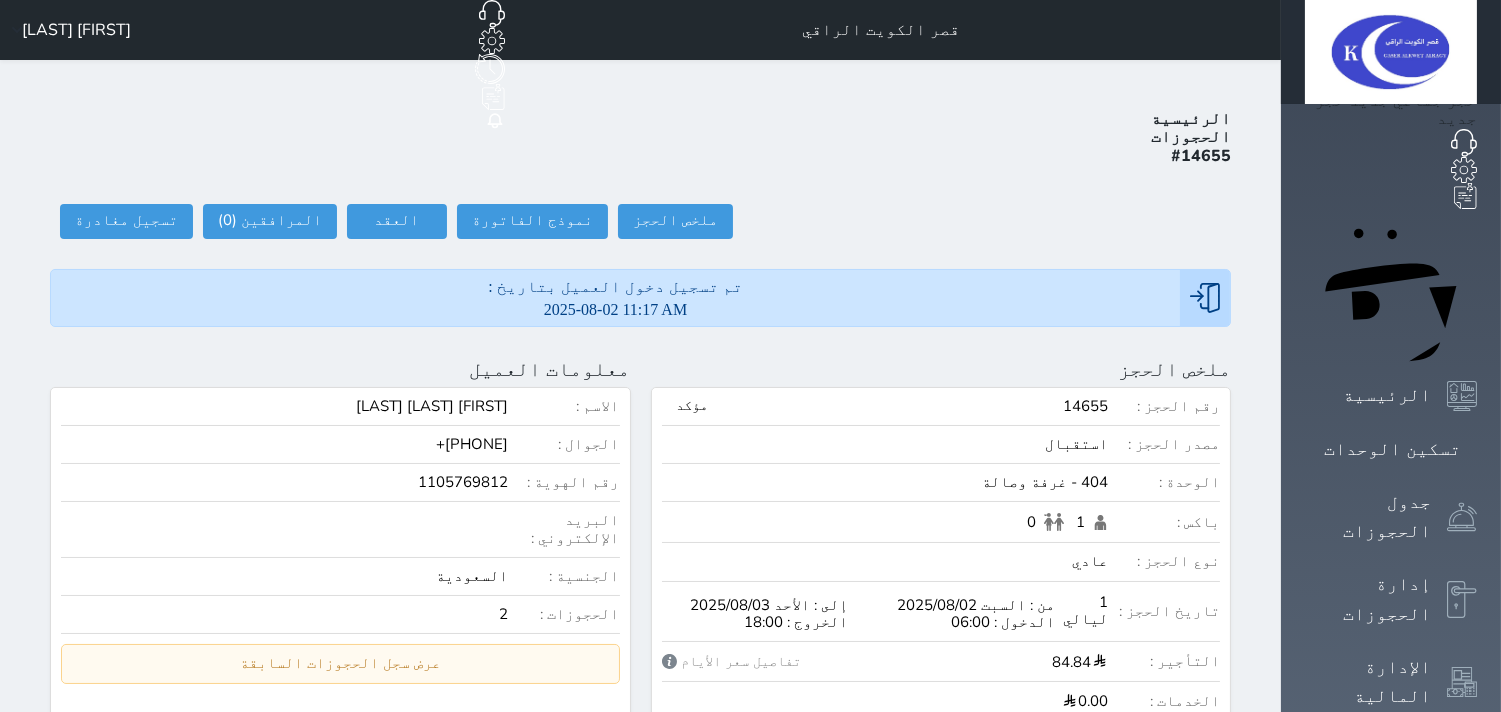 click on "حجز جماعي جديد   حجز جديد             الرئيسية     تسكين الوحدات     جدول الحجوزات     إدارة الحجوزات       الإدارة المالية     العملاء     تقييمات العملاء     الوحدات     الخدمات     التقارير     الإعدادات       الدعم الفني" at bounding box center [1391, 940] 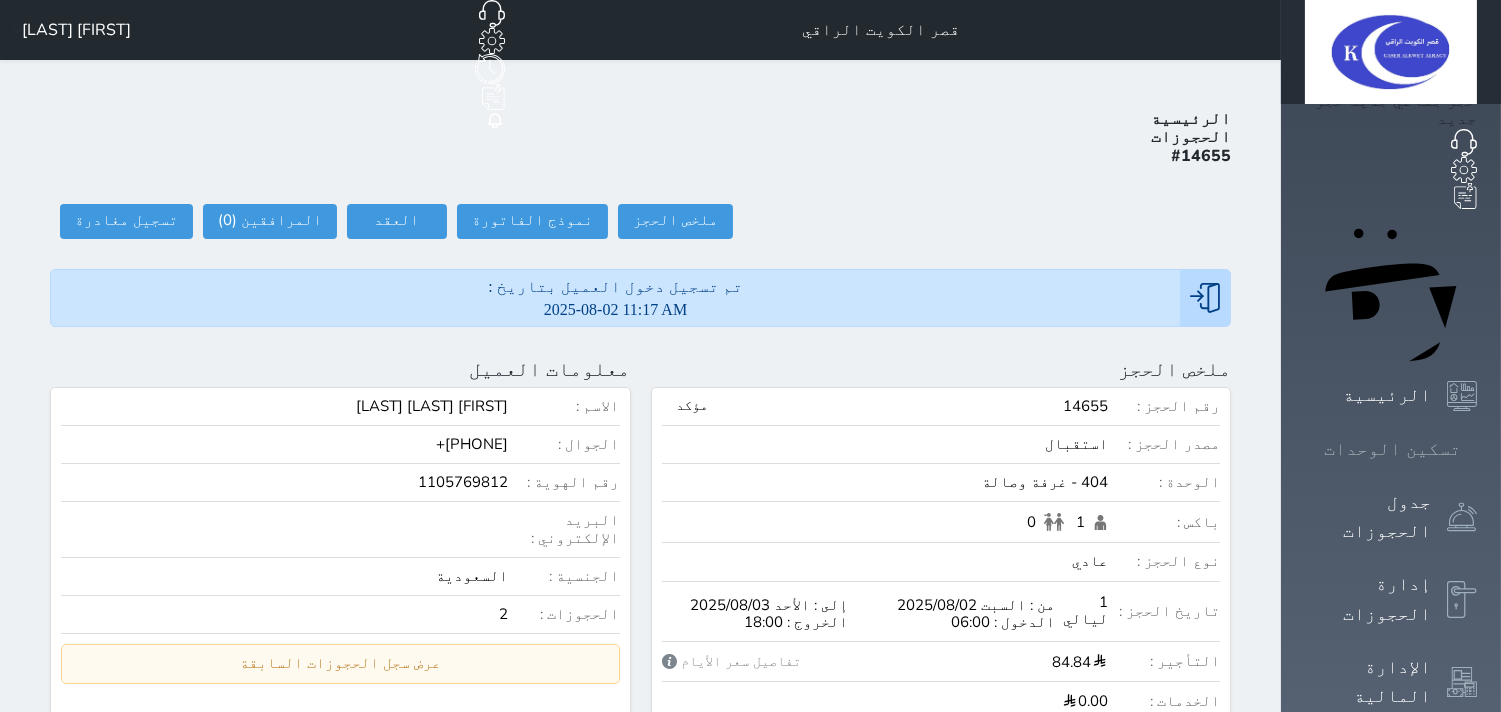 click on "تسكين الوحدات" at bounding box center (1392, 449) 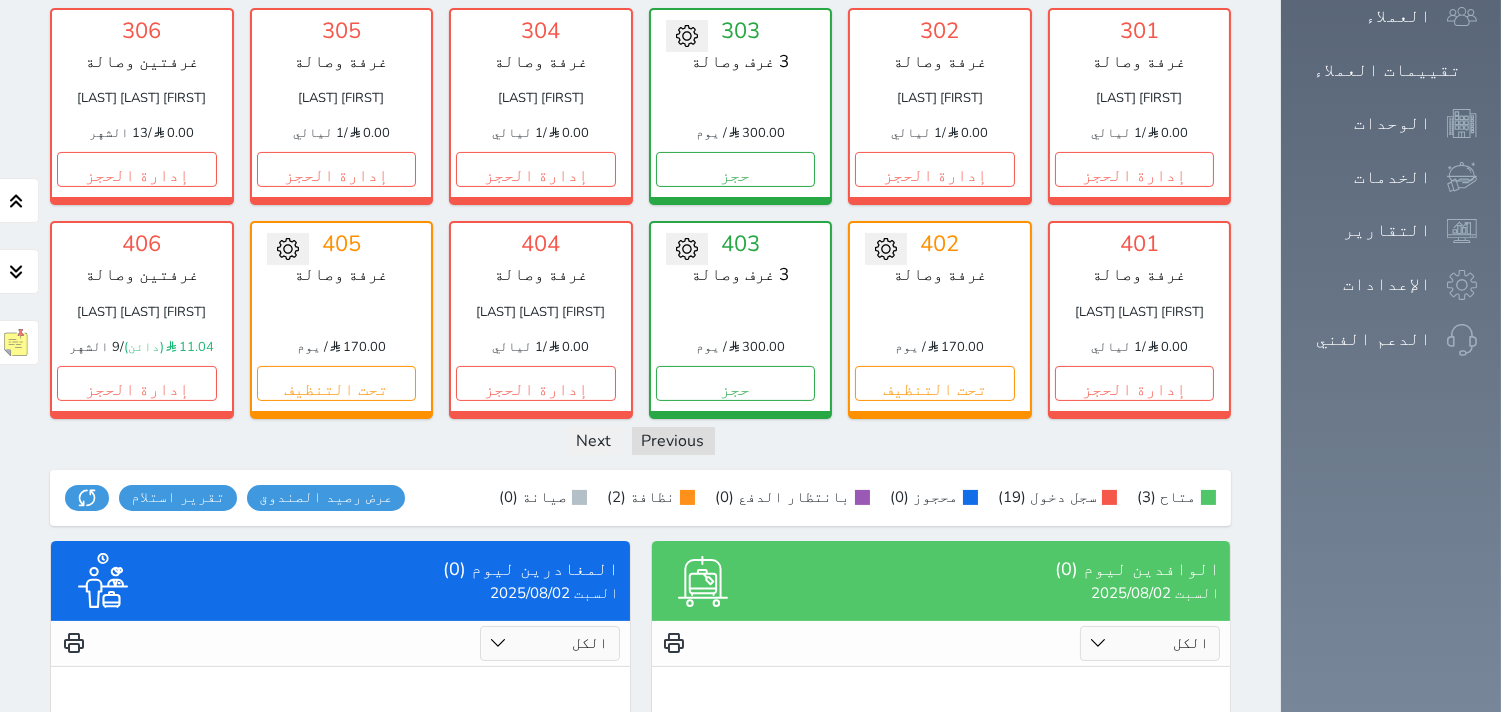 scroll, scrollTop: 666, scrollLeft: 0, axis: vertical 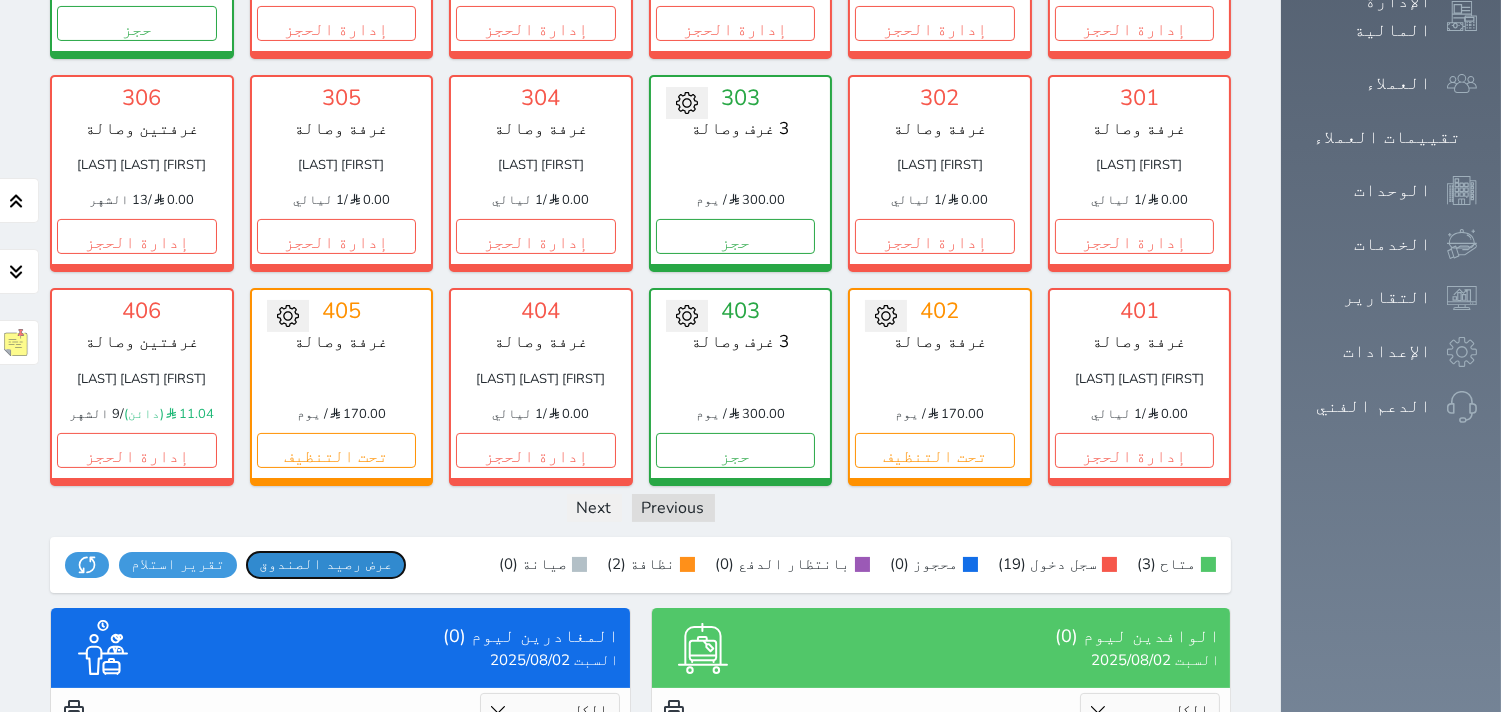 click on "عرض رصيد الصندوق" at bounding box center [326, 564] 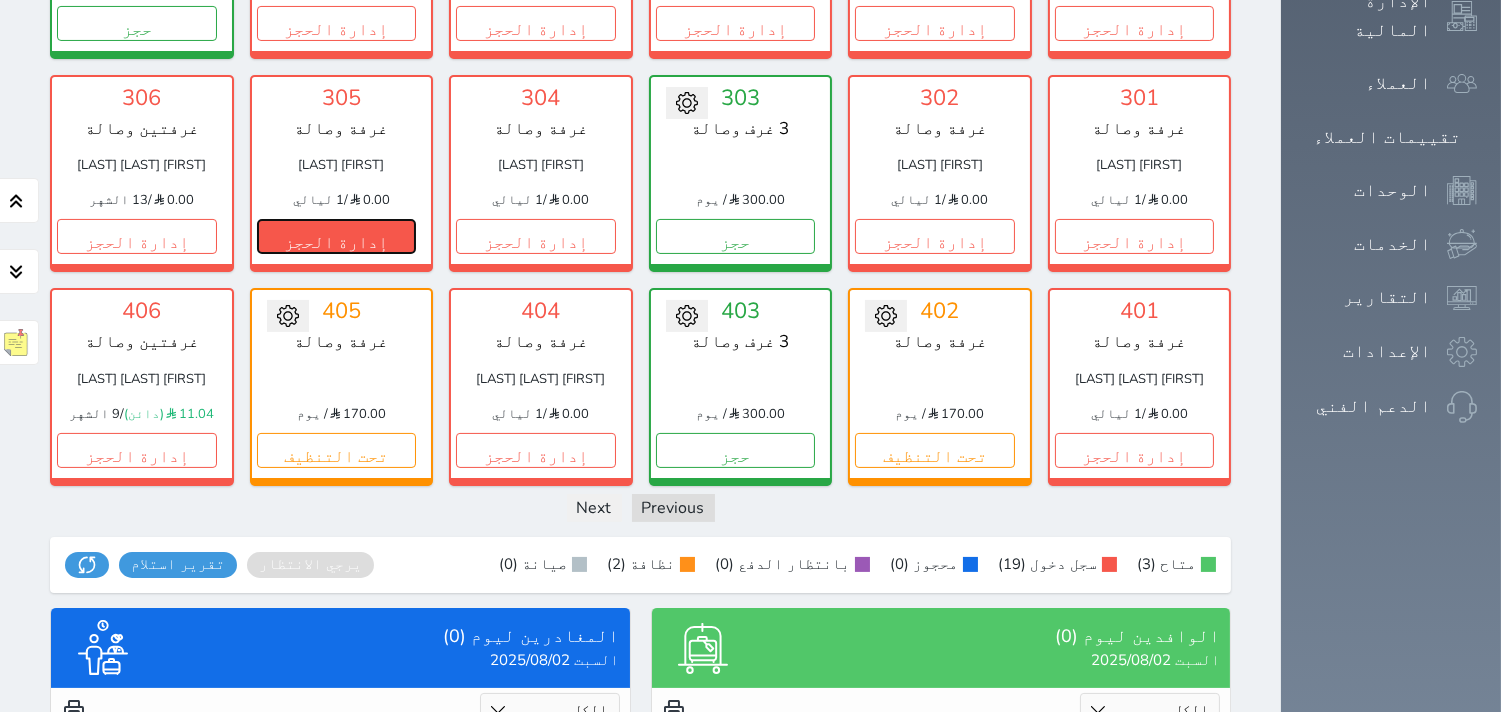 click on "إدارة الحجز" at bounding box center (337, 236) 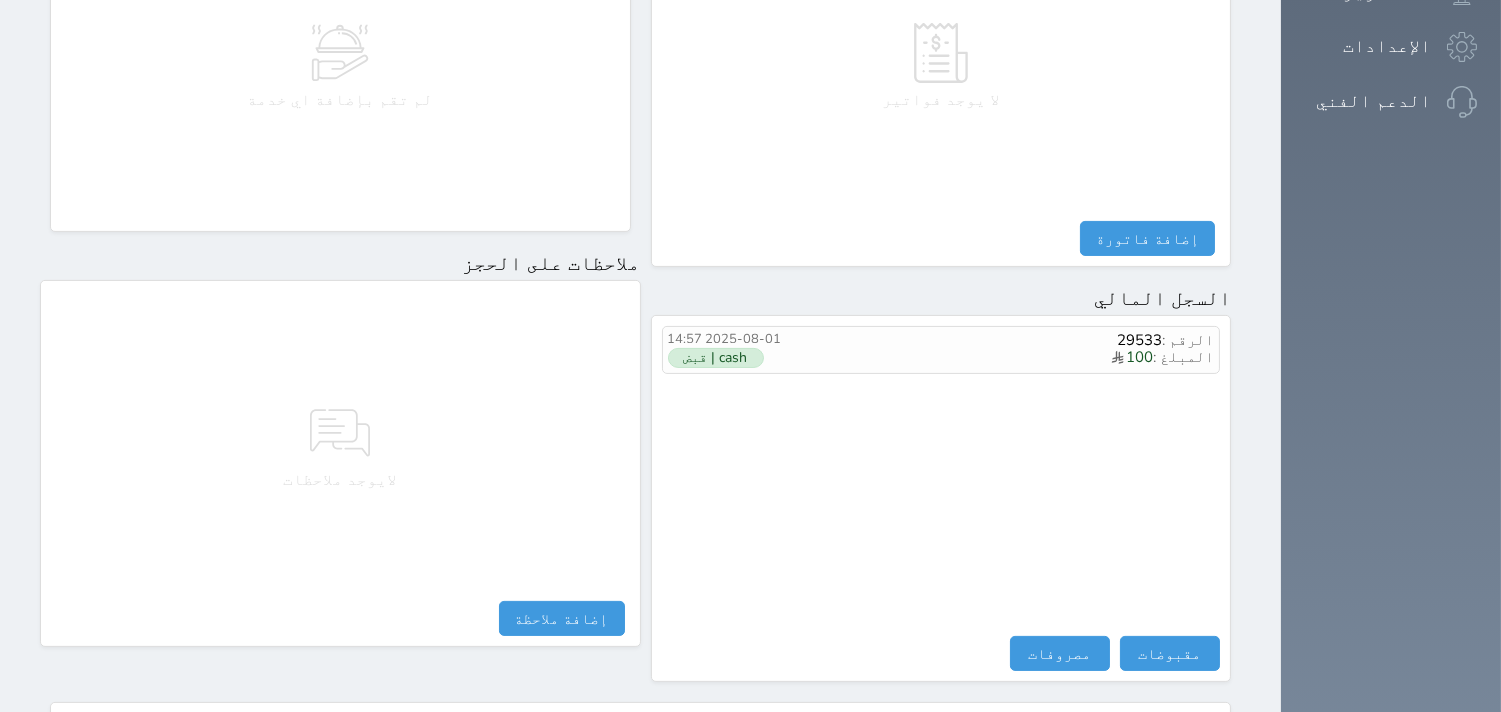 scroll, scrollTop: 1068, scrollLeft: 0, axis: vertical 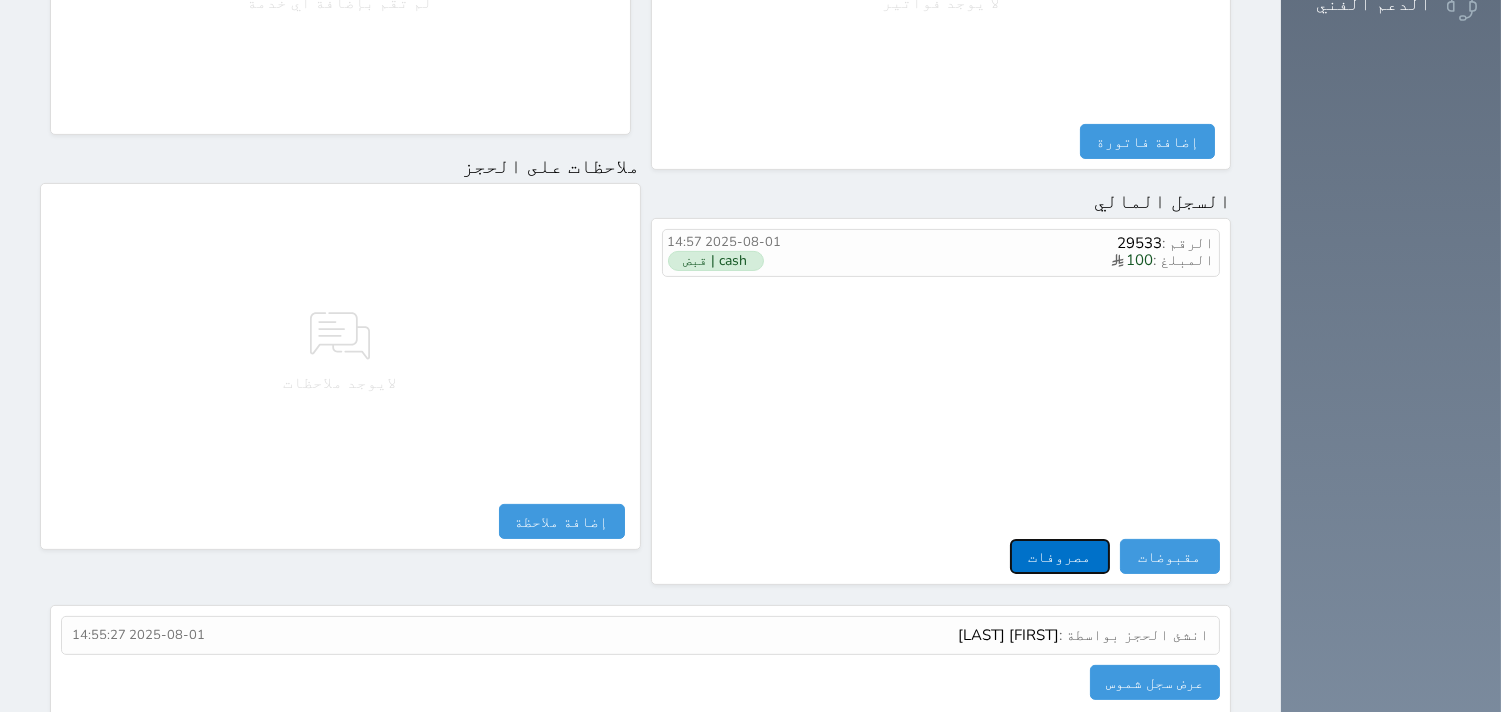 click on "مصروفات" at bounding box center (1060, 556) 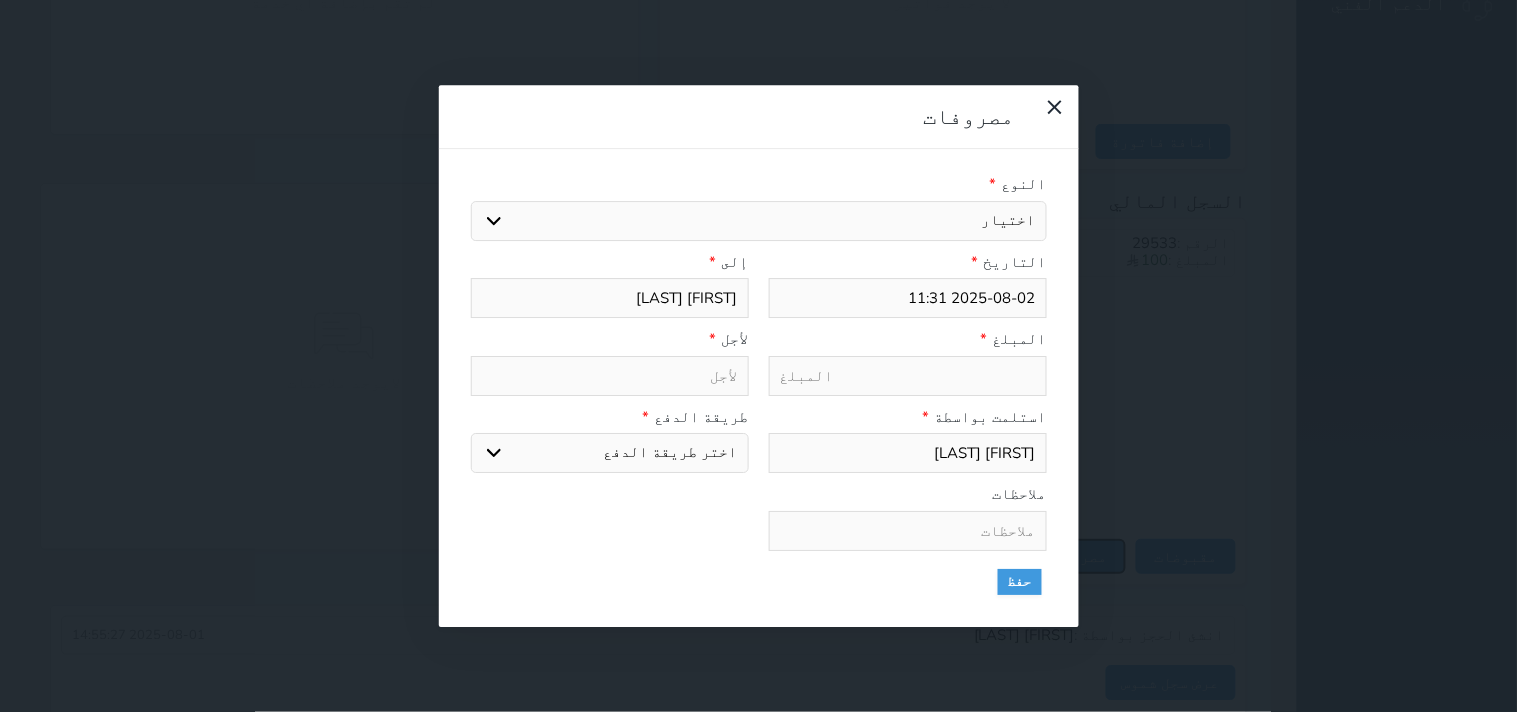 select 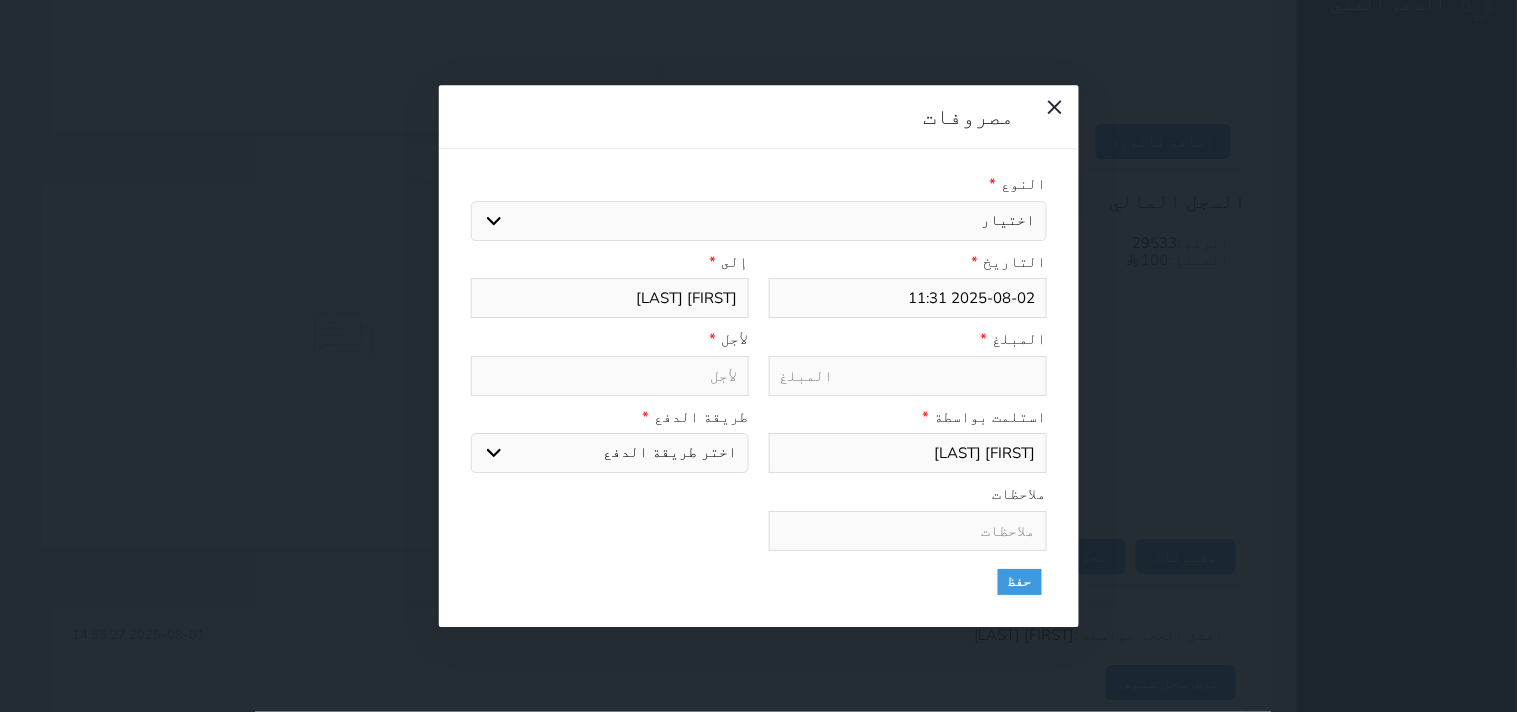 click on "اختيار   مرتجع إيجار رواتب صيانة مصروفات عامة استرجاع تامين استرجاع العربون الضريبه وبلدي" at bounding box center [759, 221] 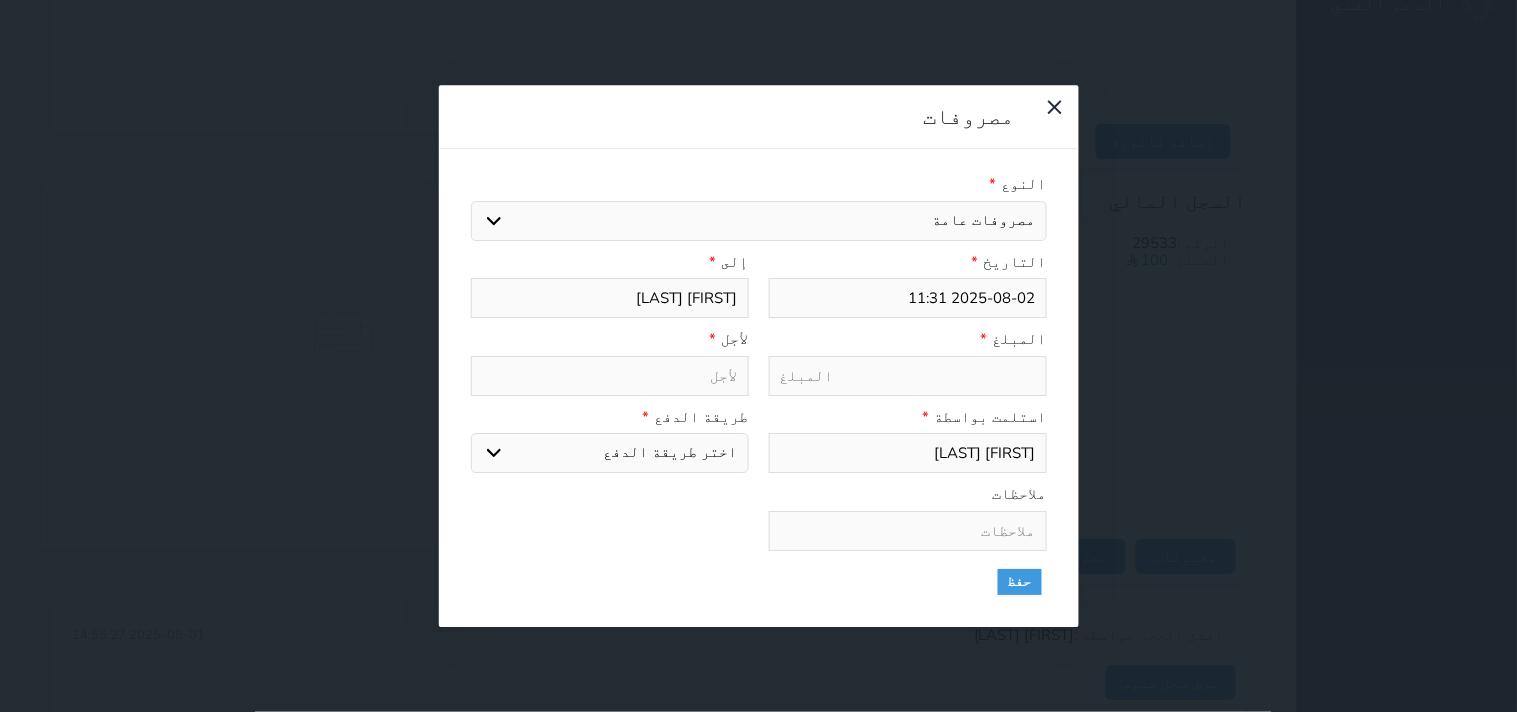 click on "اختيار   مرتجع إيجار رواتب صيانة مصروفات عامة استرجاع تامين استرجاع العربون الضريبه وبلدي" at bounding box center [759, 221] 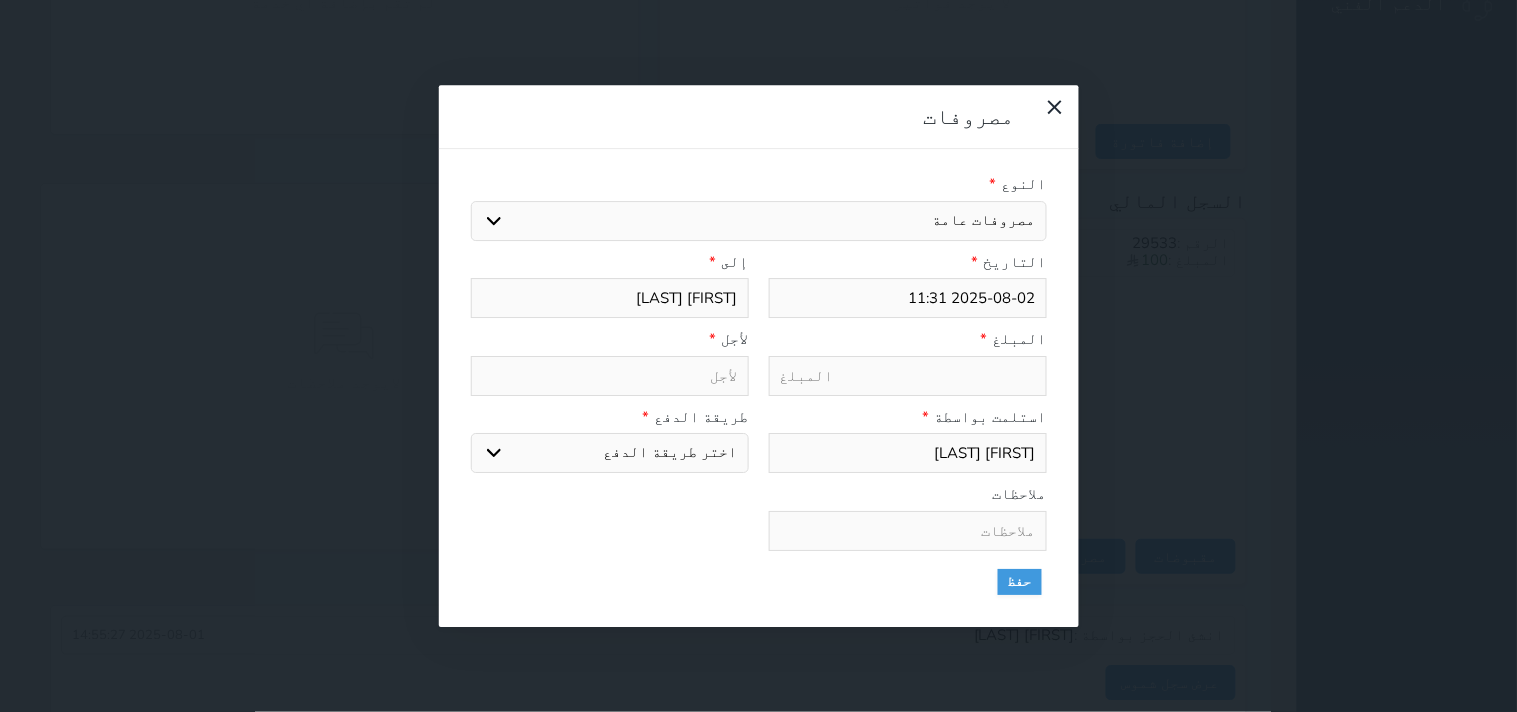type on "مصروفات عامة - الوحدة - 305" 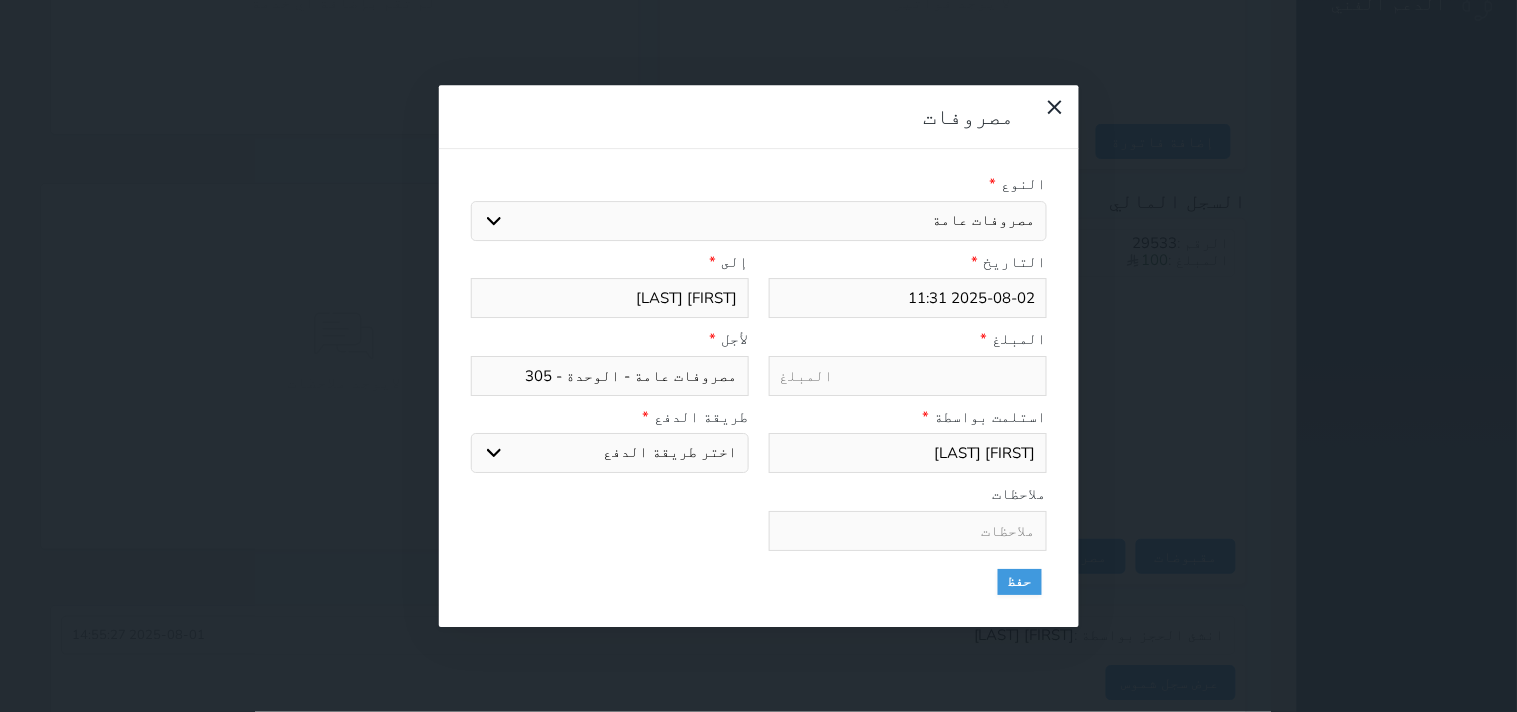 click at bounding box center [908, 376] 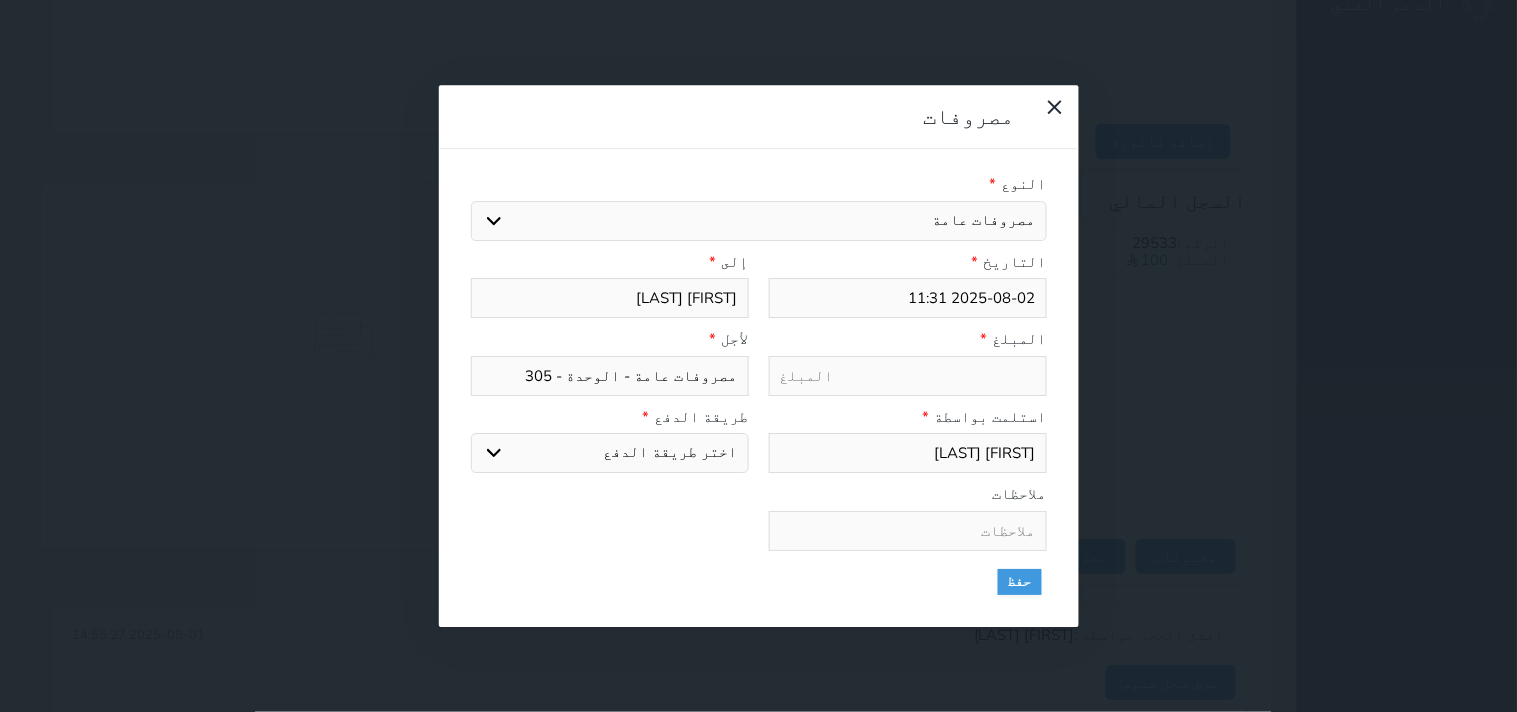 type on "5" 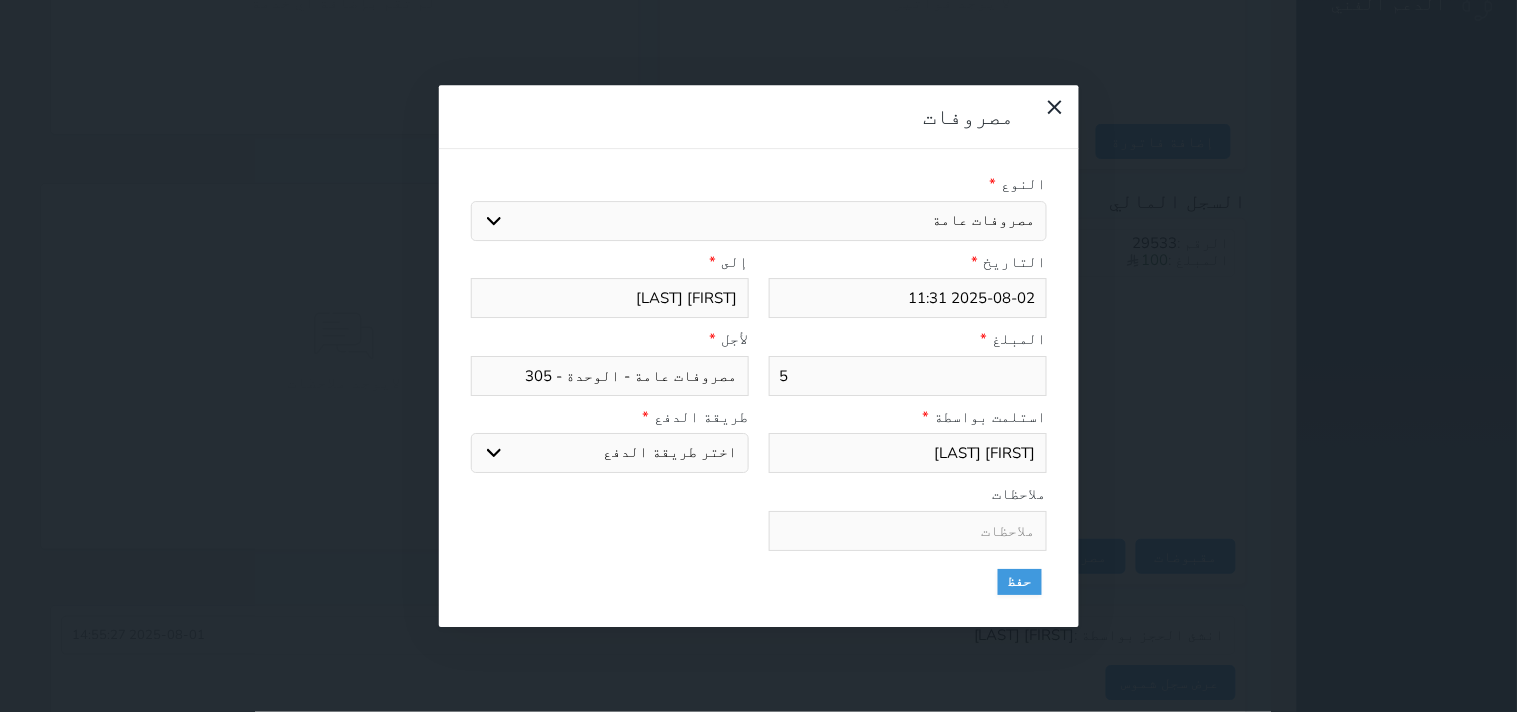 type on "5" 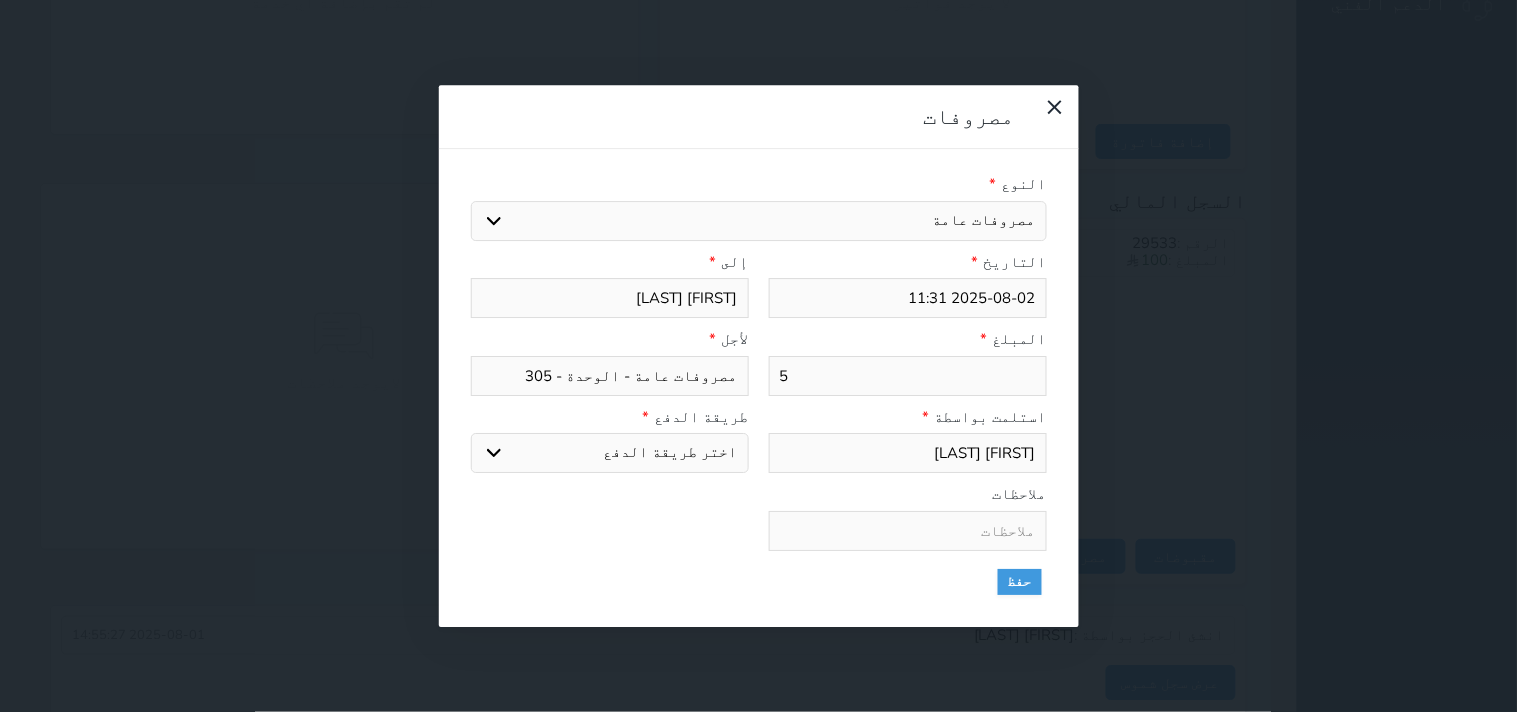 click on "اختر طريقة الدفع   دفع نقدى   تحويل بنكى   مدى   بطاقة ائتمان" at bounding box center (610, 453) 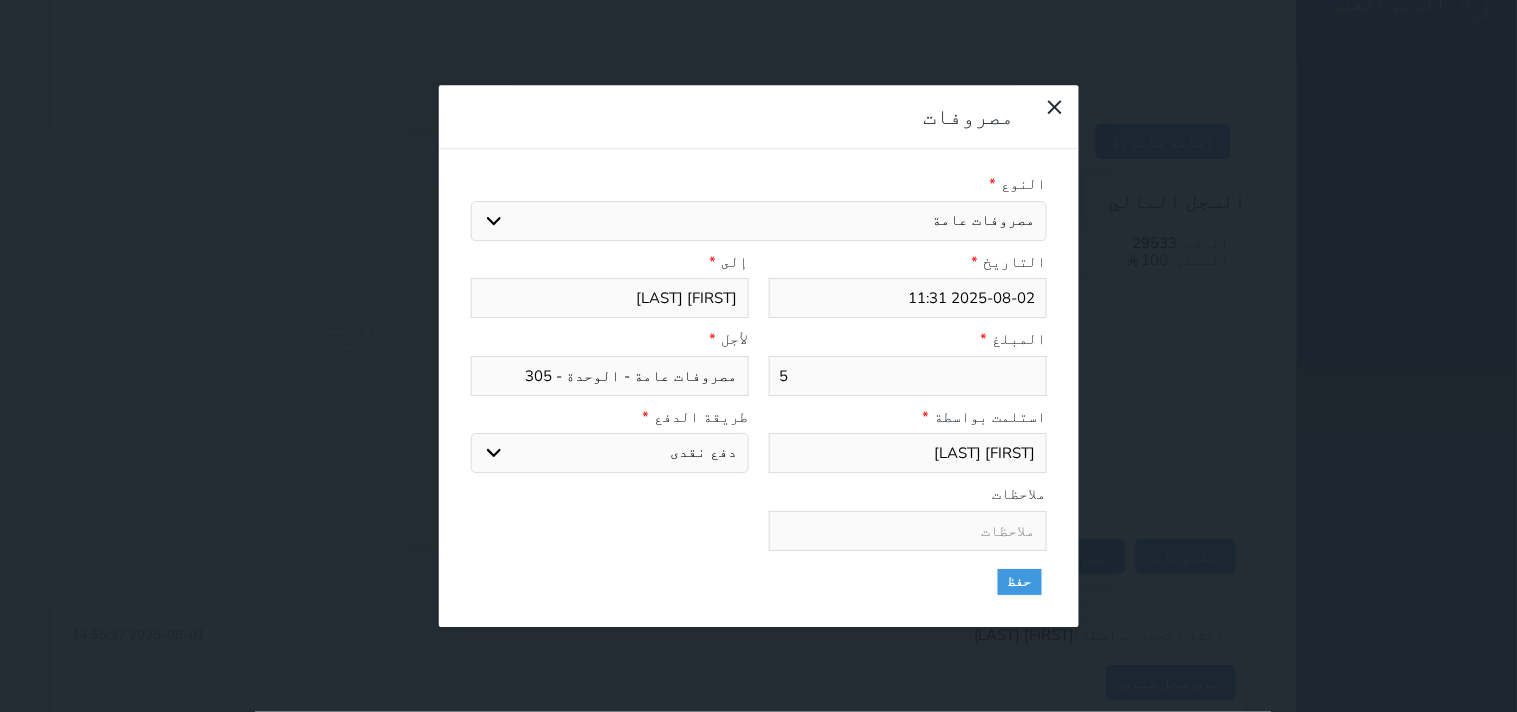 click on "اختر طريقة الدفع   دفع نقدى   تحويل بنكى   مدى   بطاقة ائتمان" at bounding box center [610, 453] 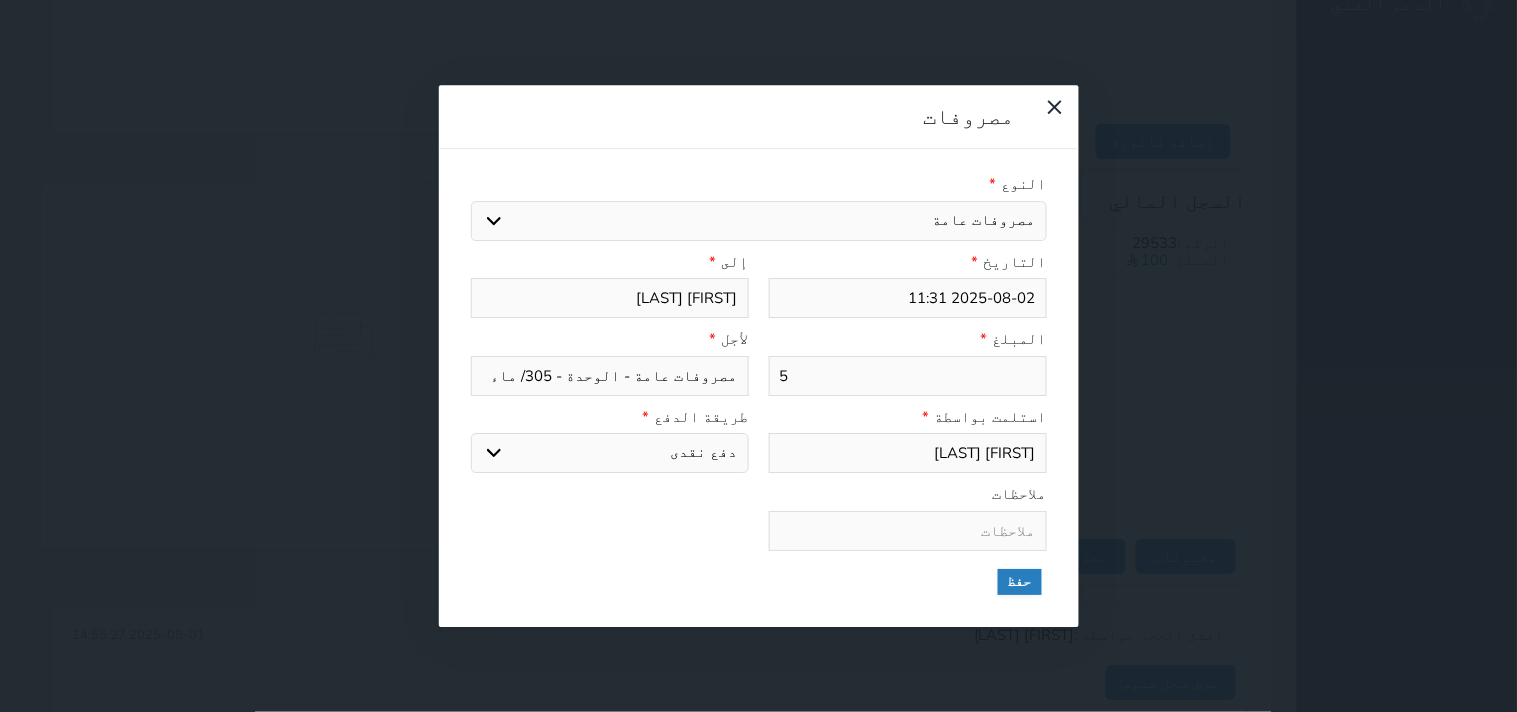 type on "مصروفات عامة - الوحدة - 305/ ماء" 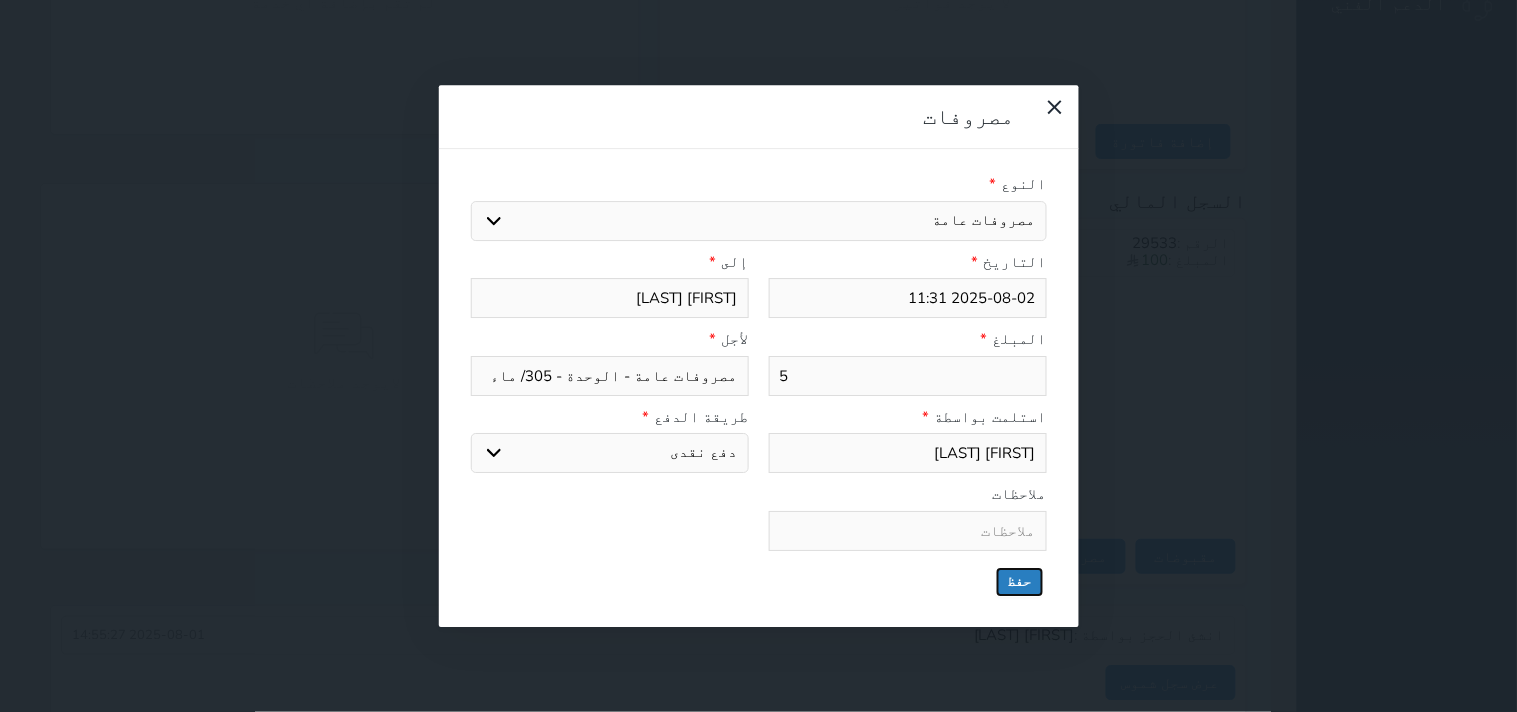 click on "حفظ" at bounding box center (1020, 582) 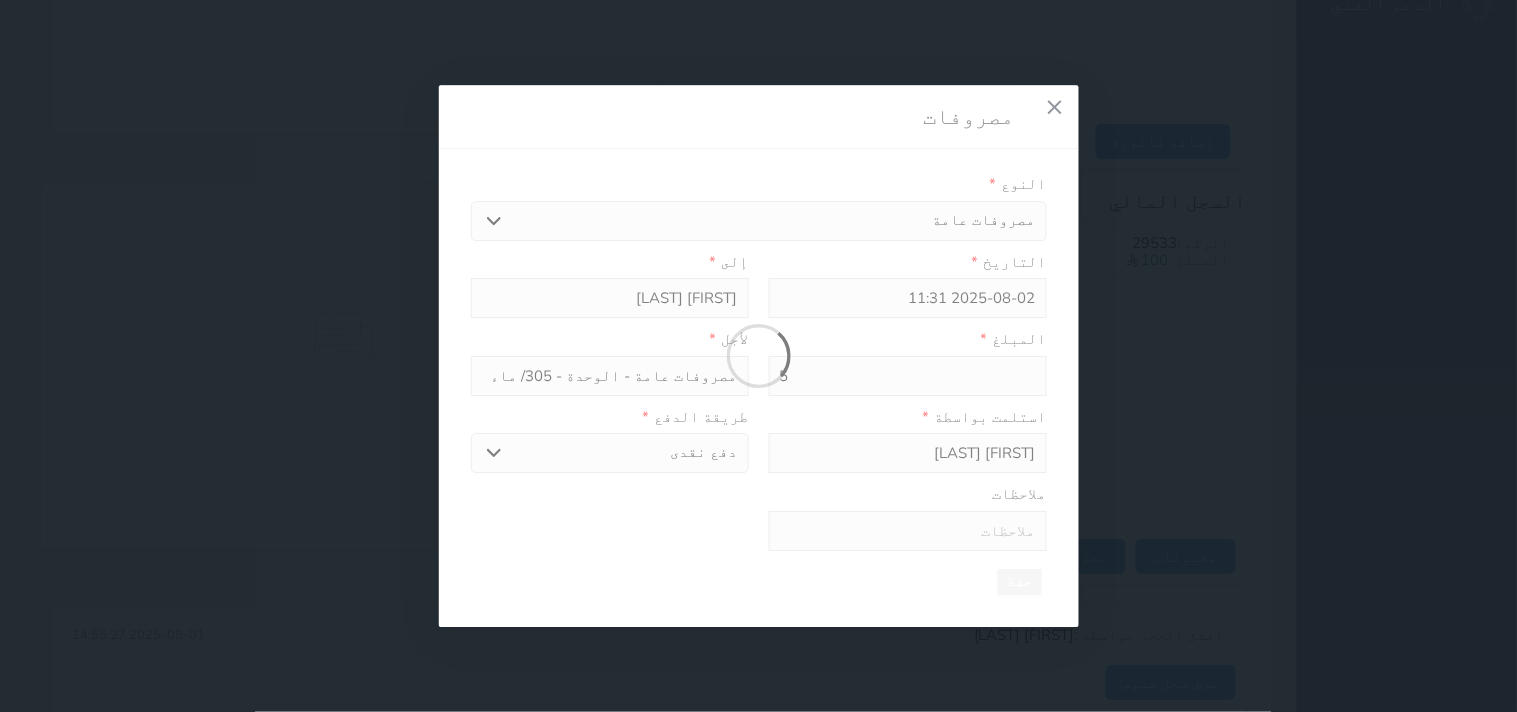 select 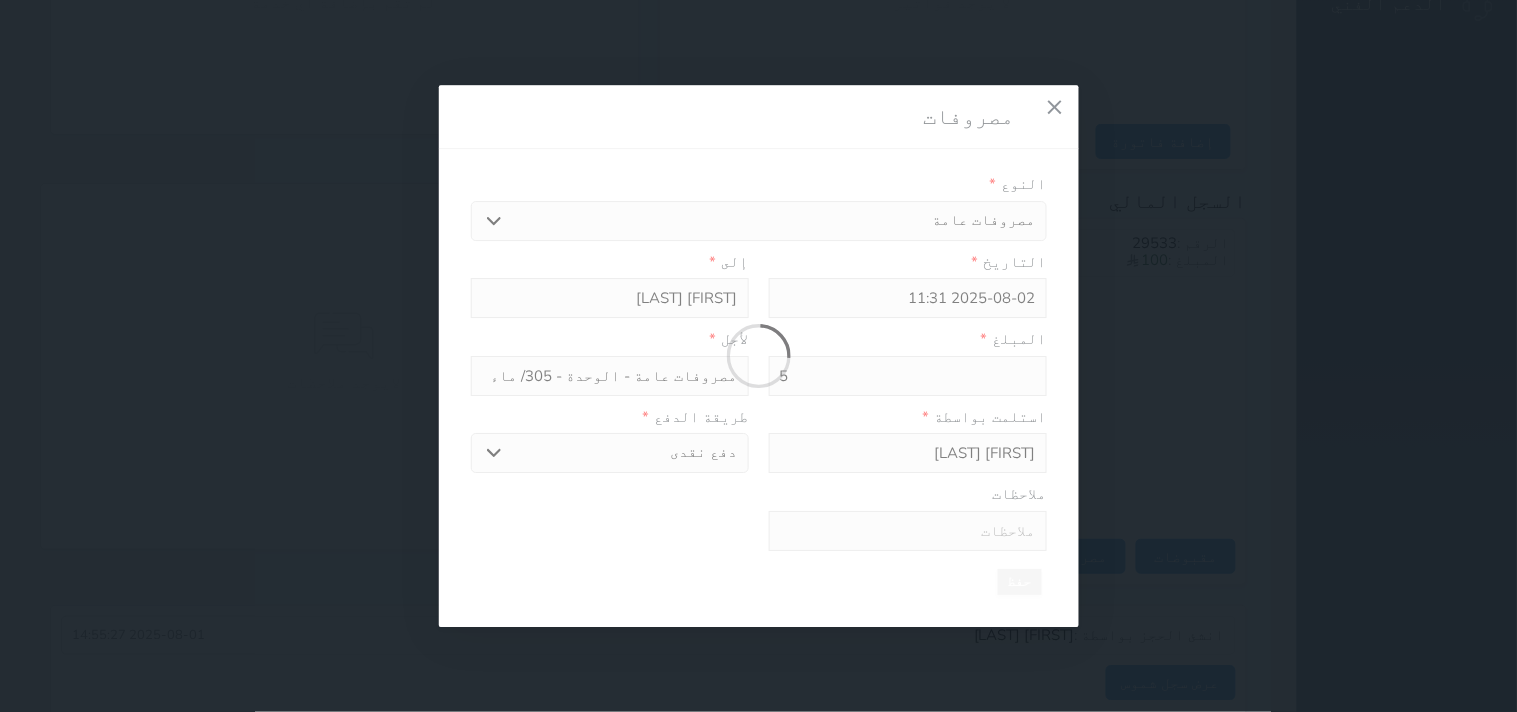 type 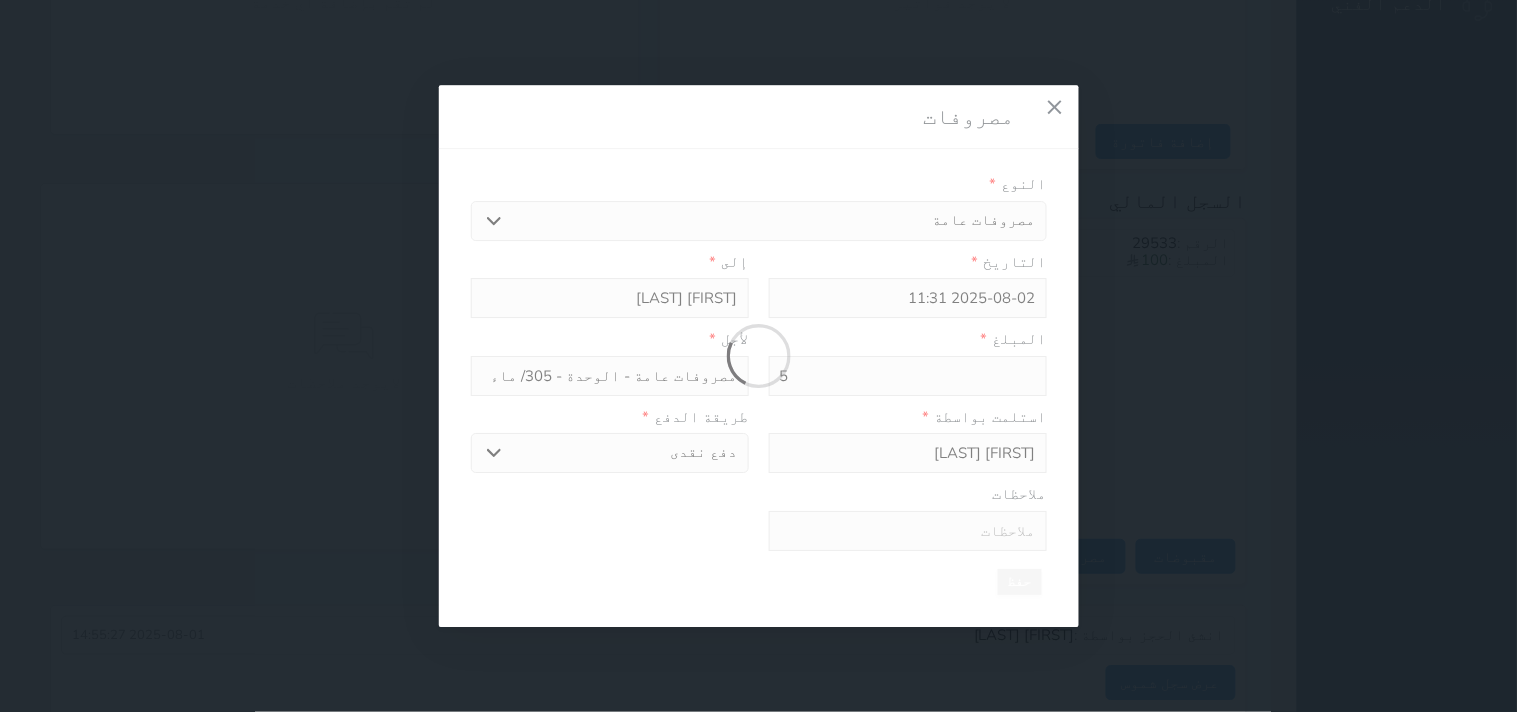 type on "0" 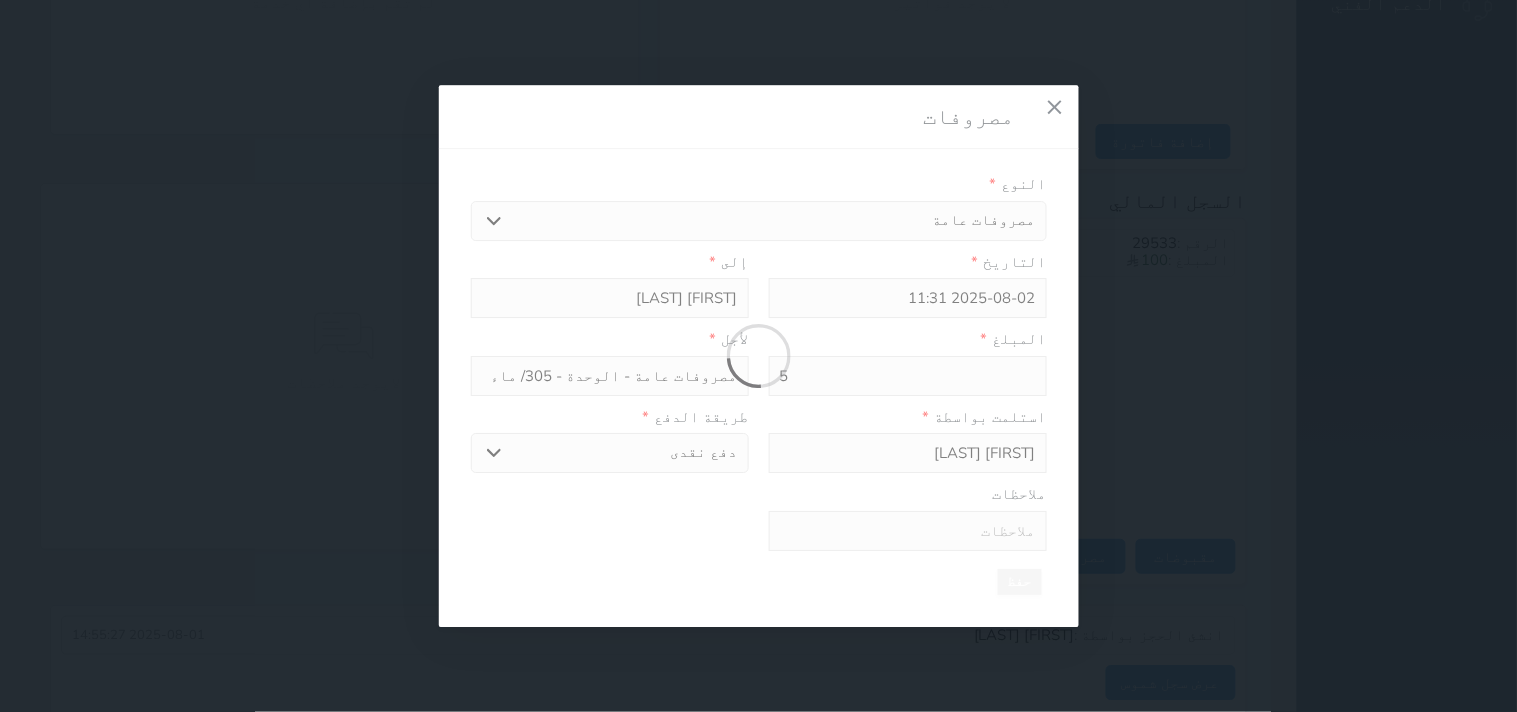 select 